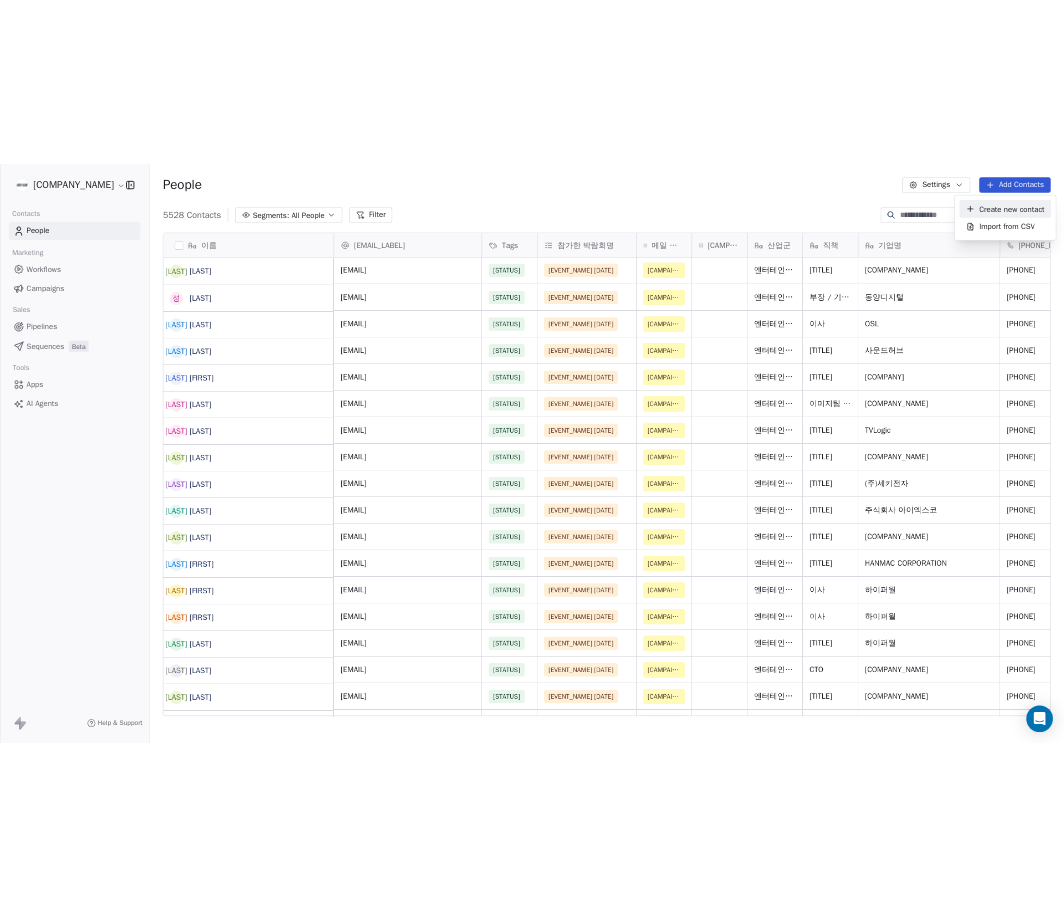 scroll, scrollTop: 0, scrollLeft: 0, axis: both 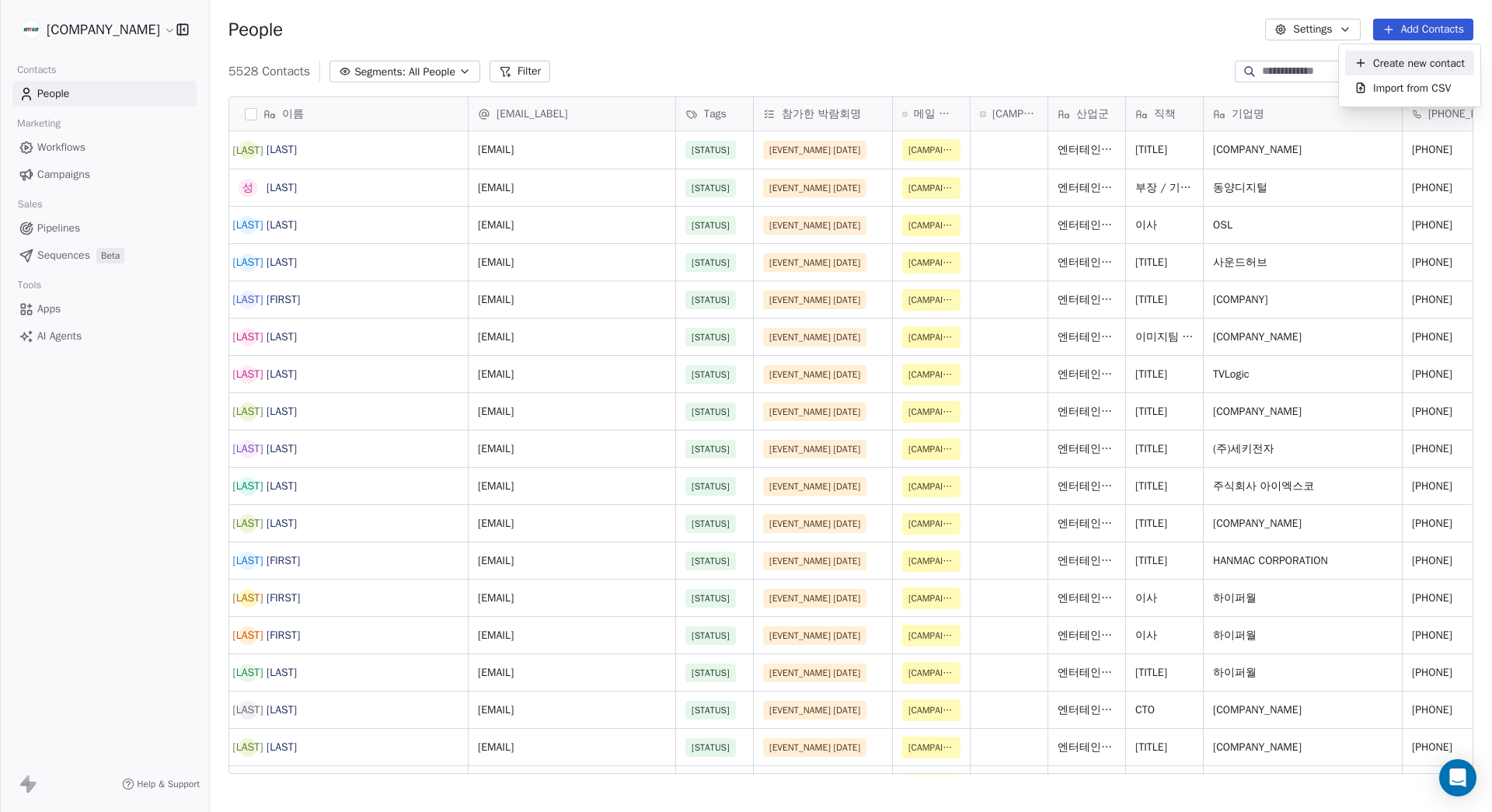 click on "MyFair Contacts People Marketing Workflows Campaigns Sales Pipelines Sequences Beta Tools Apps AI Agents Help & Support People Settings  Add Contacts 5528 Contacts Segments: All People Filter  Edit View Tag Add to Sequence Export 이름 이 이종우 성 성진수 정 정웅문 양 양준모 최 최영민 이 이신영 윤 윤문종 조 조용운 이 이현훈 이 이경봉 장 장성욱 권 권영현 김 김동일 용 용주헌 황 황주연 이 이병주 홍 홍호선 김 김상진 배 배세린 최 최병훈 김 김나연 김 김태진 이 이종우 담 담당자 이 이민경 유 유희진 매니저 방 방기정 CEO 김 김주현 CEO 김 김광자 조 조용석 류 류지만 정 정복실 정 정재연 신 신윤검 박 박이영 서 서금숙 배 배상민 문 문자환 이메일 Tags 참가한 박람회명 메일 단계_코엑스 획득 메일 단계_전시장 방문 세일즈 산업군 직책 기업명 전화번호 유입 경로 리드 성격 (코엑스) 방문 날짜 wlee@bssn.co.kr In Progress OSL" at bounding box center (746, 406) 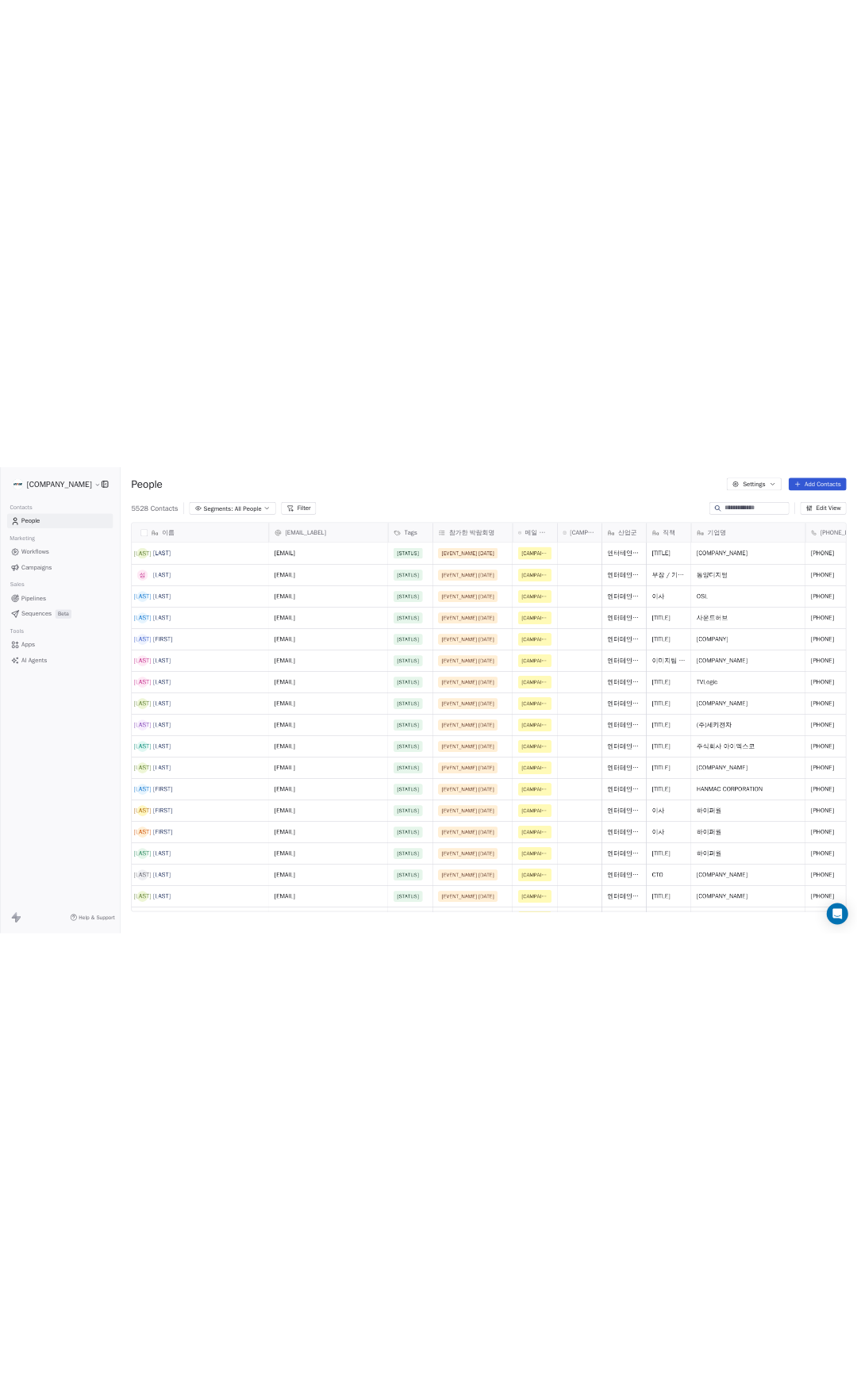 scroll, scrollTop: 634, scrollLeft: 658, axis: both 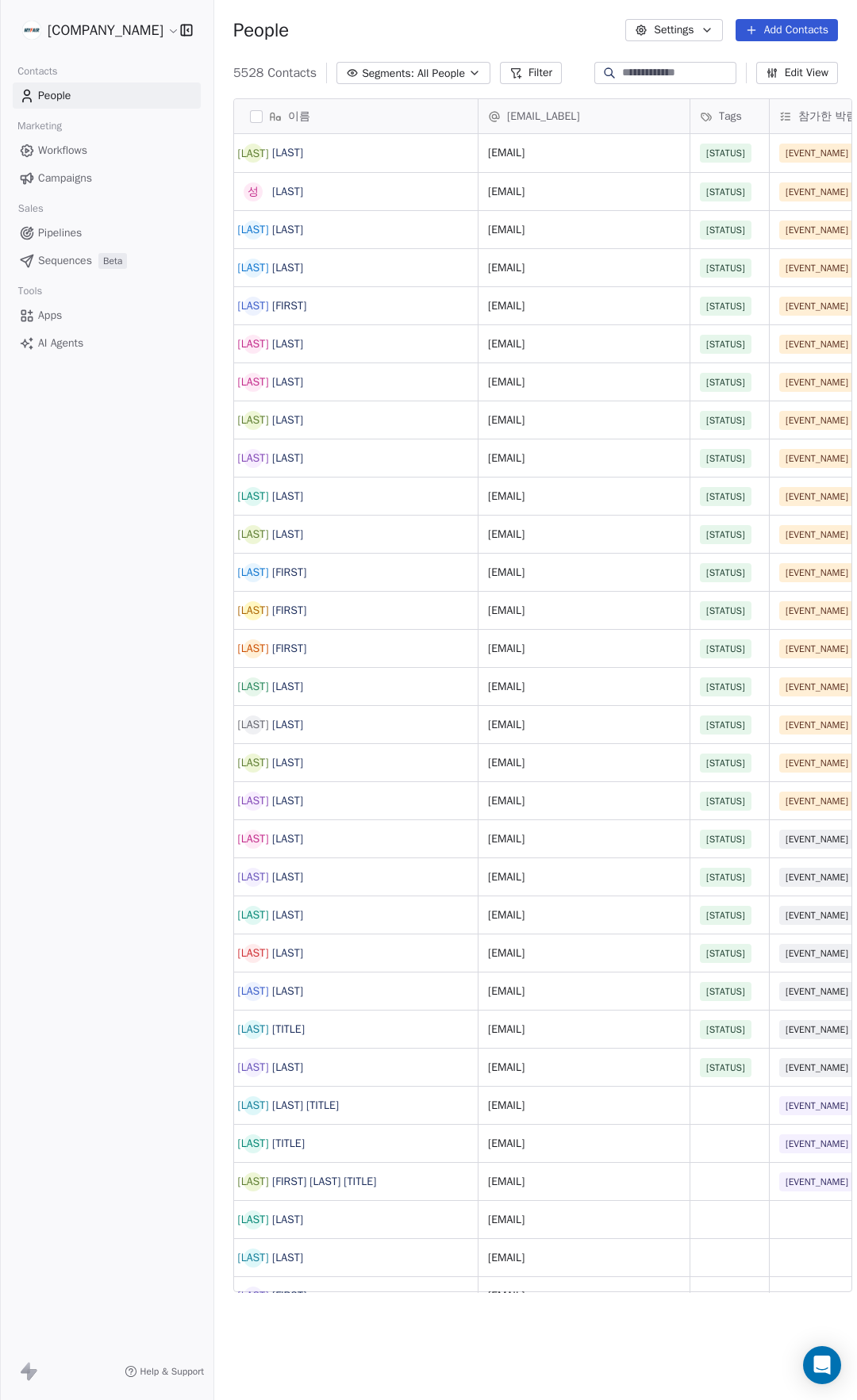 click on "Add Contacts" at bounding box center (786, 30) 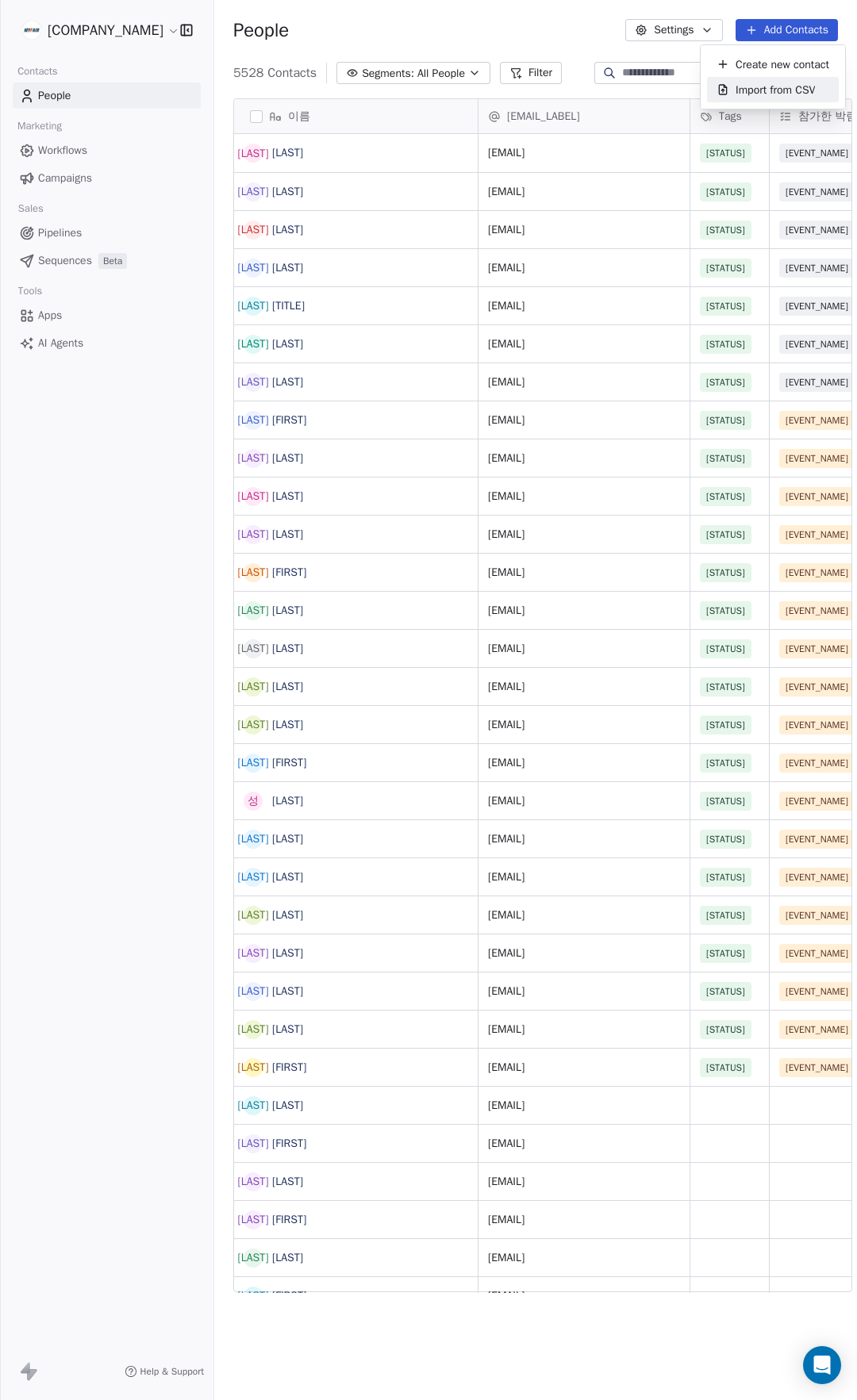 click on "Import from CSV" at bounding box center (775, 90) 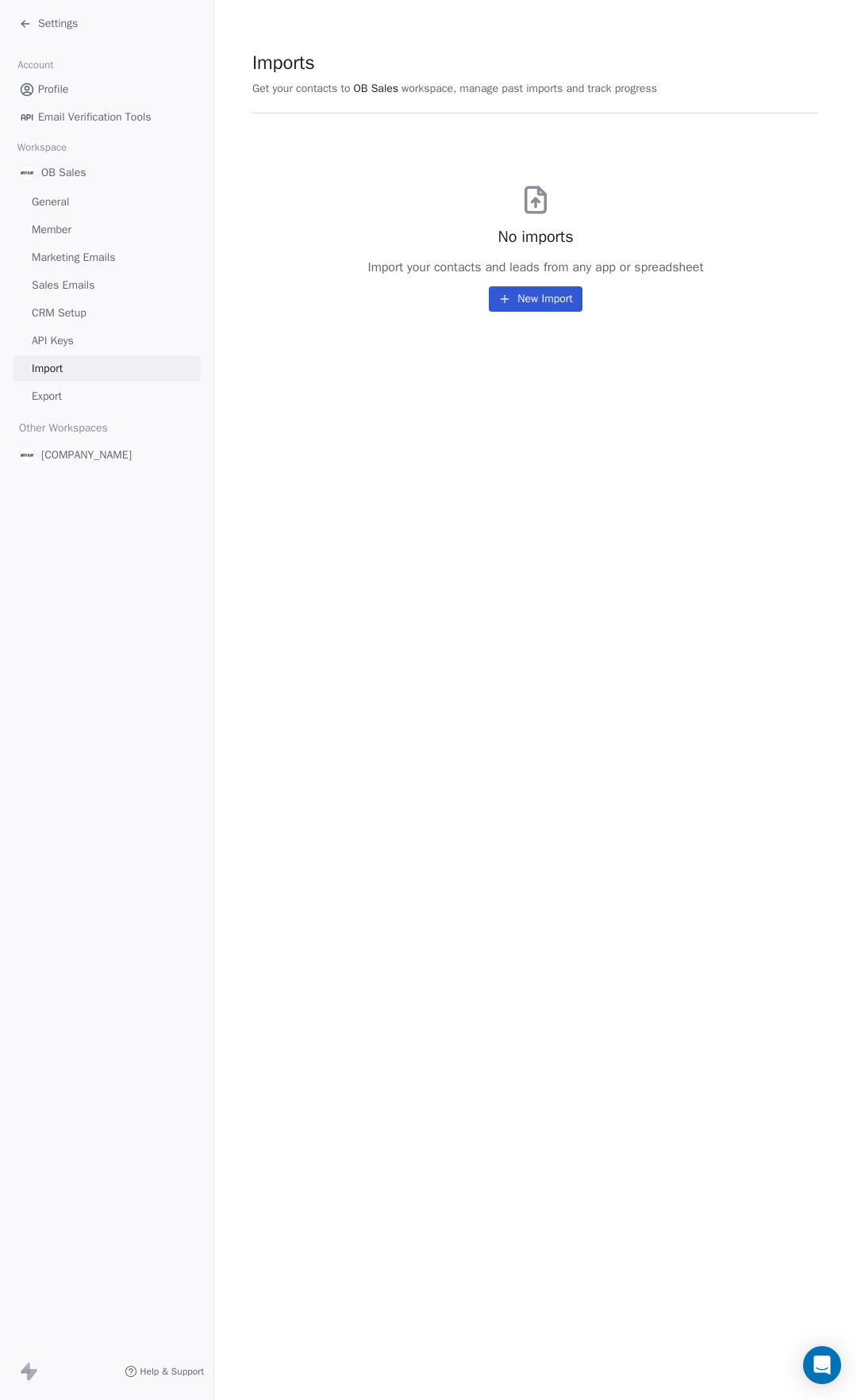 click on "New Import" at bounding box center [535, 299] 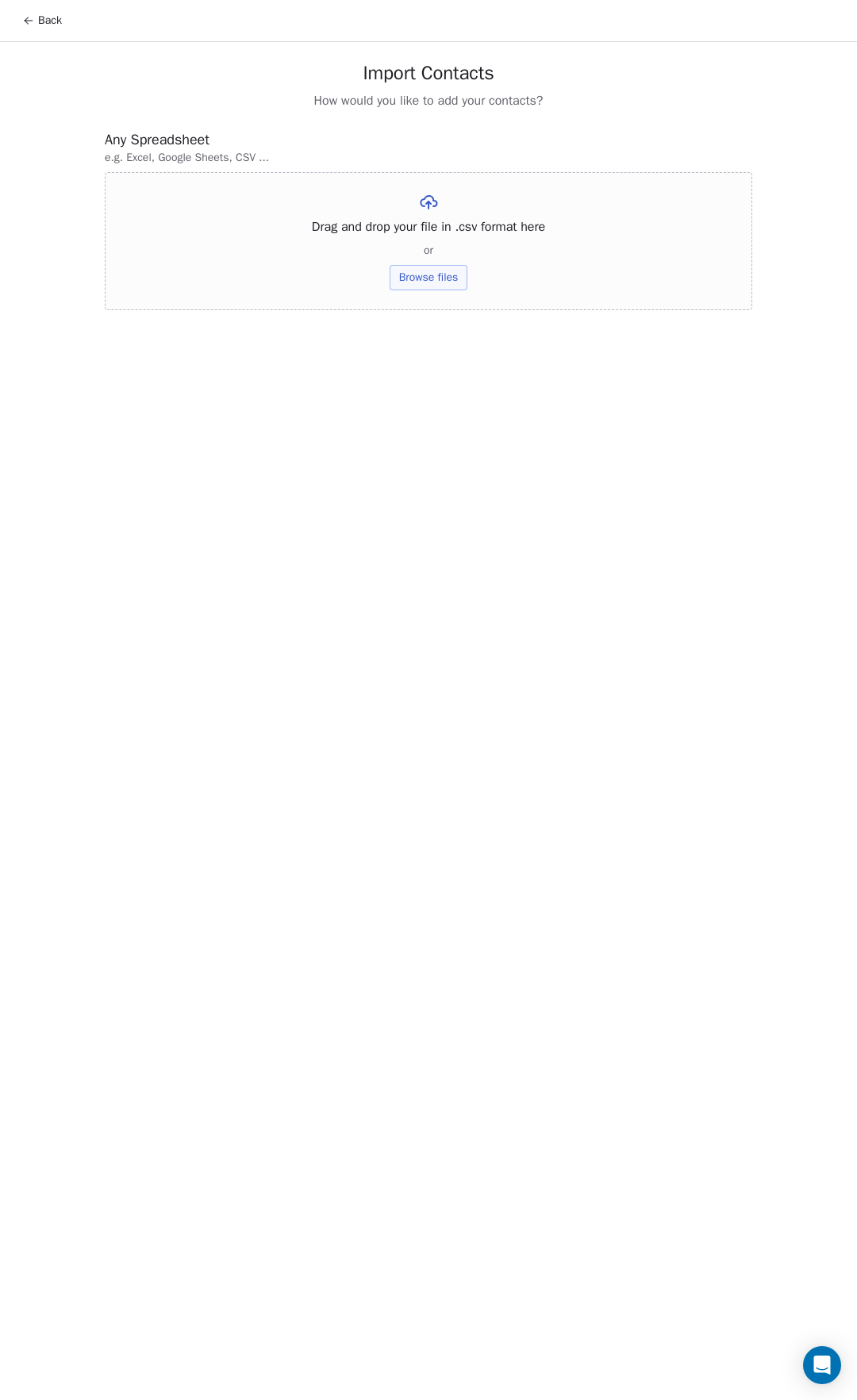 click on "Browse files" at bounding box center (428, 278) 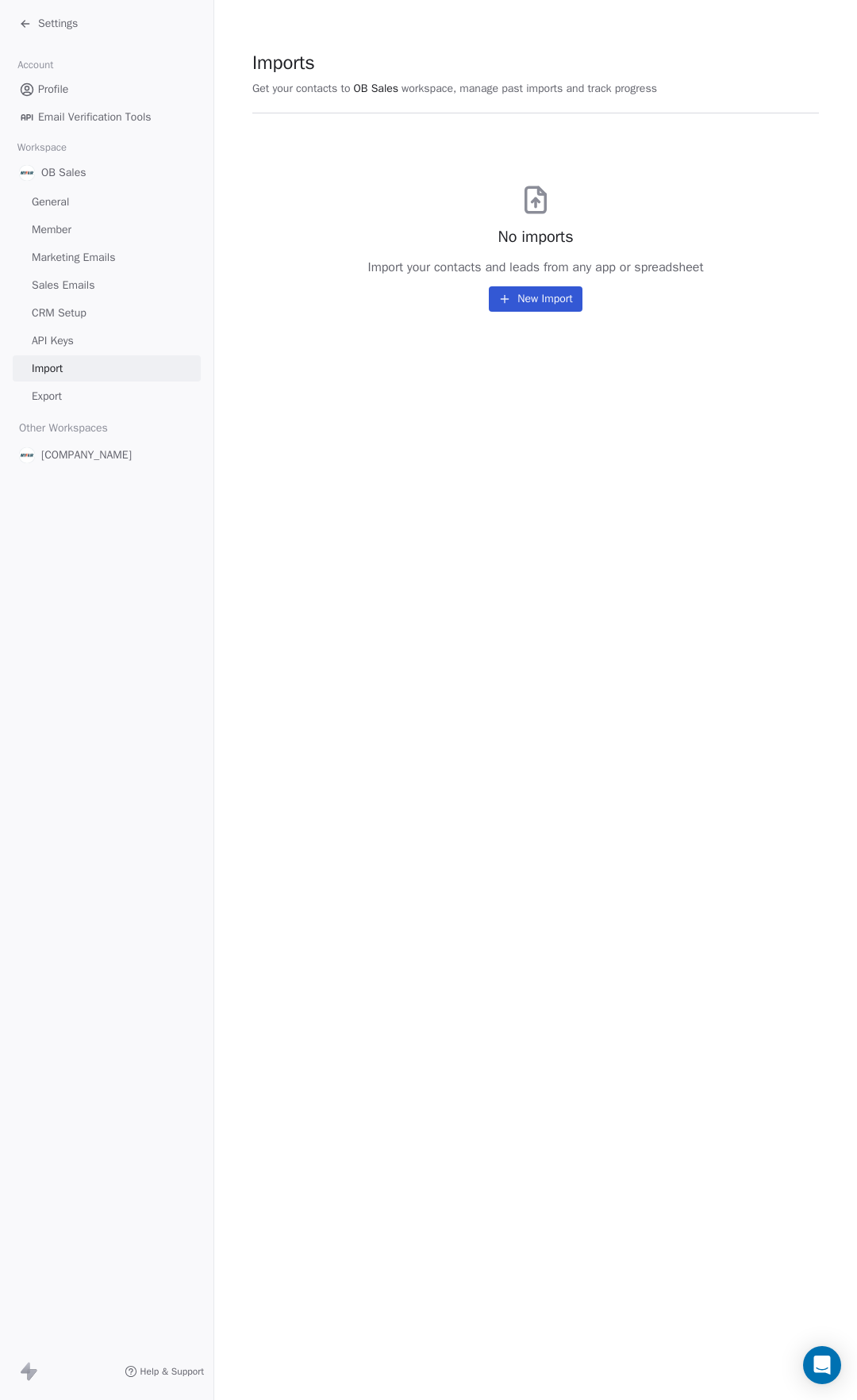 click on "Settings" at bounding box center (58, 24) 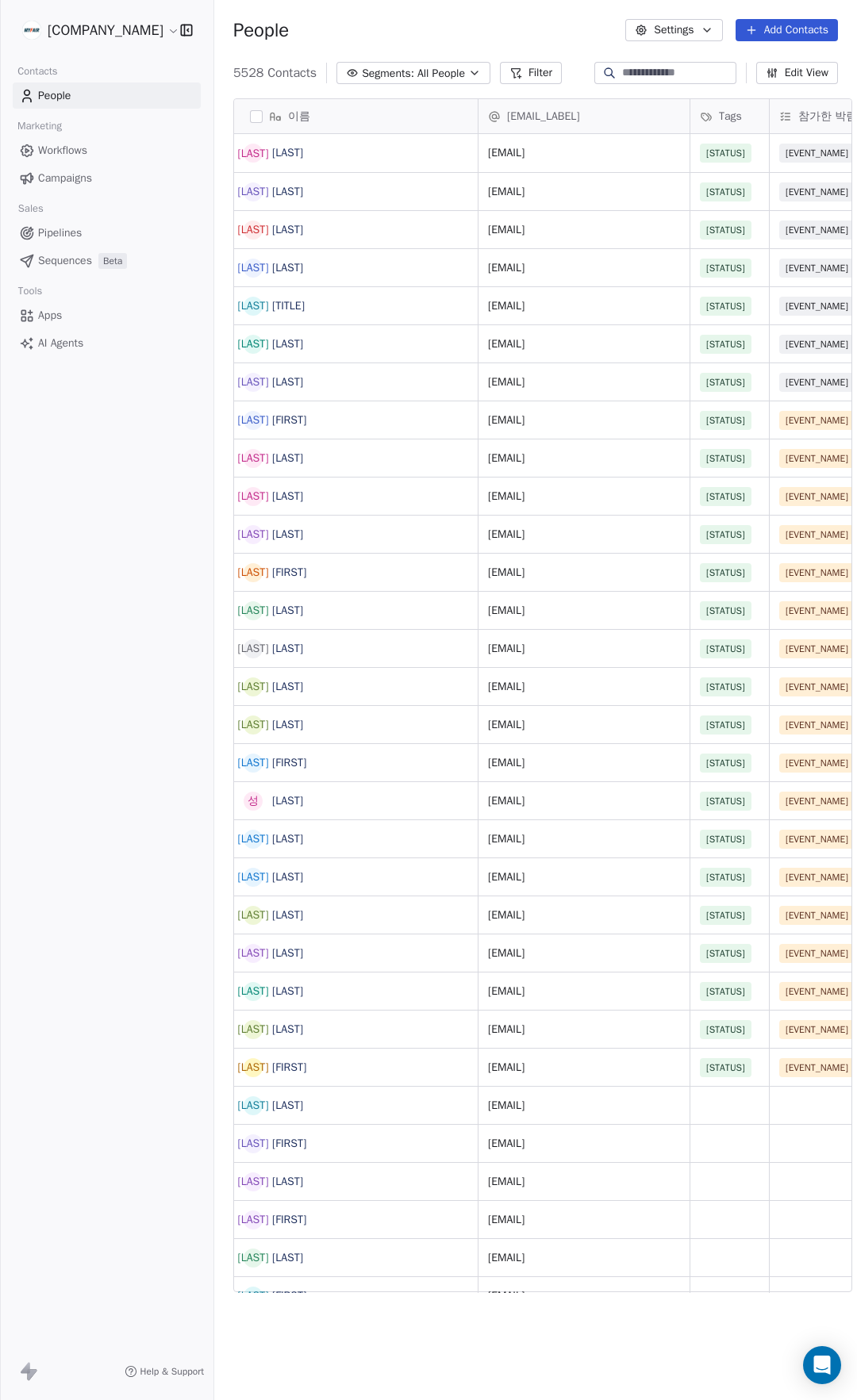 scroll, scrollTop: 1, scrollLeft: 1, axis: both 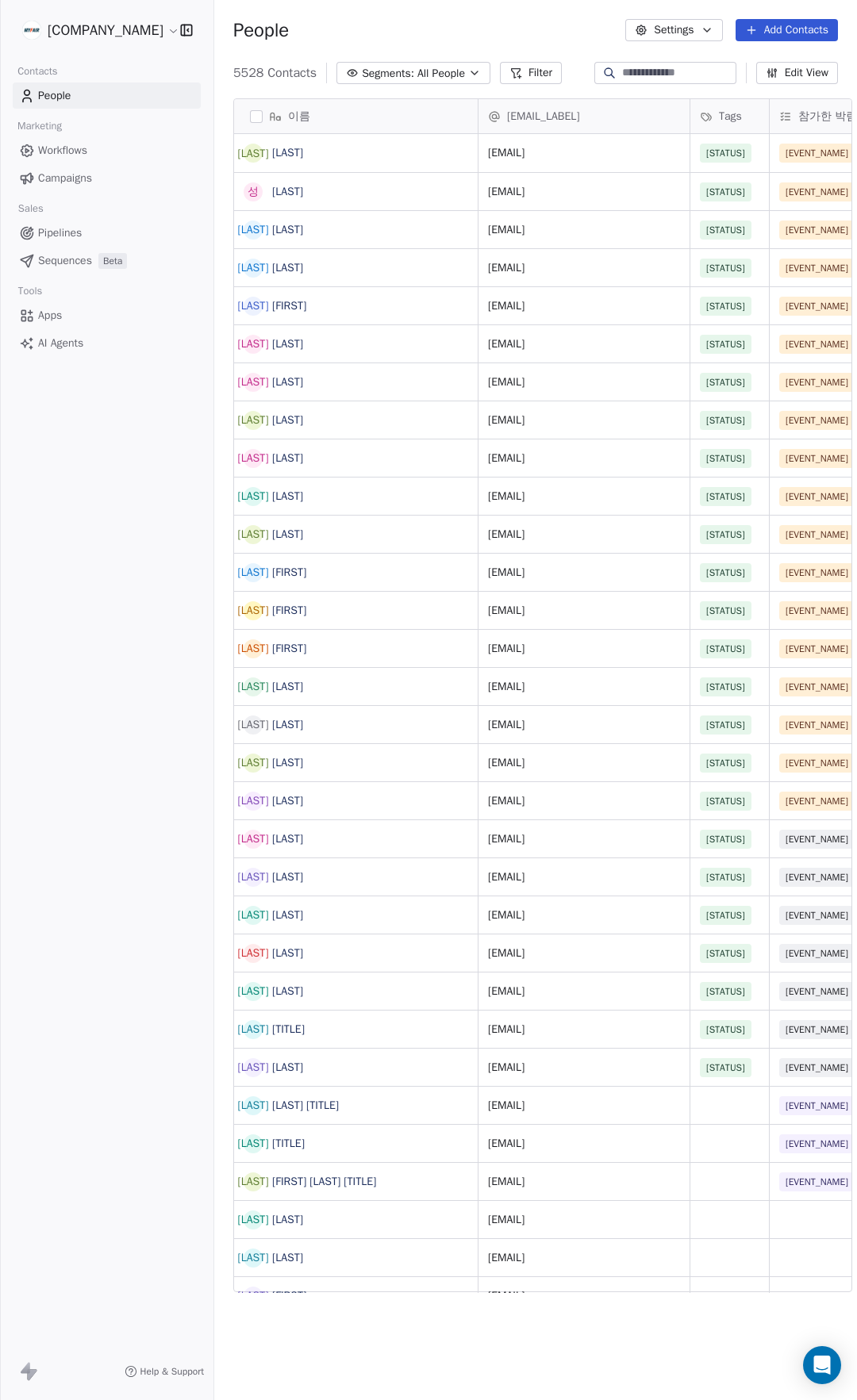 click on "People Settings  Add Contacts" at bounding box center [536, 30] 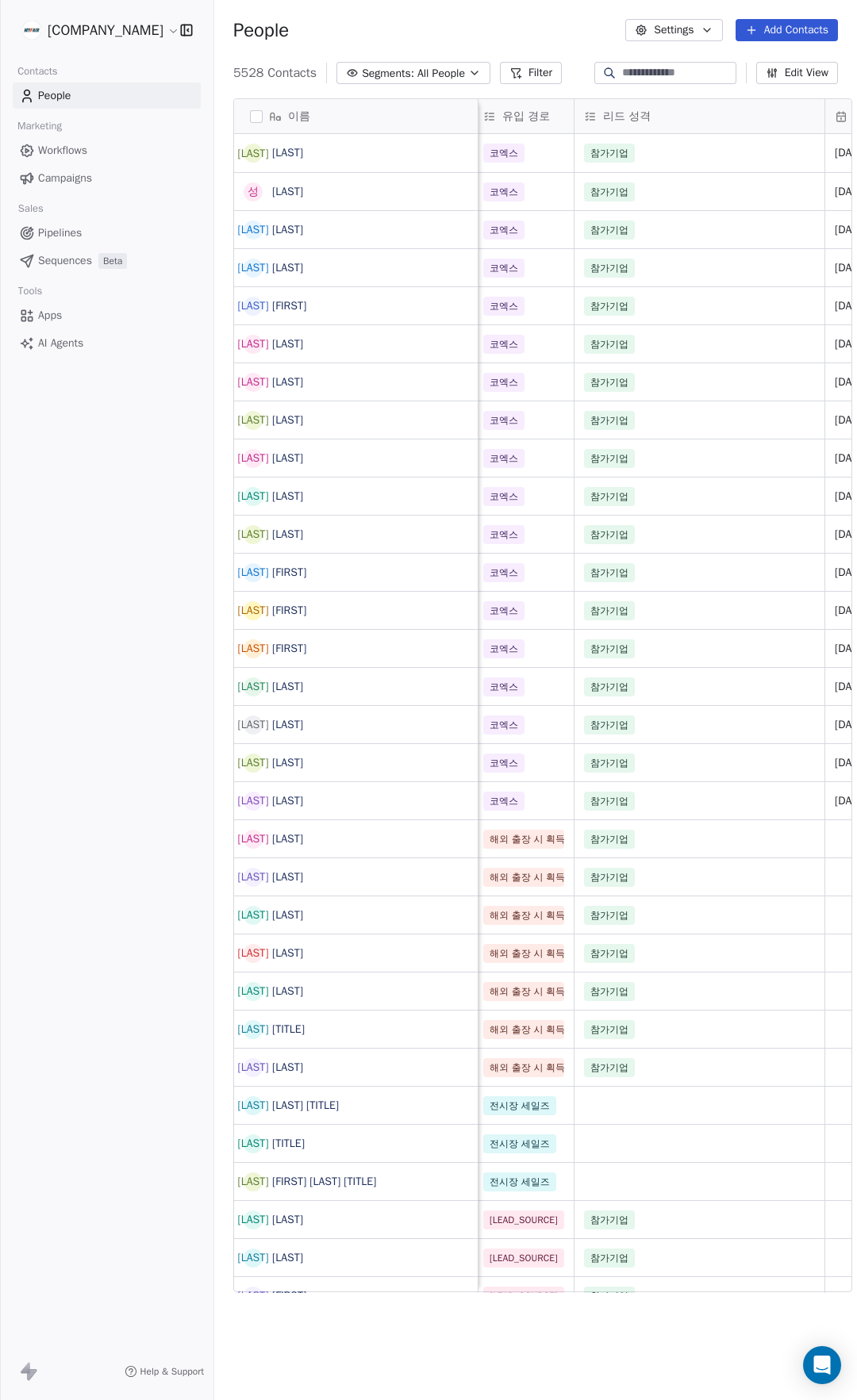 scroll, scrollTop: 0, scrollLeft: 1071, axis: horizontal 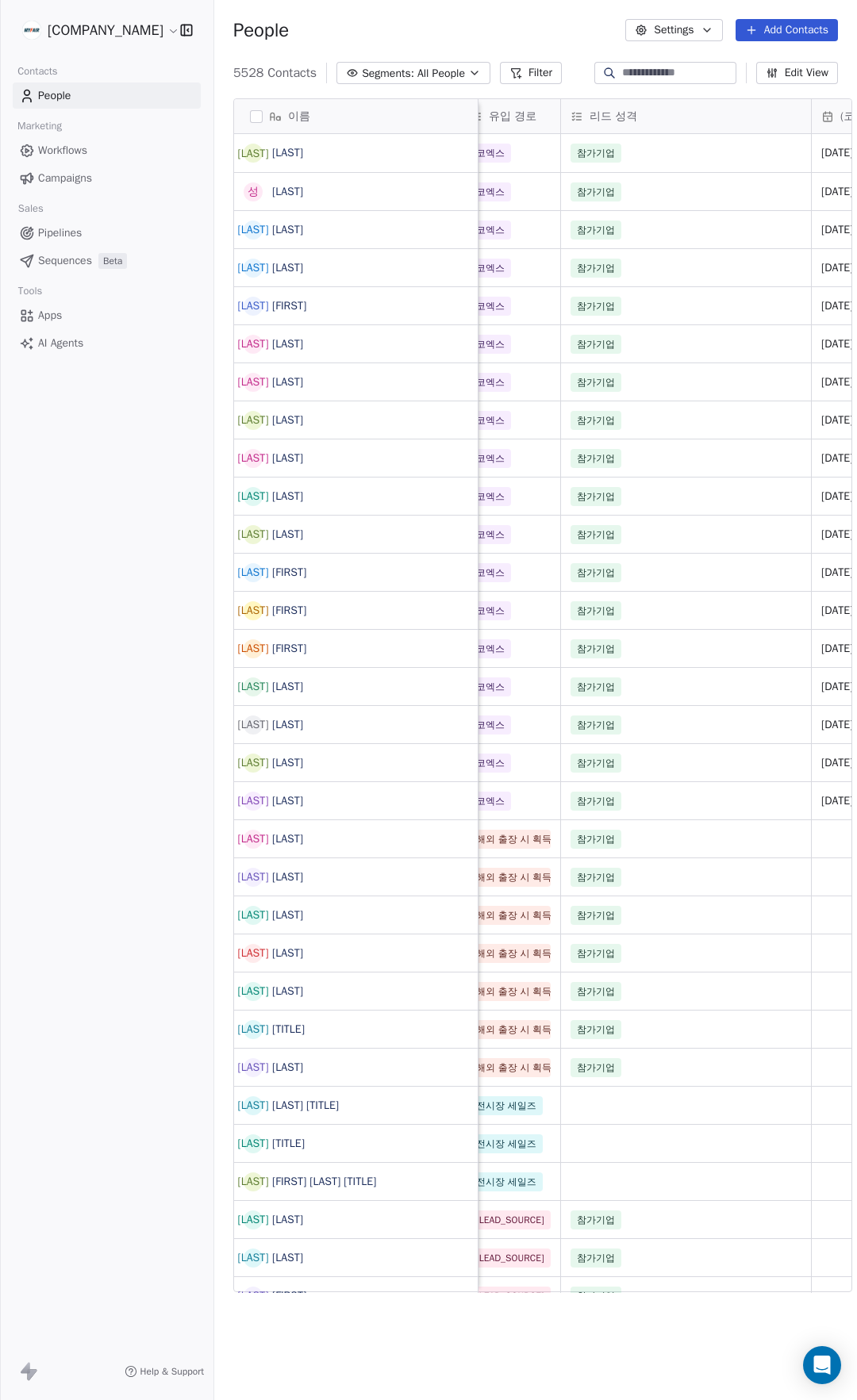 click 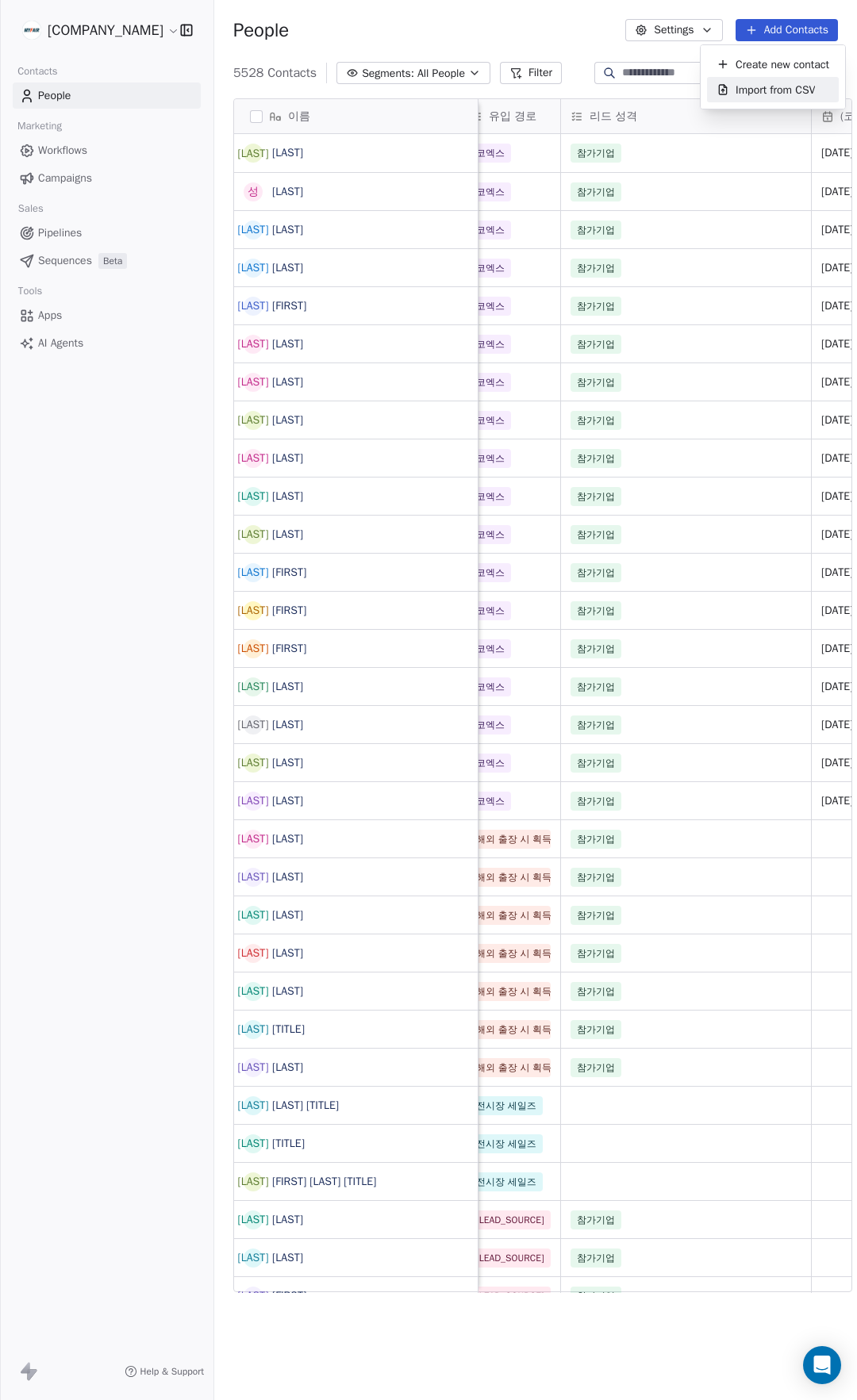click on "Import from CSV" at bounding box center [775, 90] 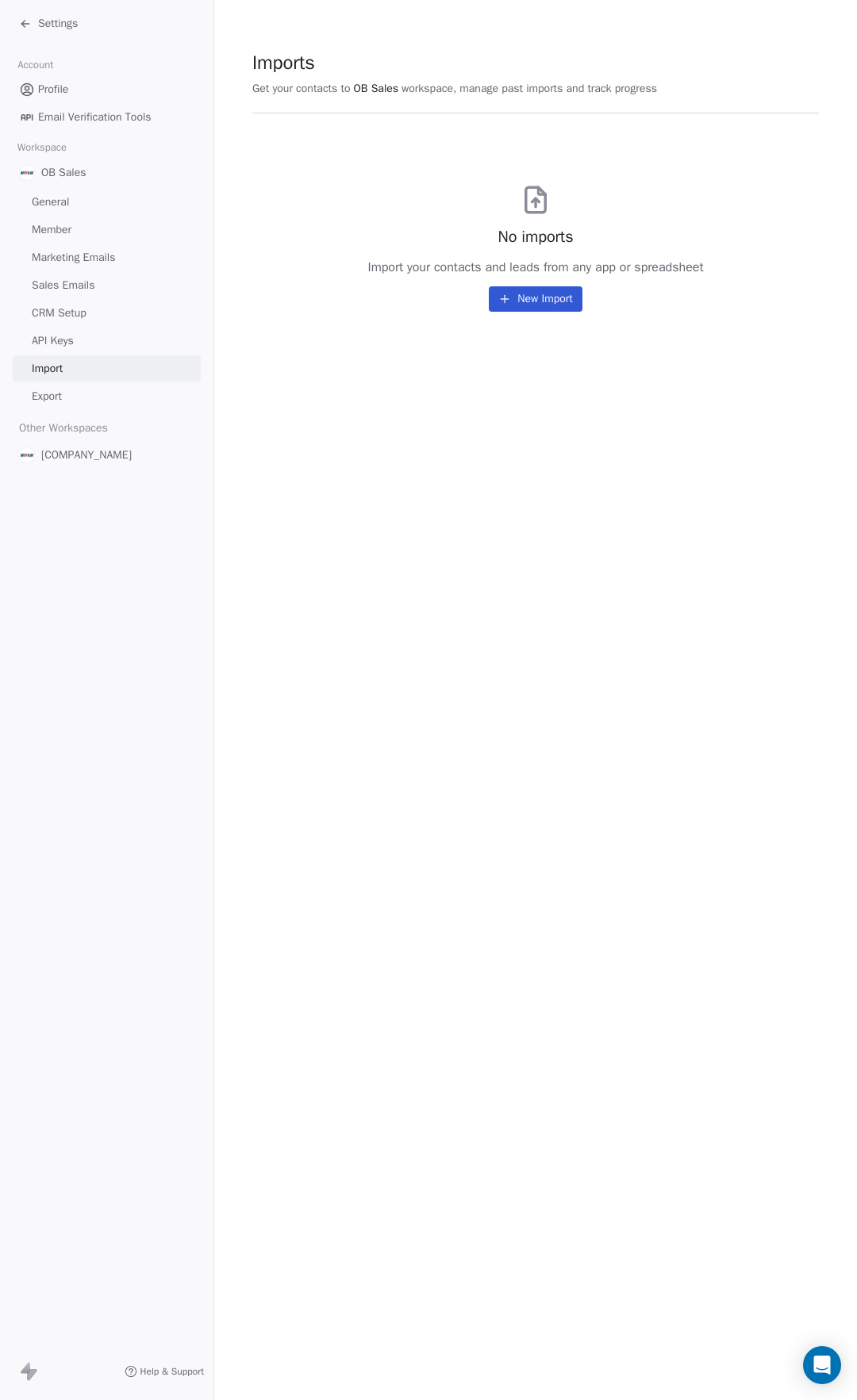 click on "New Import" at bounding box center (535, 299) 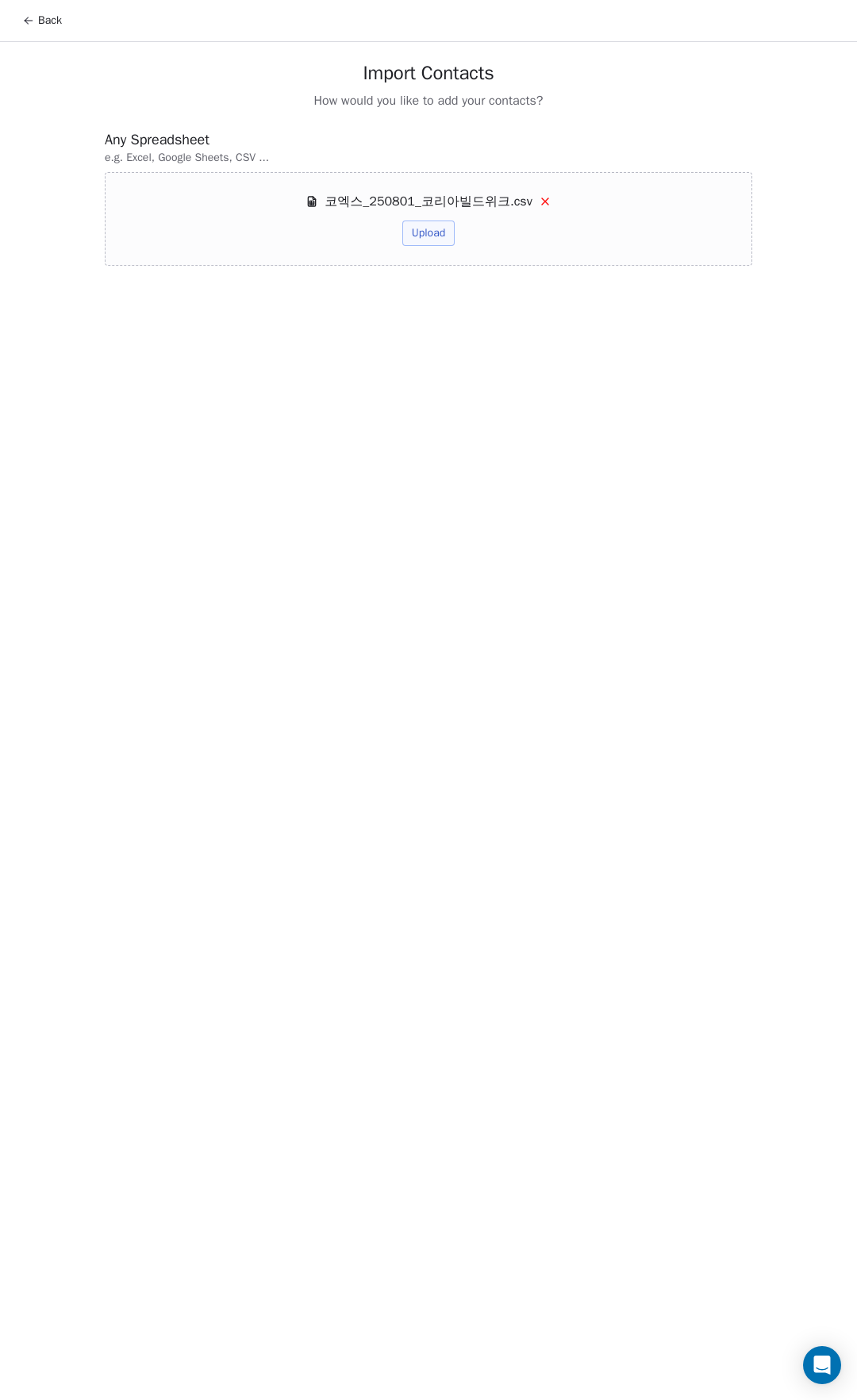 click on "Upload" at bounding box center (428, 233) 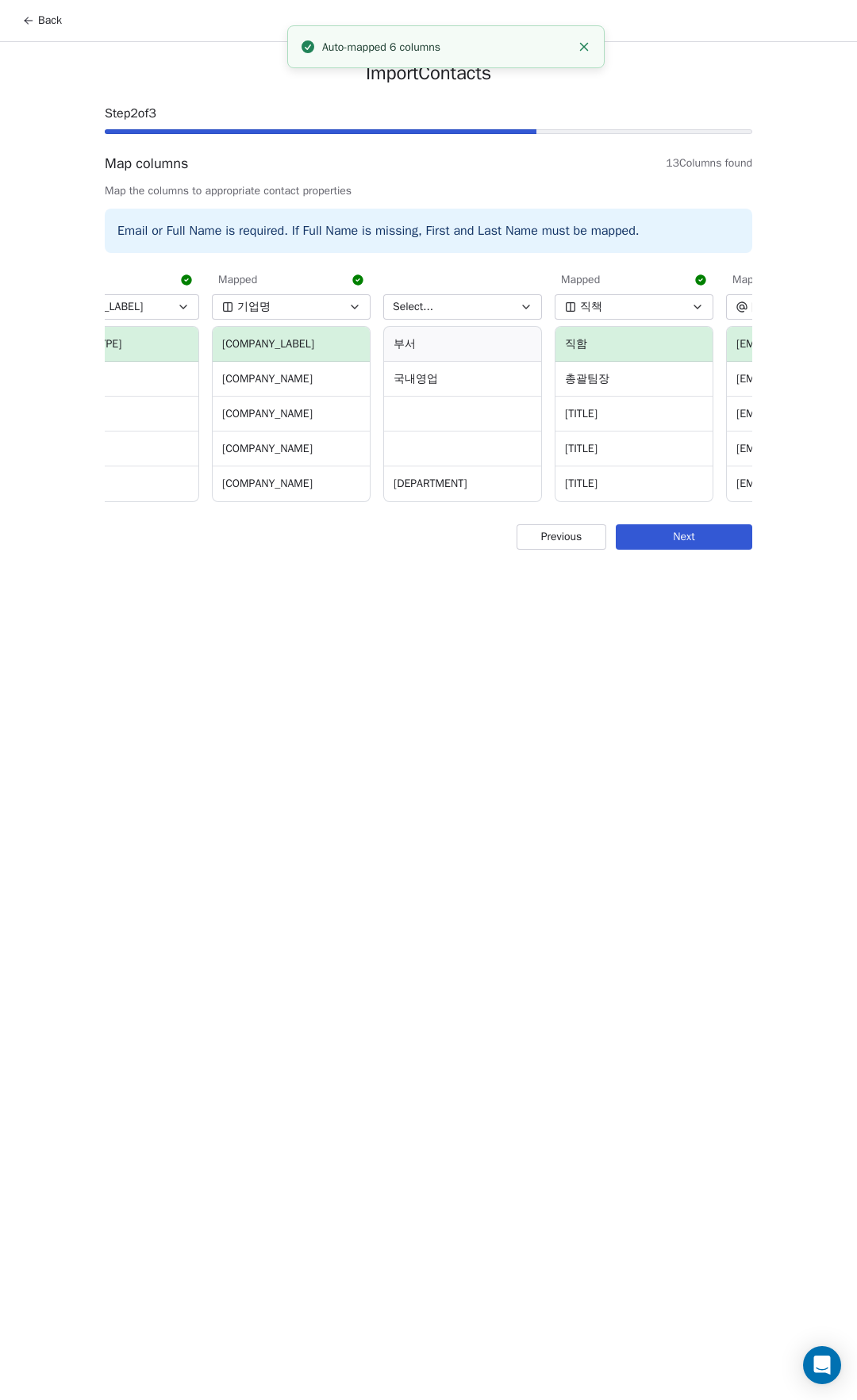 scroll, scrollTop: 0, scrollLeft: 238, axis: horizontal 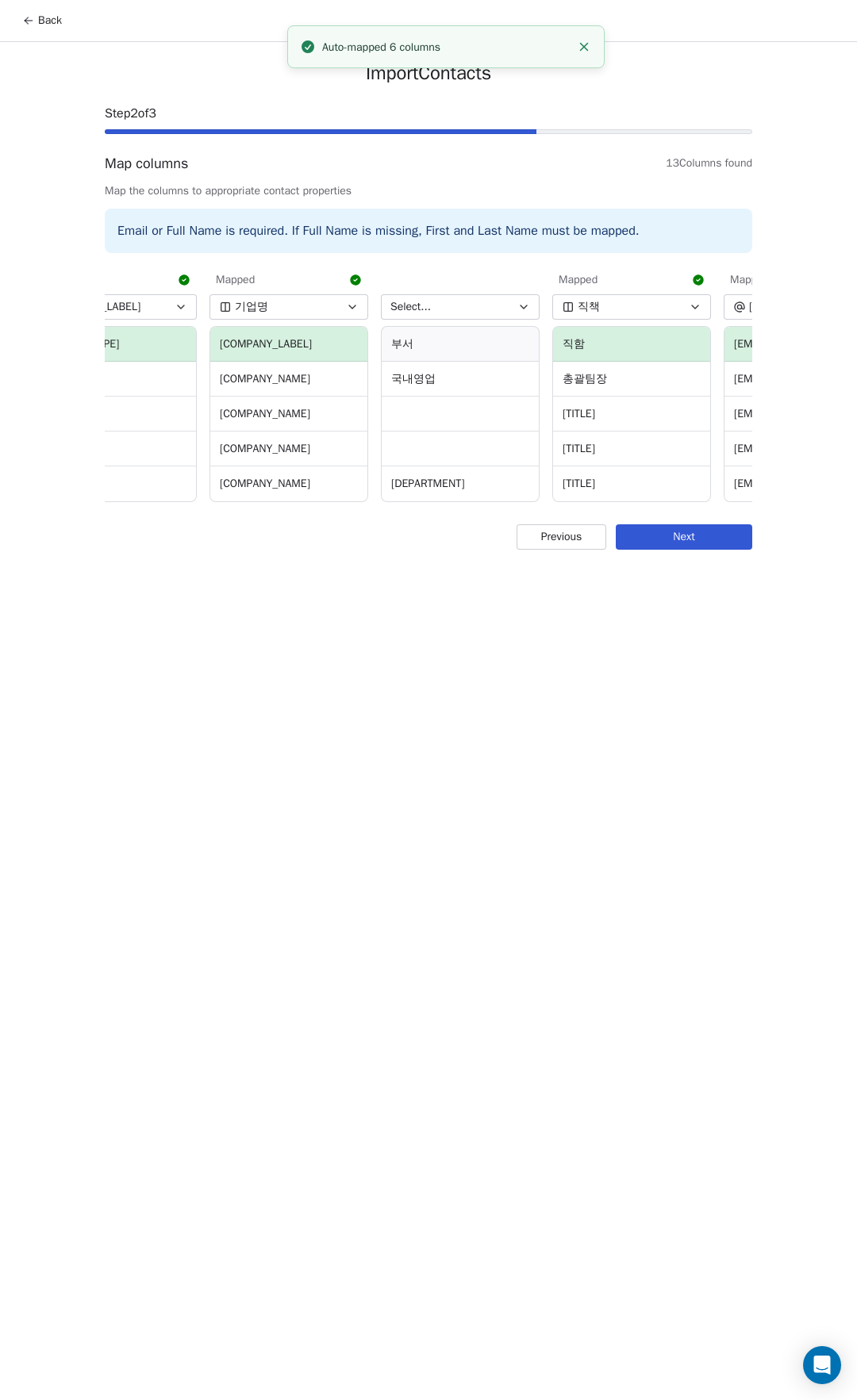 click on "국내영업" at bounding box center [460, 379] 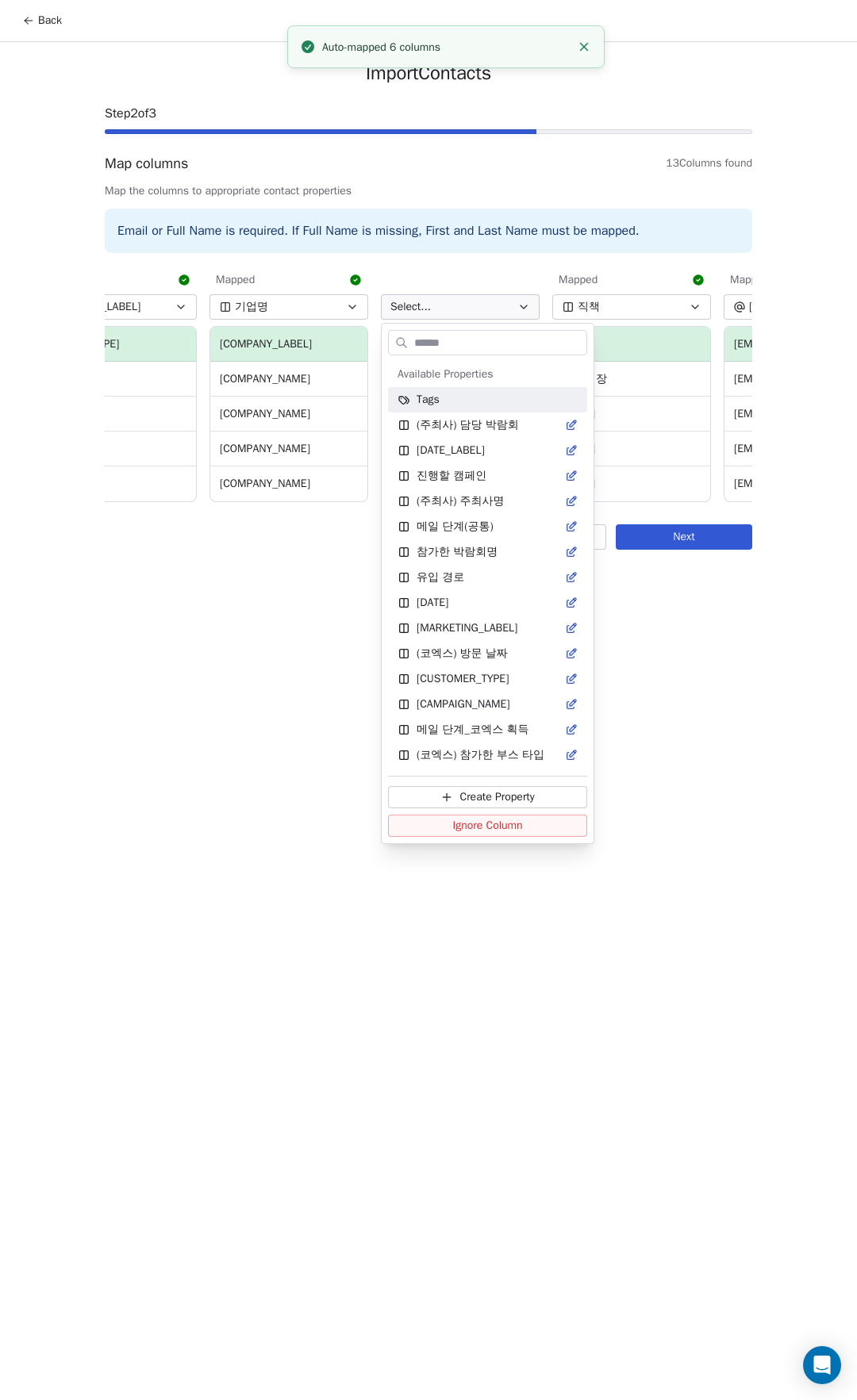 click on "Back Import  Contacts Step  2  of  3 Map columns 13  Columns found Map the columns to appropriate contact properties Email or Full Name is required. If Full Name is missing, First and Last Name must be mapped.   Mapped 이름 ﻿이름 유주영 주용범 이재훈 이재연   Mapped 전화번호 휴대폰 010-5160-5032 010-5601-6125 010-6234-5510 010-3902-8180   Mapped 기업명 회사 알에프캠프 벽조의호수 해광레이저 원진홈플랜   Select... 부서 국내영업 영업부   Mapped 직책 직함 총괄팀장 대표 대표 과장   Mapped 이메일 전자 메일 주소 jody_ryu@rfcamp.com walllake@naver.com lee@hlaser.co.kr ecolex14@naver.com   Select... 근무처 전화 02-593-8808 1566-3040 02-2298-2257 031-633-8258   Select... 근무처 팩스 02-593-8804 02-2298-2245 031-632-6147   Select... 근무지 주소 번지 경기도 안양시 동안구 시민대로 383 디지털엠파이어 B동 806호 경기도 하남시 조정대로 150 525호 경기도 이천시 모가면 공원로 309-6" at bounding box center [428, 700] 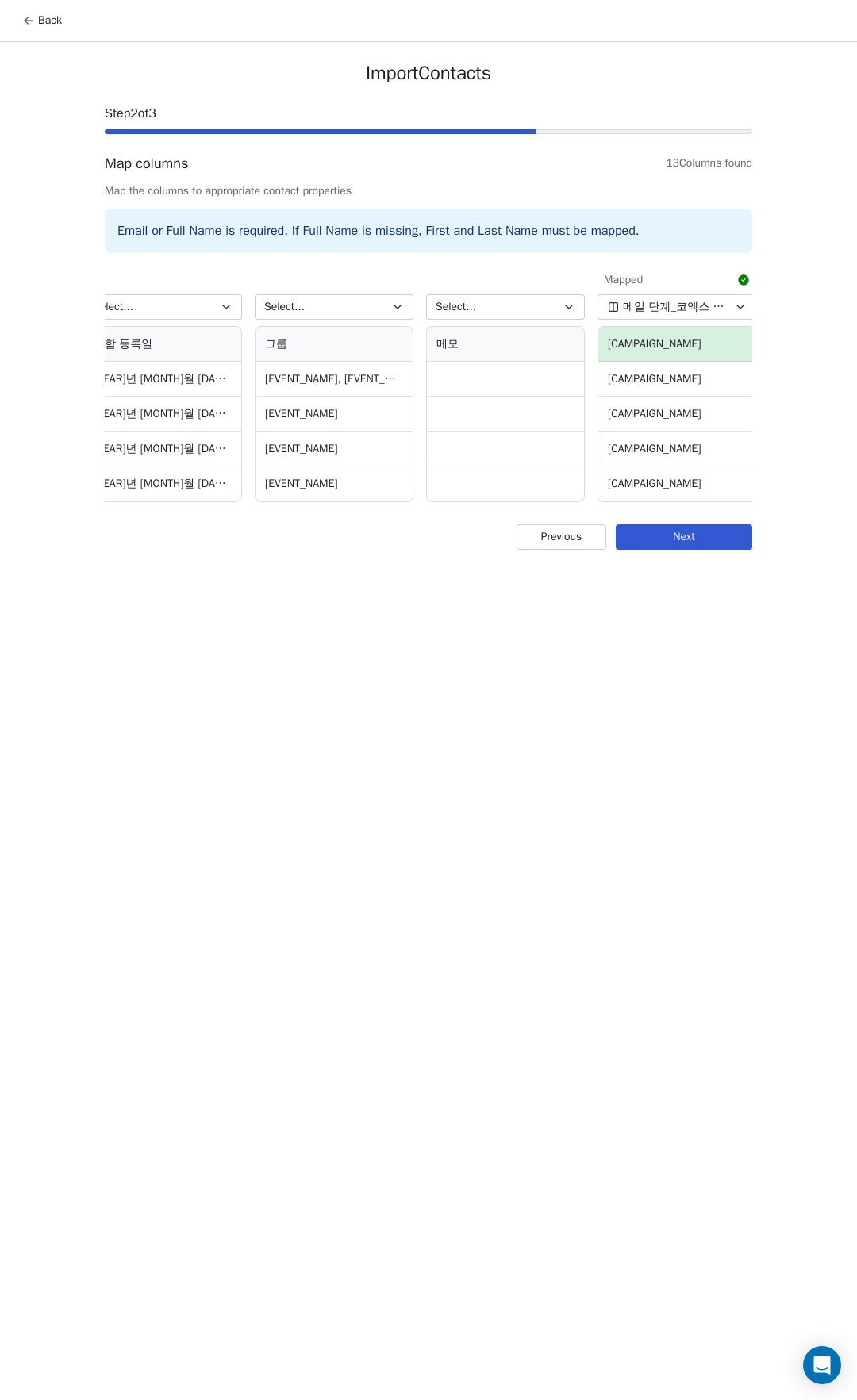 scroll, scrollTop: 0, scrollLeft: 1568, axis: horizontal 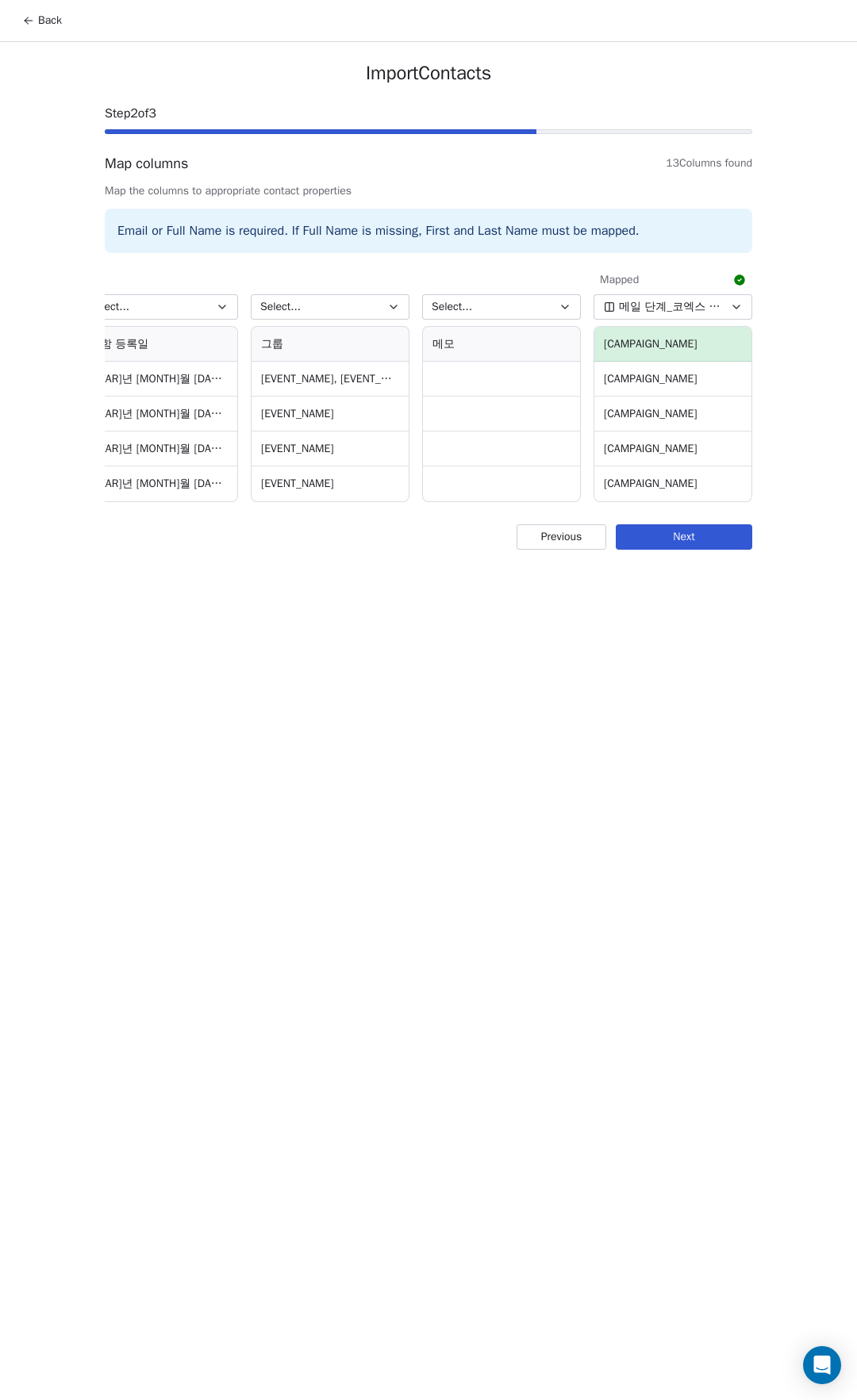 click on "메일 단계_코엑스 획득" at bounding box center (663, 307) 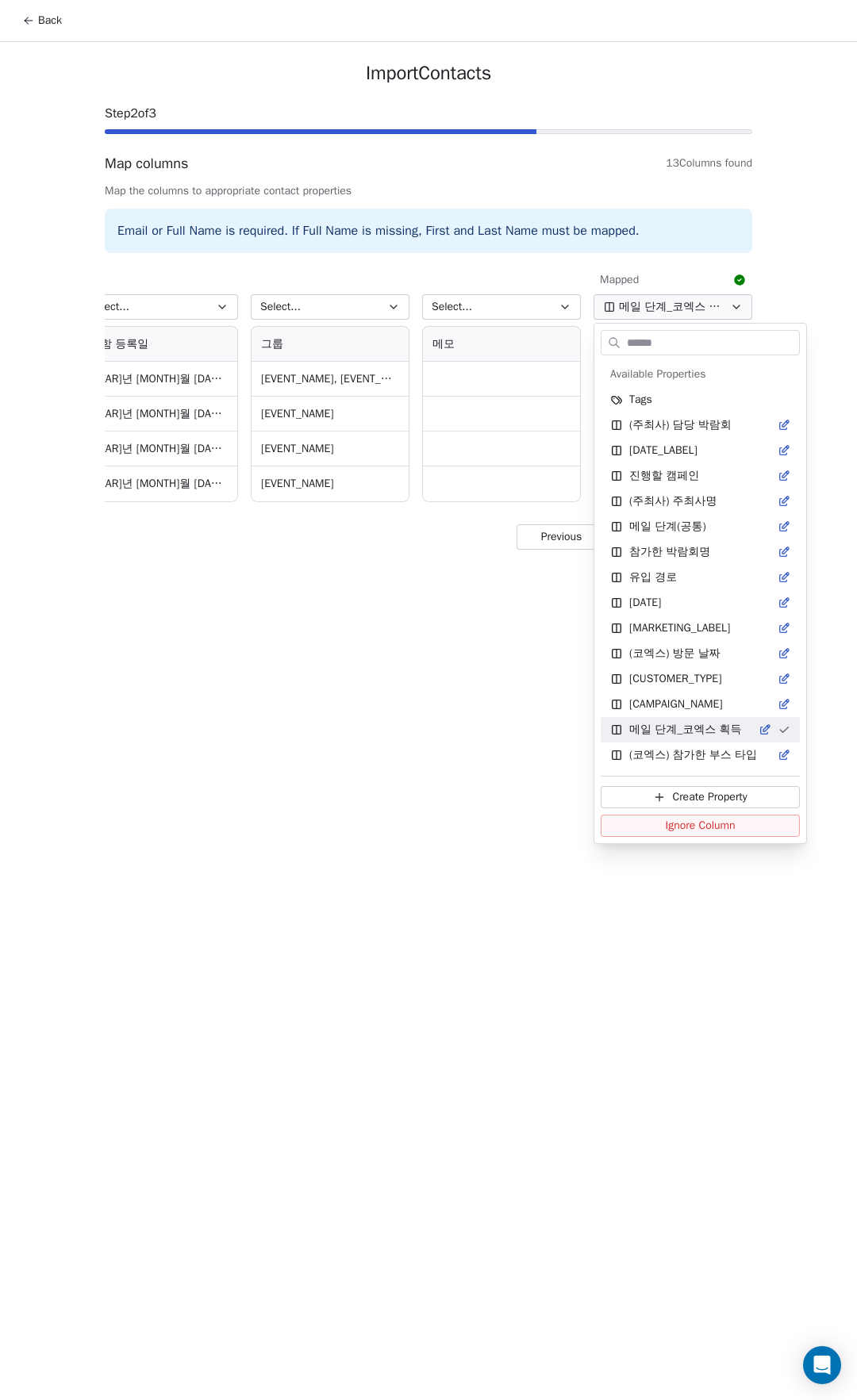 click on "Back Import  Contacts Step  2  of  3 Map columns 13  Columns found Map the columns to appropriate contact properties Email or Full Name is required. If Full Name is missing, First and Last Name must be mapped.   Mapped 이름 ﻿이름 유주영 주용범 이재훈 이재연   Mapped 전화번호 휴대폰 010-5160-5032 010-5601-6125 010-6234-5510 010-3902-8180   Mapped 기업명 회사 알에프캠프 벽조의호수 해광레이저 원진홈플랜   Select... 부서 국내영업 영업부   Mapped 직책 직함 총괄팀장 대표 대표 과장   Mapped 이메일 전자 메일 주소 jody_ryu@rfcamp.com walllake@naver.com lee@hlaser.co.kr ecolex14@naver.com   Select... 근무처 전화 02-593-8808 1566-3040 02-2298-2257 031-633-8258   Select... 근무처 팩스 02-593-8804 02-2298-2245 031-632-6147   Select... 근무지 주소 번지 경기도 안양시 동안구 시민대로 383 디지털엠파이어 B동 806호 경기도 하남시 조정대로 150 525호 경기도 이천시 모가면 공원로 309-6" at bounding box center [428, 700] 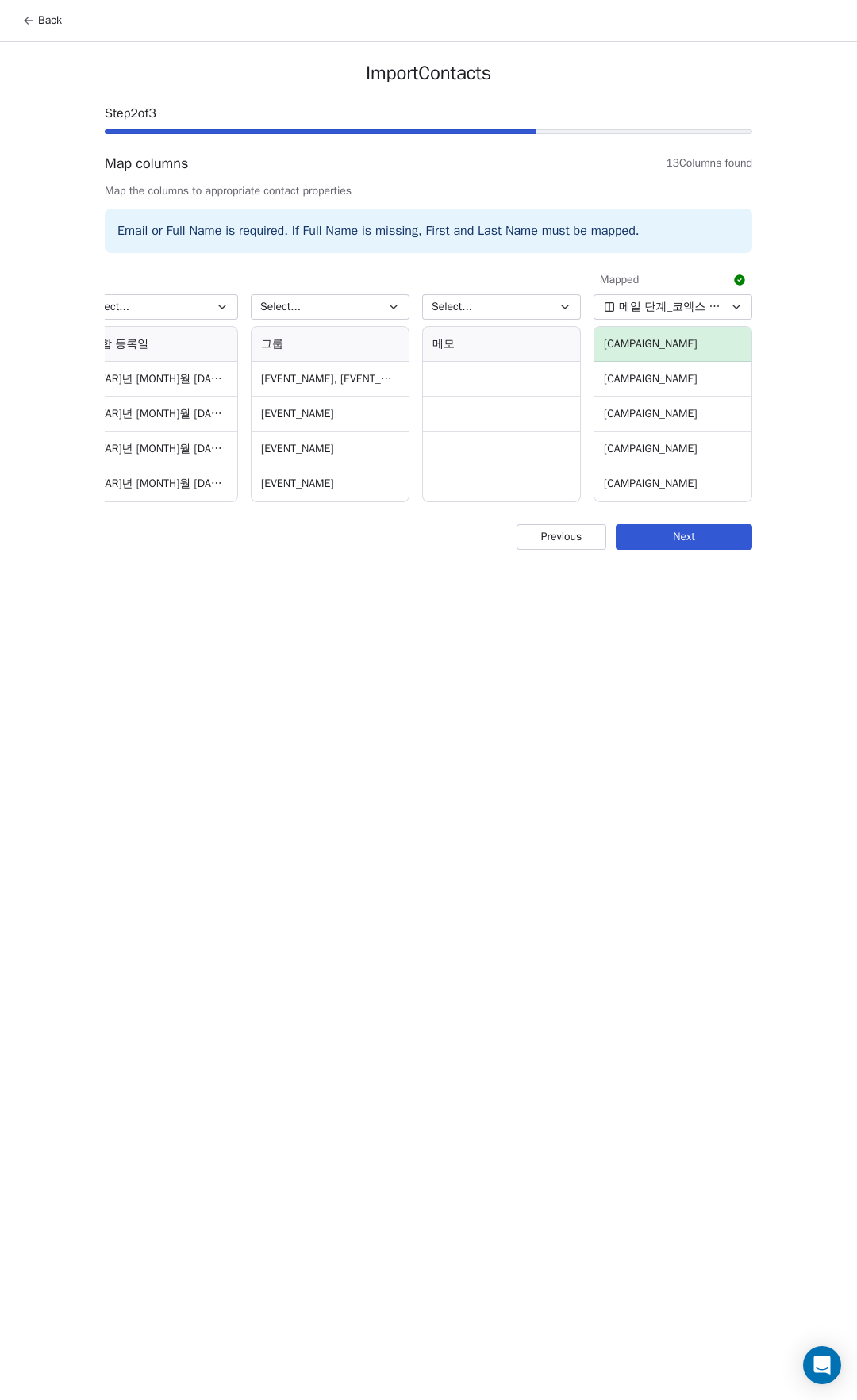 click on "메일 단계_코엑스 획득" at bounding box center [671, 307] 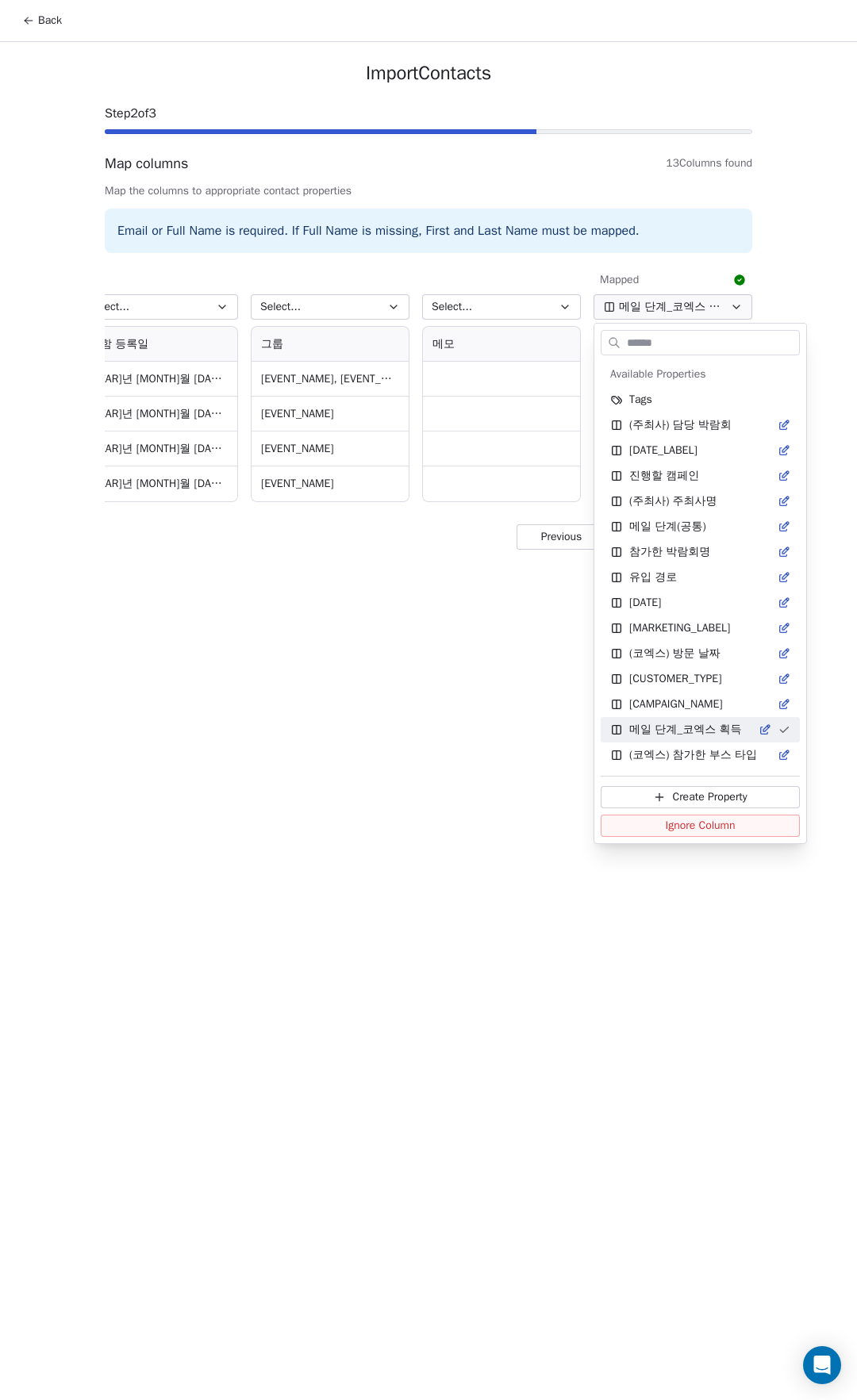 click on "Back Import  Contacts Step  2  of  3 Map columns 13  Columns found Map the columns to appropriate contact properties Email or Full Name is required. If Full Name is missing, First and Last Name must be mapped.   Mapped 이름 ﻿이름 유주영 주용범 이재훈 이재연   Mapped 전화번호 휴대폰 010-5160-5032 010-5601-6125 010-6234-5510 010-3902-8180   Mapped 기업명 회사 알에프캠프 벽조의호수 해광레이저 원진홈플랜   Select... 부서 국내영업 영업부   Mapped 직책 직함 총괄팀장 대표 대표 과장   Mapped 이메일 전자 메일 주소 jody_ryu@rfcamp.com walllake@naver.com lee@hlaser.co.kr ecolex14@naver.com   Select... 근무처 전화 02-593-8808 1566-3040 02-2298-2257 031-633-8258   Select... 근무처 팩스 02-593-8804 02-2298-2245 031-632-6147   Select... 근무지 주소 번지 경기도 안양시 동안구 시민대로 383 디지털엠파이어 B동 806호 경기도 하남시 조정대로 150 525호 경기도 이천시 모가면 공원로 309-6" at bounding box center [428, 700] 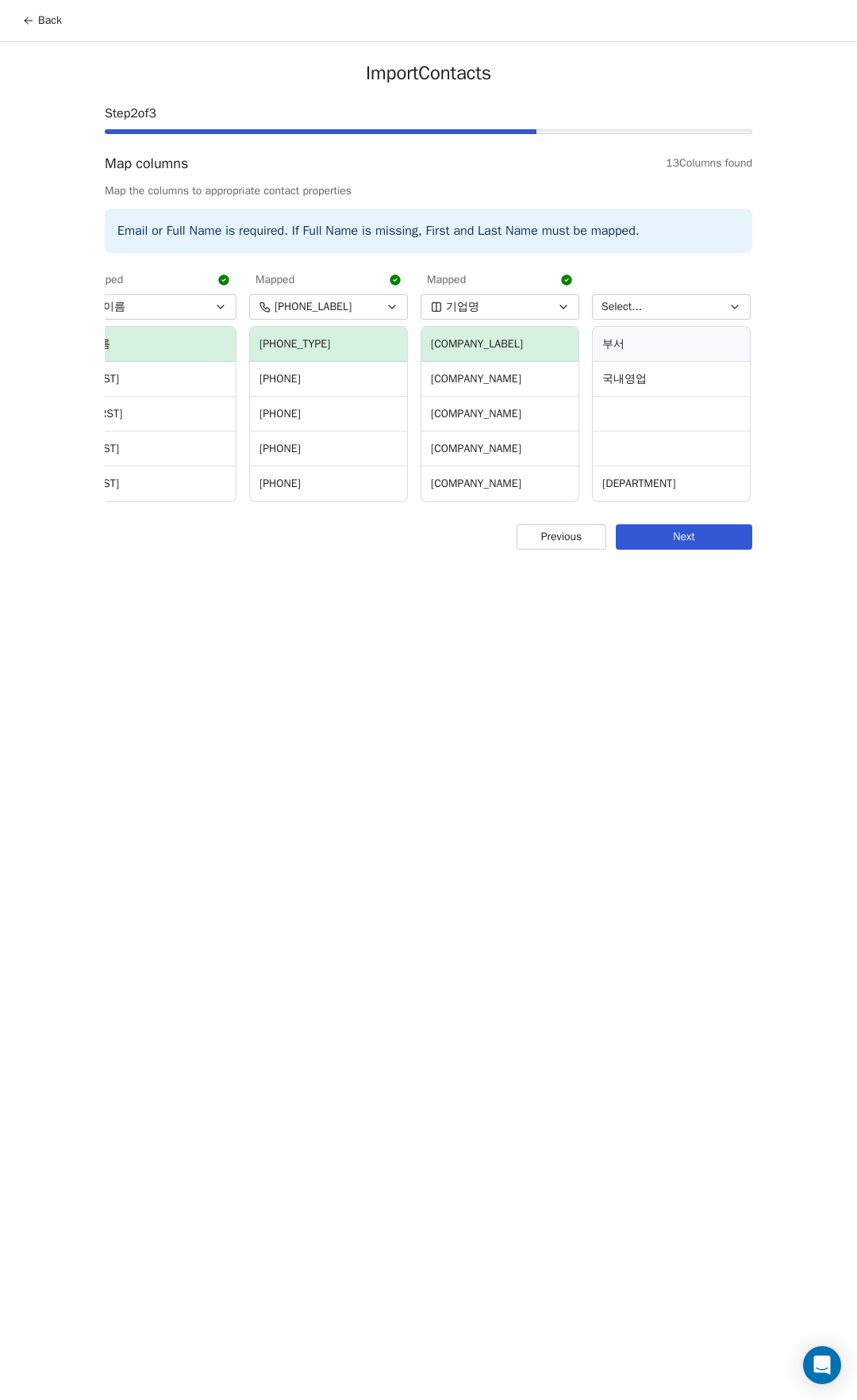 scroll, scrollTop: 0, scrollLeft: 0, axis: both 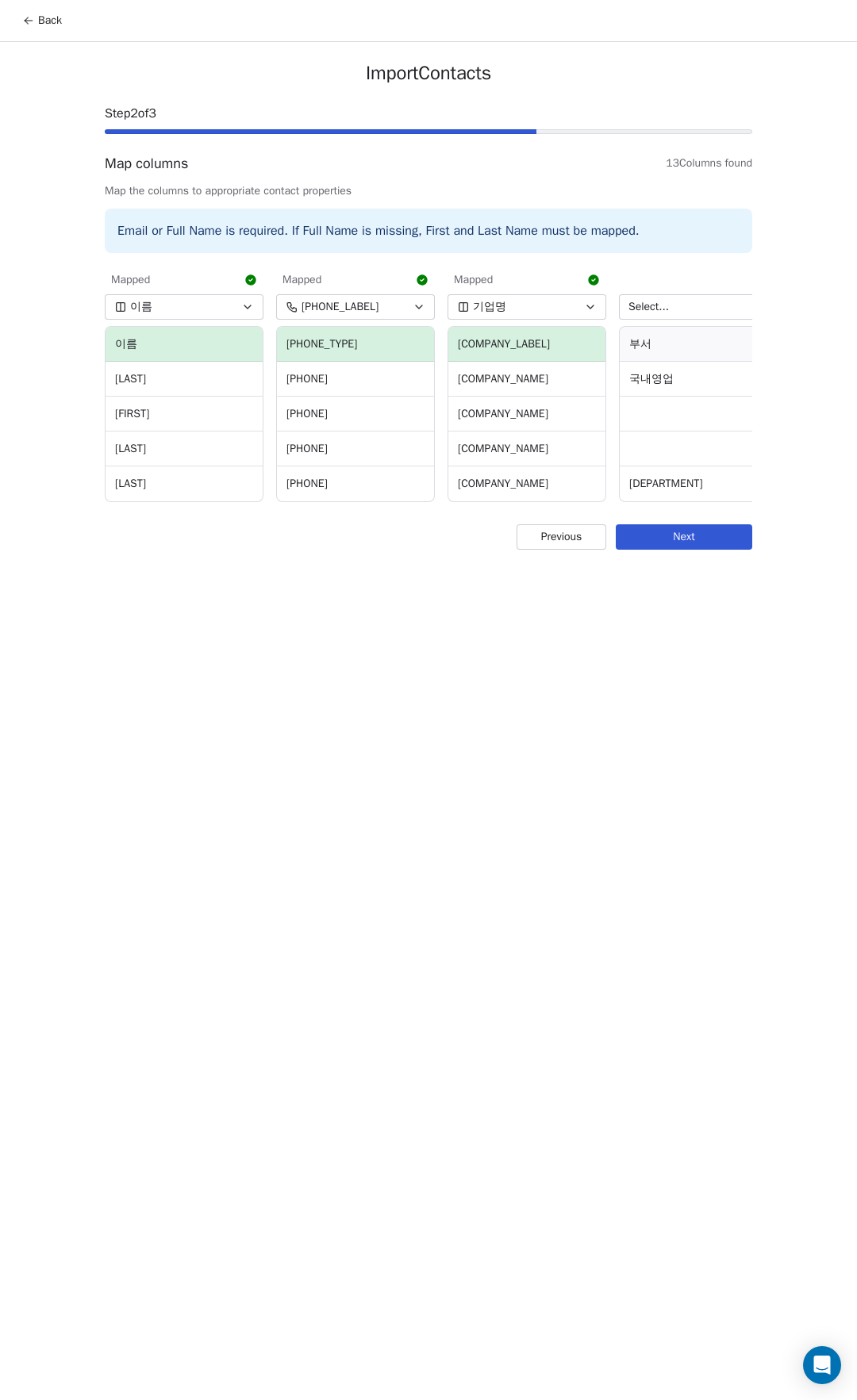 drag, startPoint x: 283, startPoint y: 576, endPoint x: 252, endPoint y: 563, distance: 33.615473 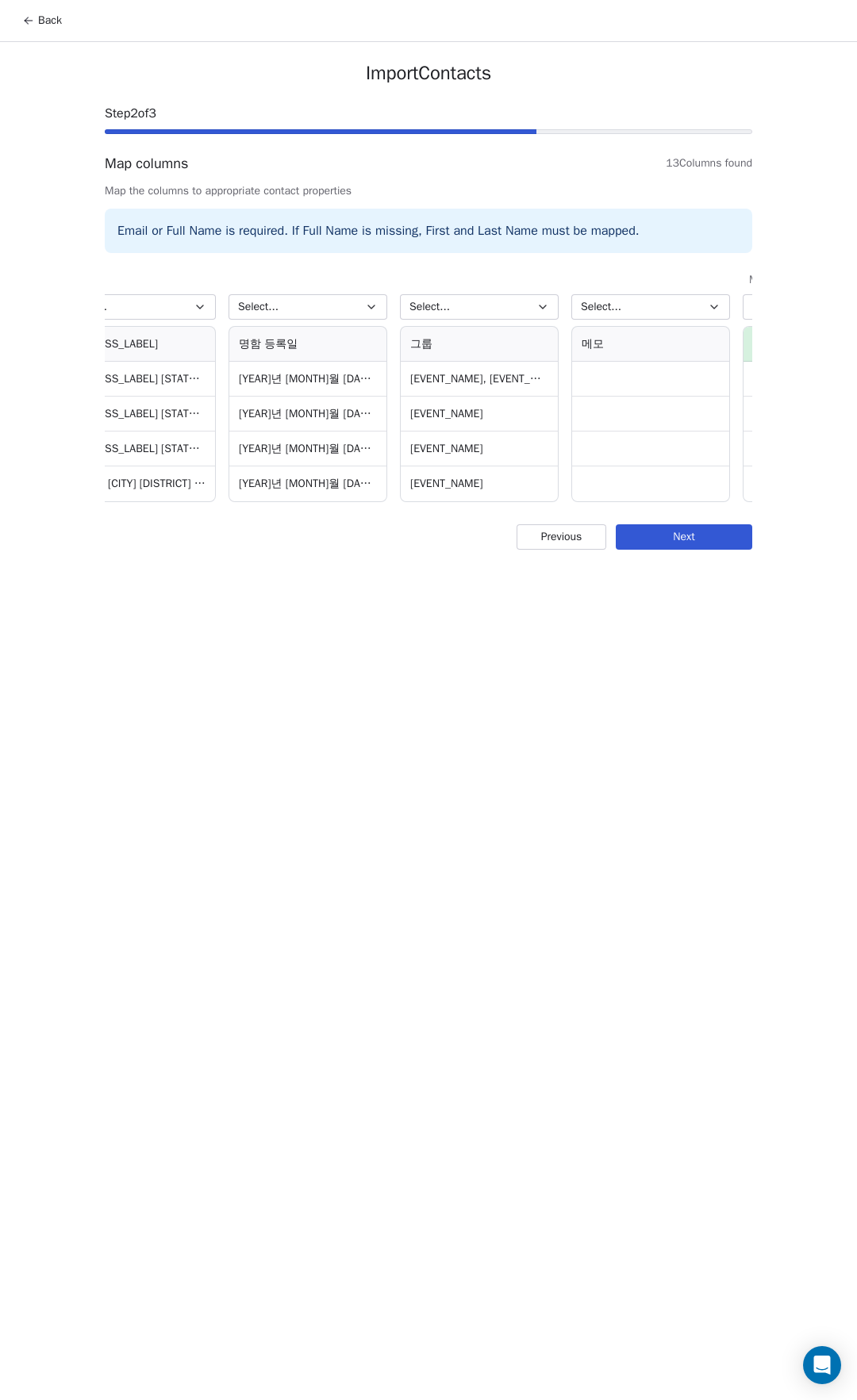 scroll, scrollTop: 0, scrollLeft: 1427, axis: horizontal 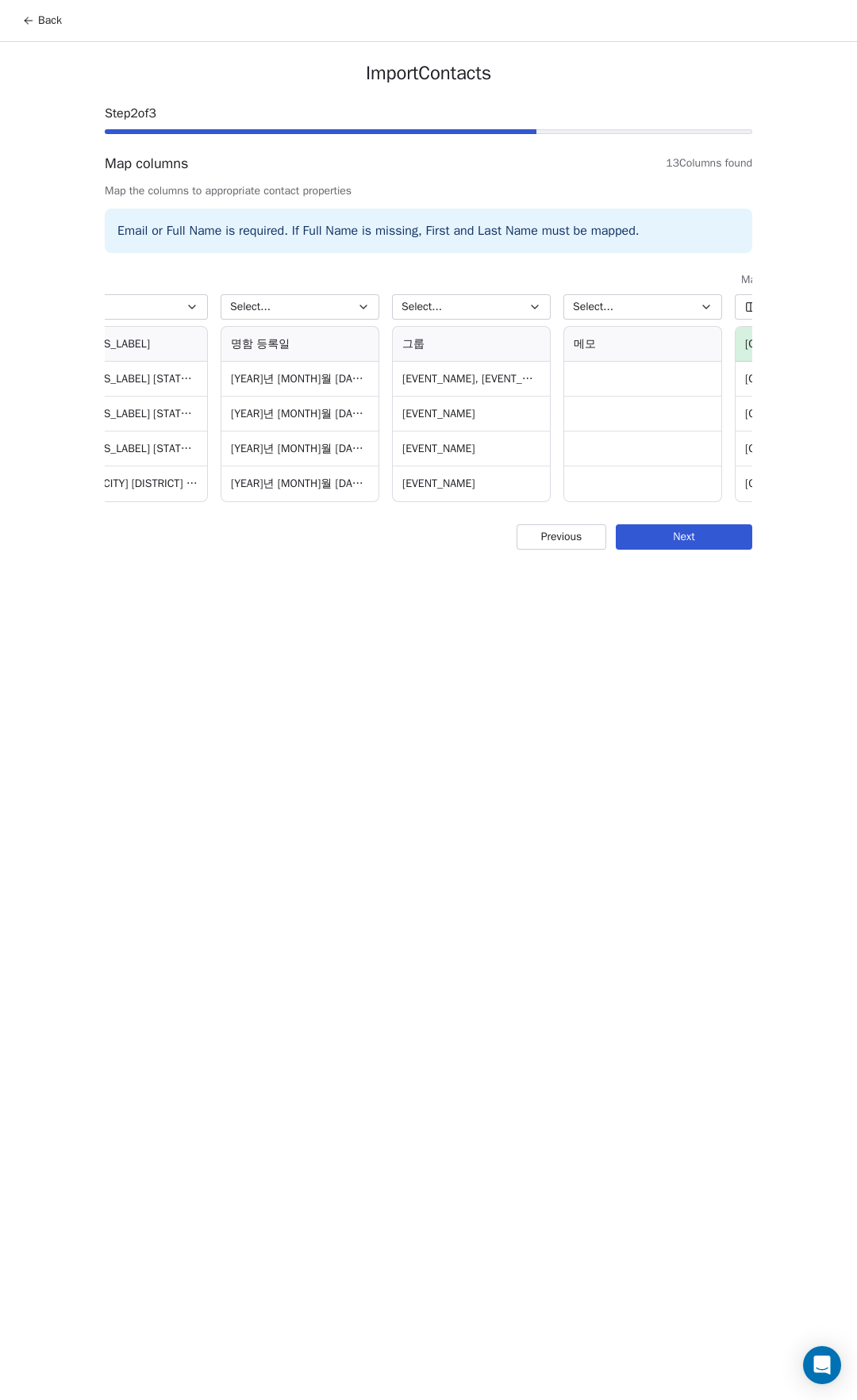 click on "Select..." at bounding box center (471, 307) 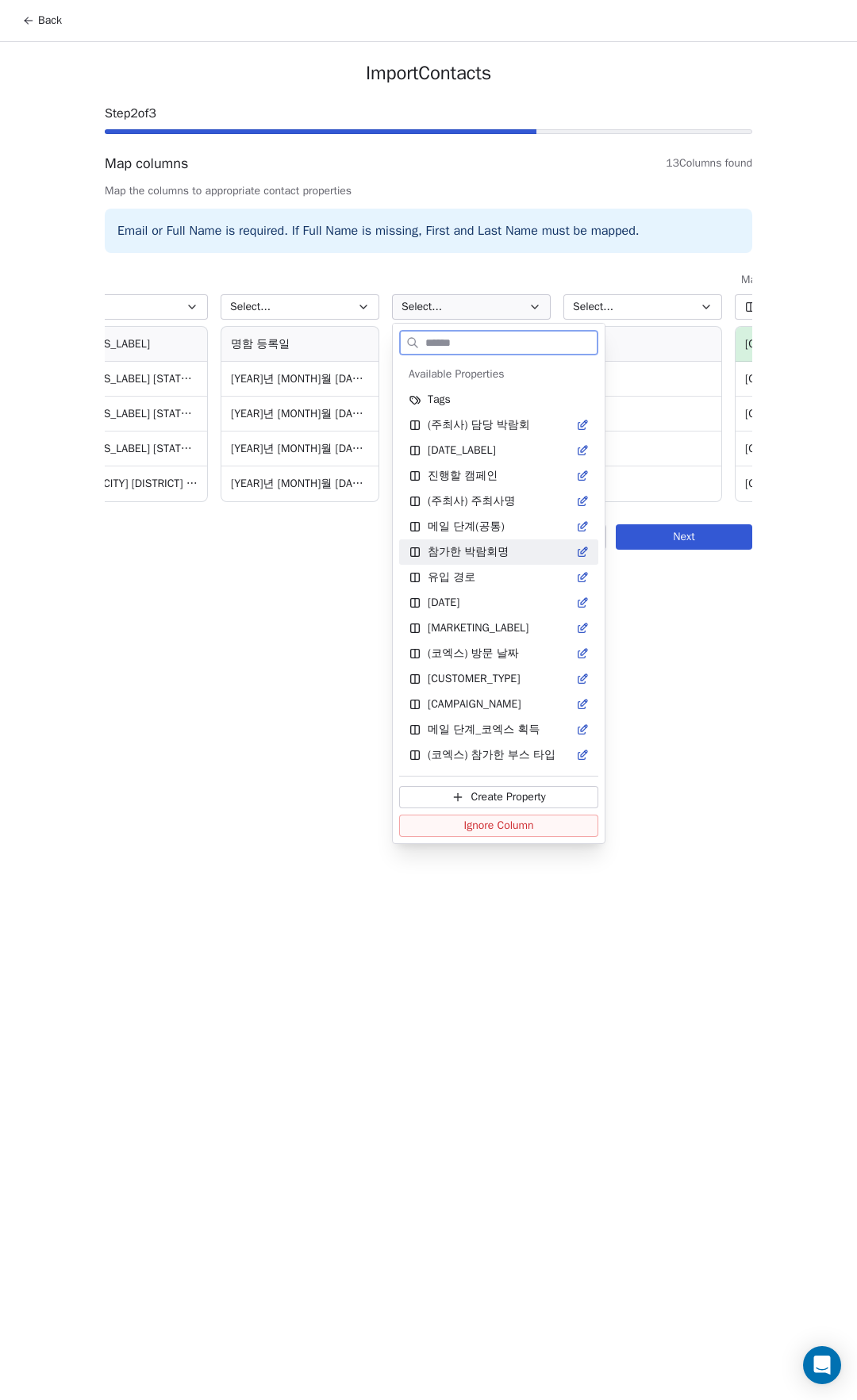 click on "참가한 박람회명" at bounding box center (468, 552) 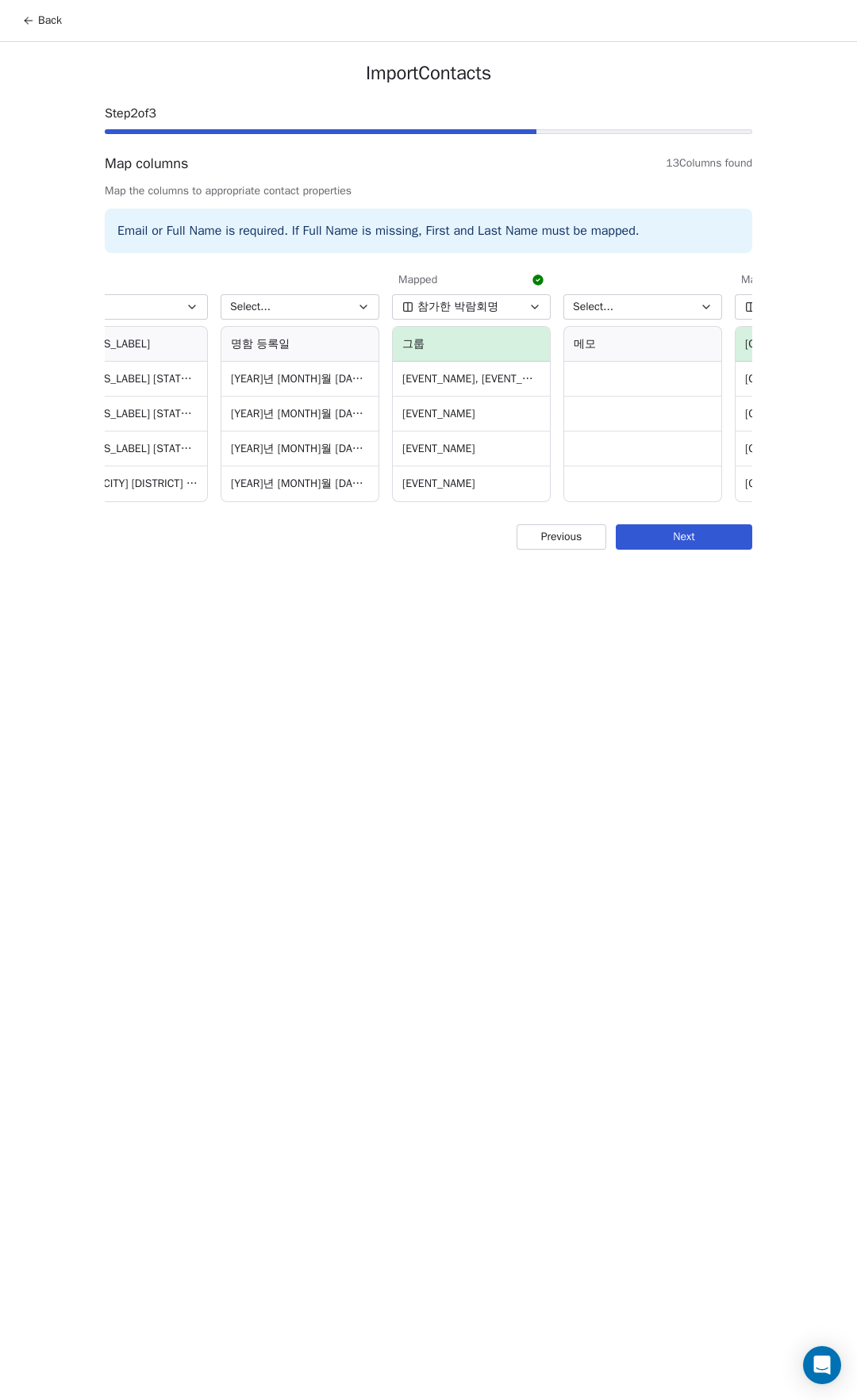click on "Back Import  Contacts Step  2  of  3 Map columns 13  Columns found Map the columns to appropriate contact properties Email or Full Name is required. If Full Name is missing, First and Last Name must be mapped.   Mapped 이름 ﻿이름 유주영 주용범 이재훈 이재연   Mapped 전화번호 휴대폰 010-5160-5032 010-5601-6125 010-6234-5510 010-3902-8180   Mapped 기업명 회사 알에프캠프 벽조의호수 해광레이저 원진홈플랜   Select... 부서 국내영업 영업부   Mapped 직책 직함 총괄팀장 대표 대표 과장   Mapped 이메일 전자 메일 주소 jody_ryu@rfcamp.com walllake@naver.com lee@hlaser.co.kr ecolex14@naver.com   Select... 근무처 전화 02-593-8808 1566-3040 02-2298-2257 031-633-8258   Select... 근무처 팩스 02-593-8804 02-2298-2245 031-632-6147   Select... 근무지 주소 번지 경기도 안양시 동안구 시민대로 383 디지털엠파이어 B동 806호 경기도 하남시 조정대로 150 525호 경기도 이천시 모가면 공원로 309-6" at bounding box center (428, 700) 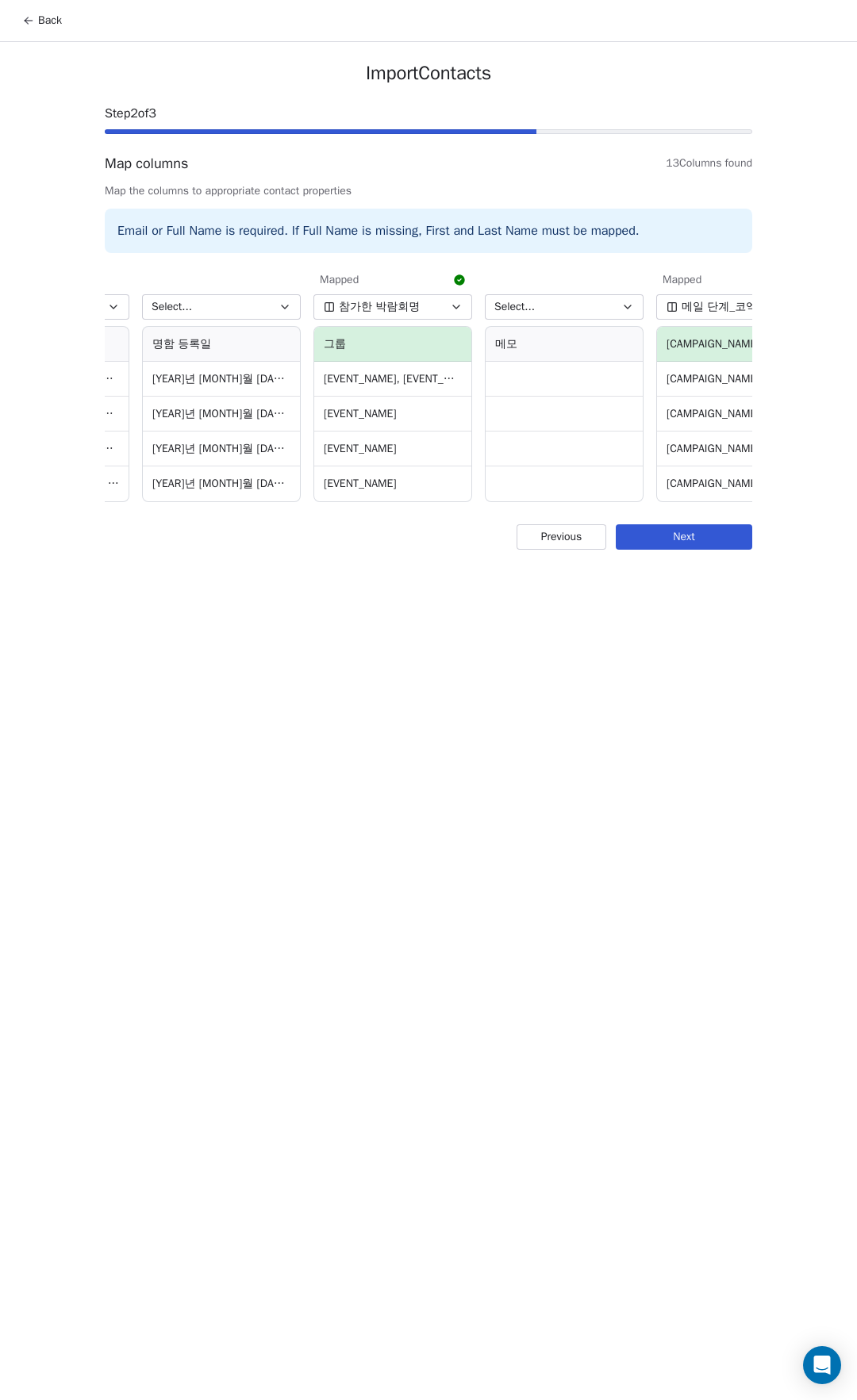 scroll, scrollTop: 0, scrollLeft: 1568, axis: horizontal 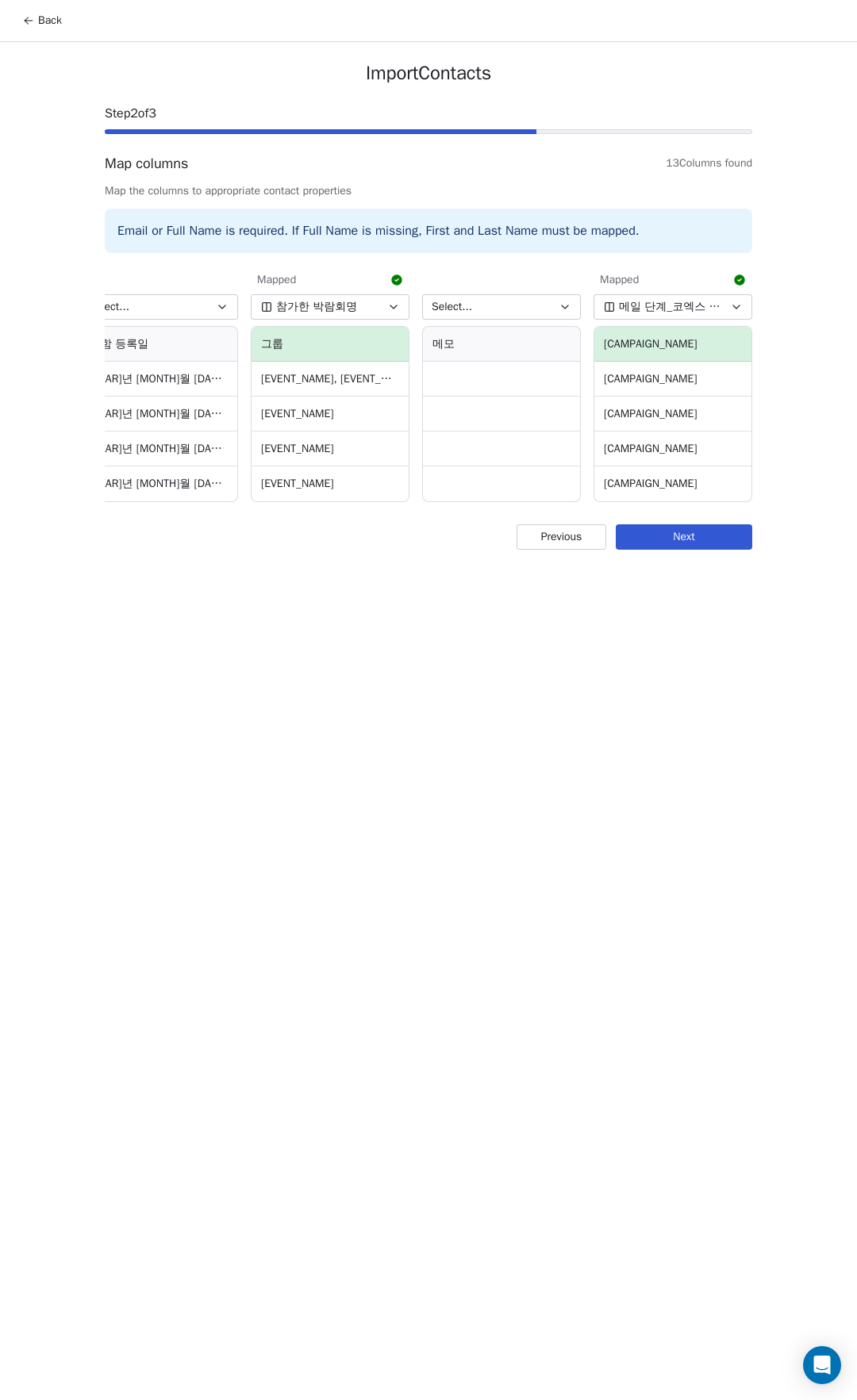 click on "Next" at bounding box center (684, 537) 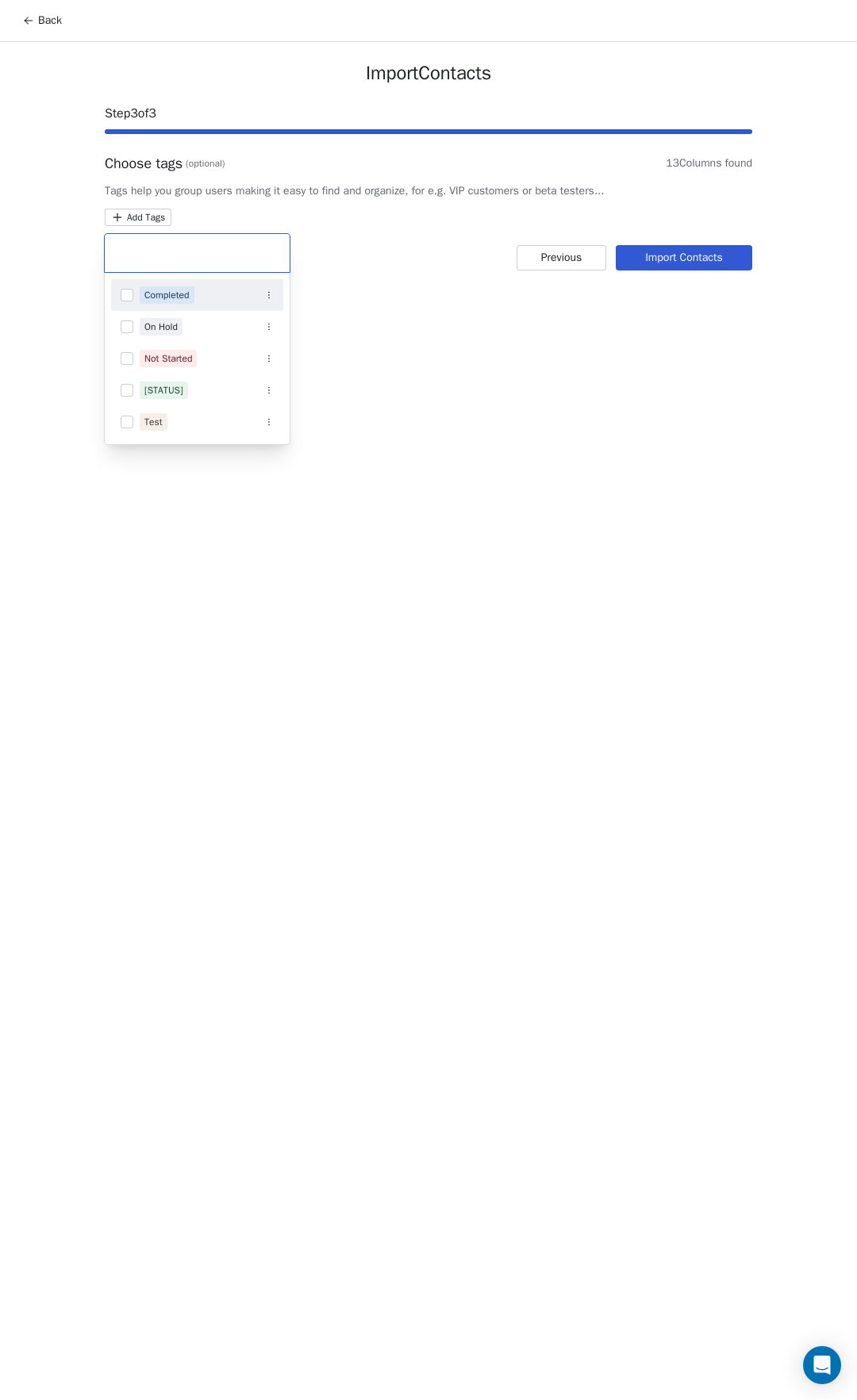 click on "Back Import  Contacts Step  3  of  3 Choose tags (optional) 13  Columns found Tags help you group users making it easy to find and organize, for e.g. VIP customers or beta testers...  Add Tags Previous Import Contacts
Completed On Hold Not Started In Progress Test" at bounding box center (428, 700) 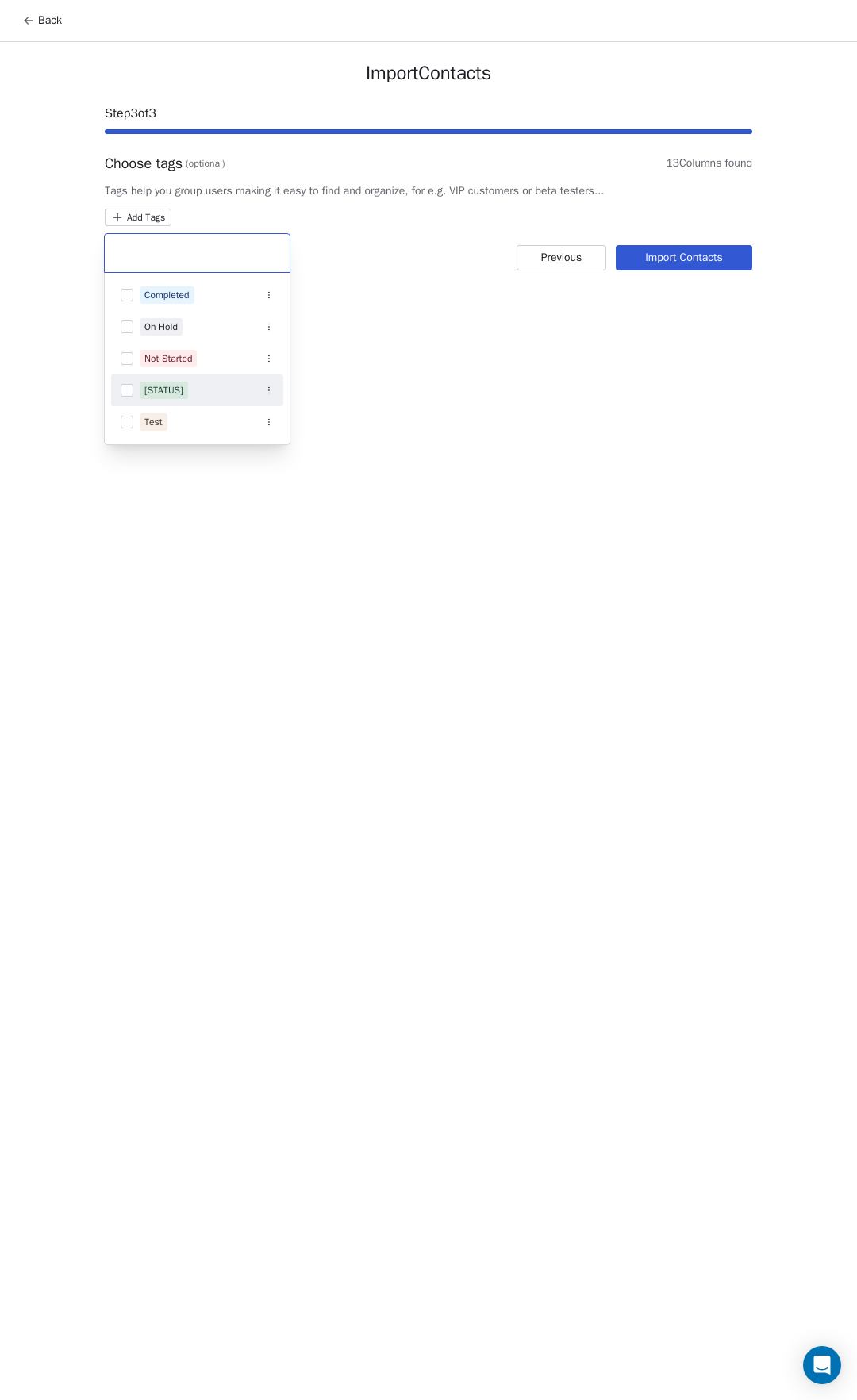 click on "In Progress" at bounding box center (163, 390) 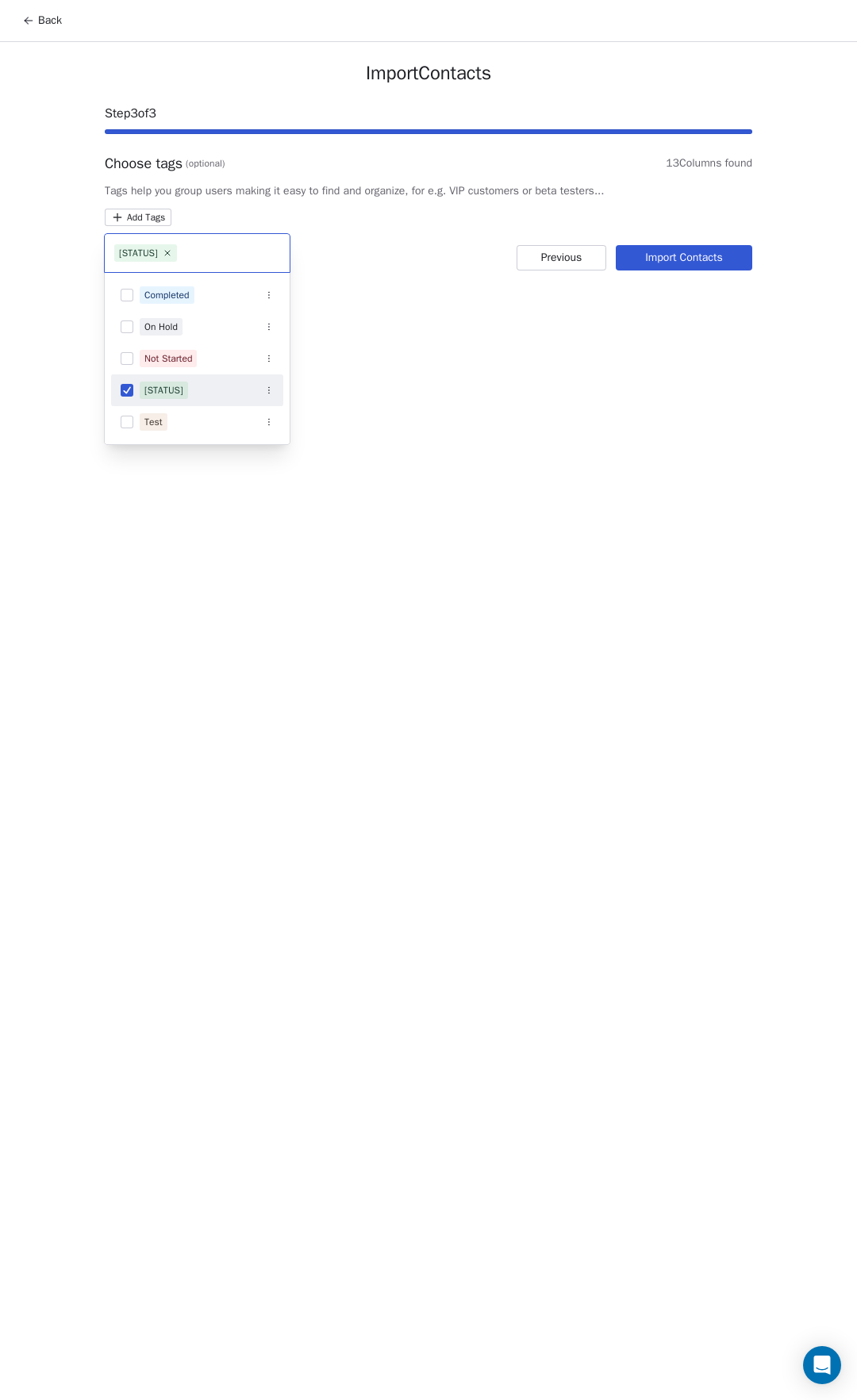 click on "Back Import  Contacts Step  3  of  3 Choose tags (optional) 13  Columns found Tags help you group users making it easy to find and organize, for e.g. VIP customers or beta testers...  Add Tags Previous Import Contacts
In Progress Completed On Hold Not Started In Progress Test" at bounding box center [428, 700] 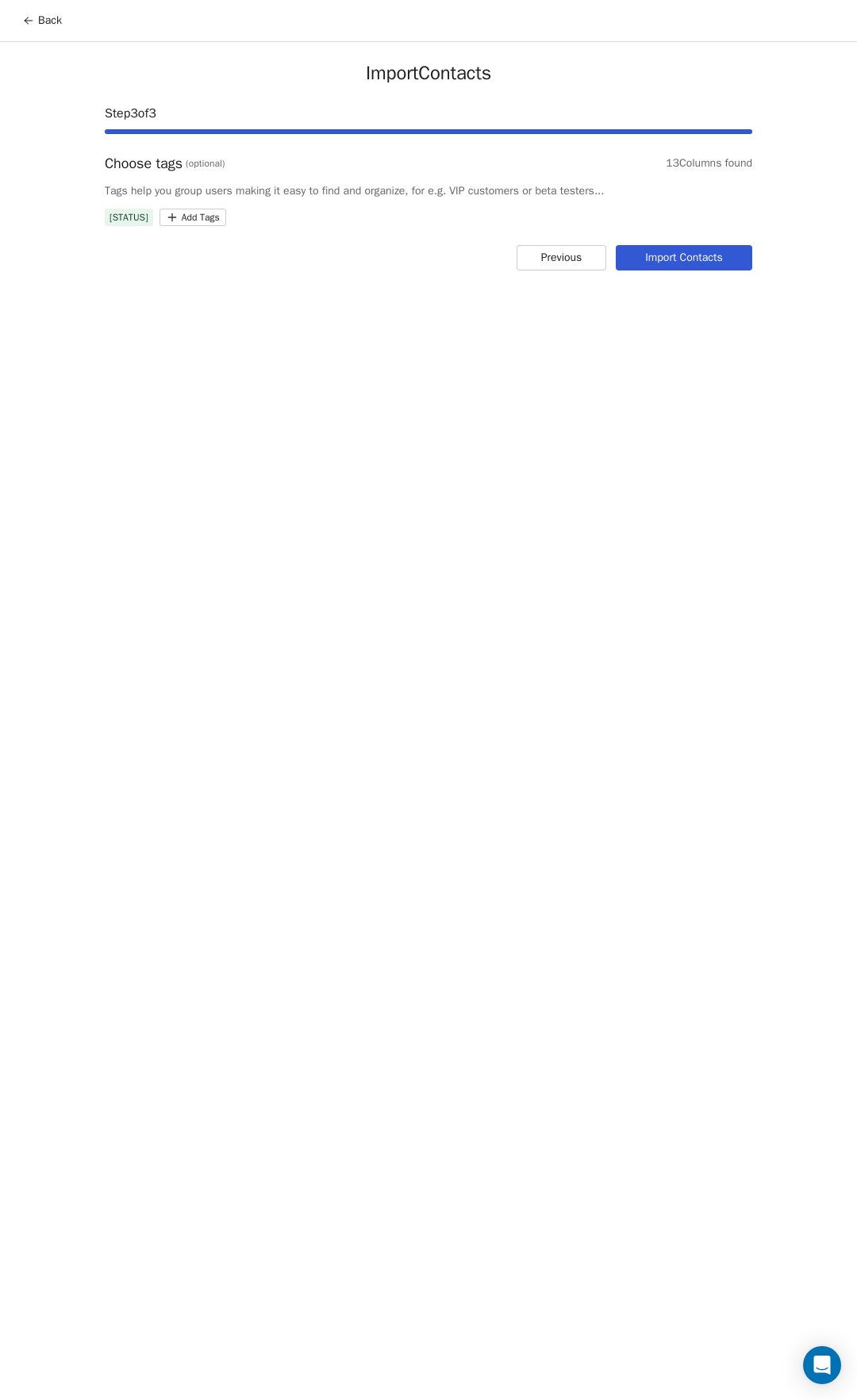 click on "Import Contacts" at bounding box center [684, 258] 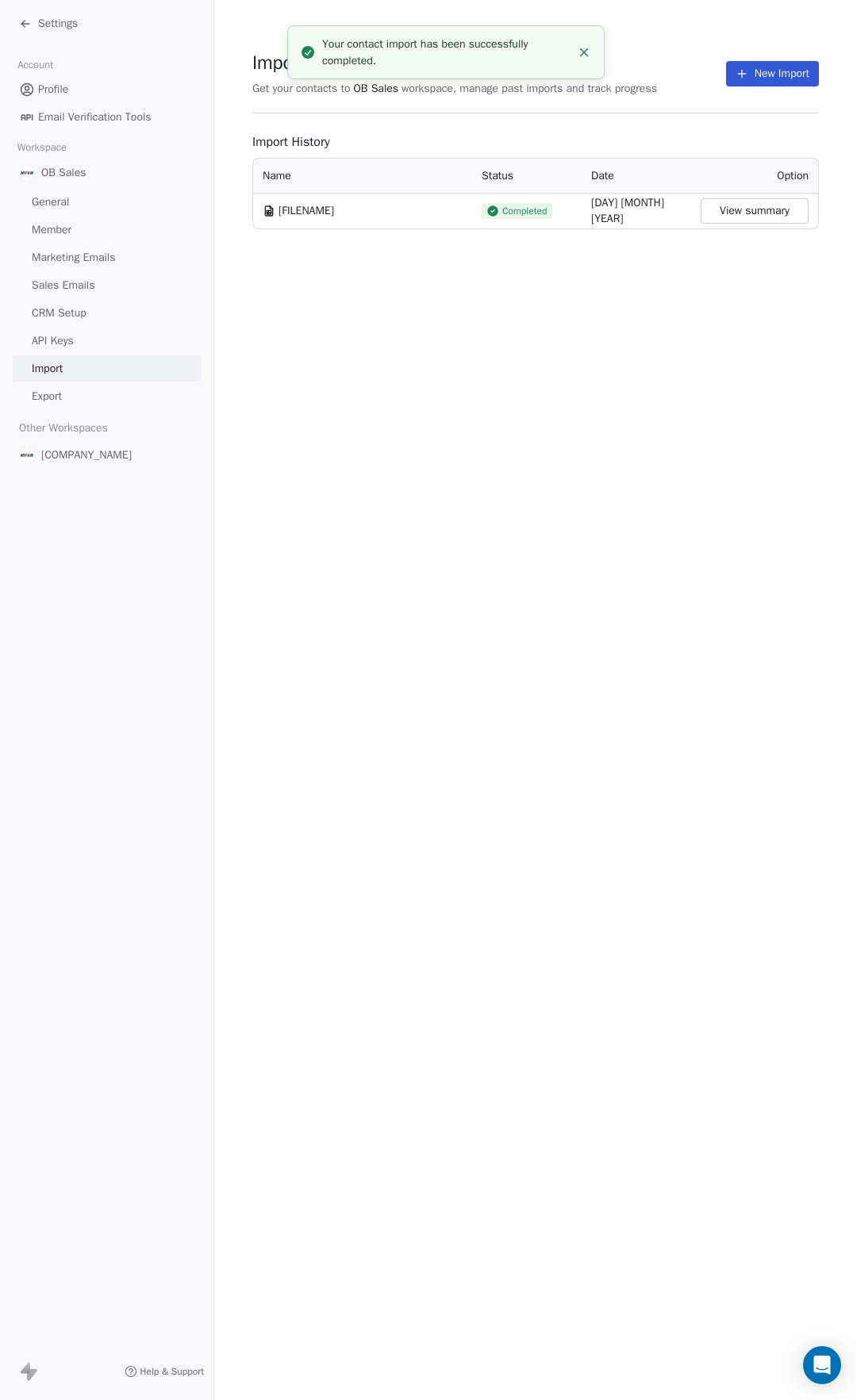 click on "Settings" at bounding box center (58, 24) 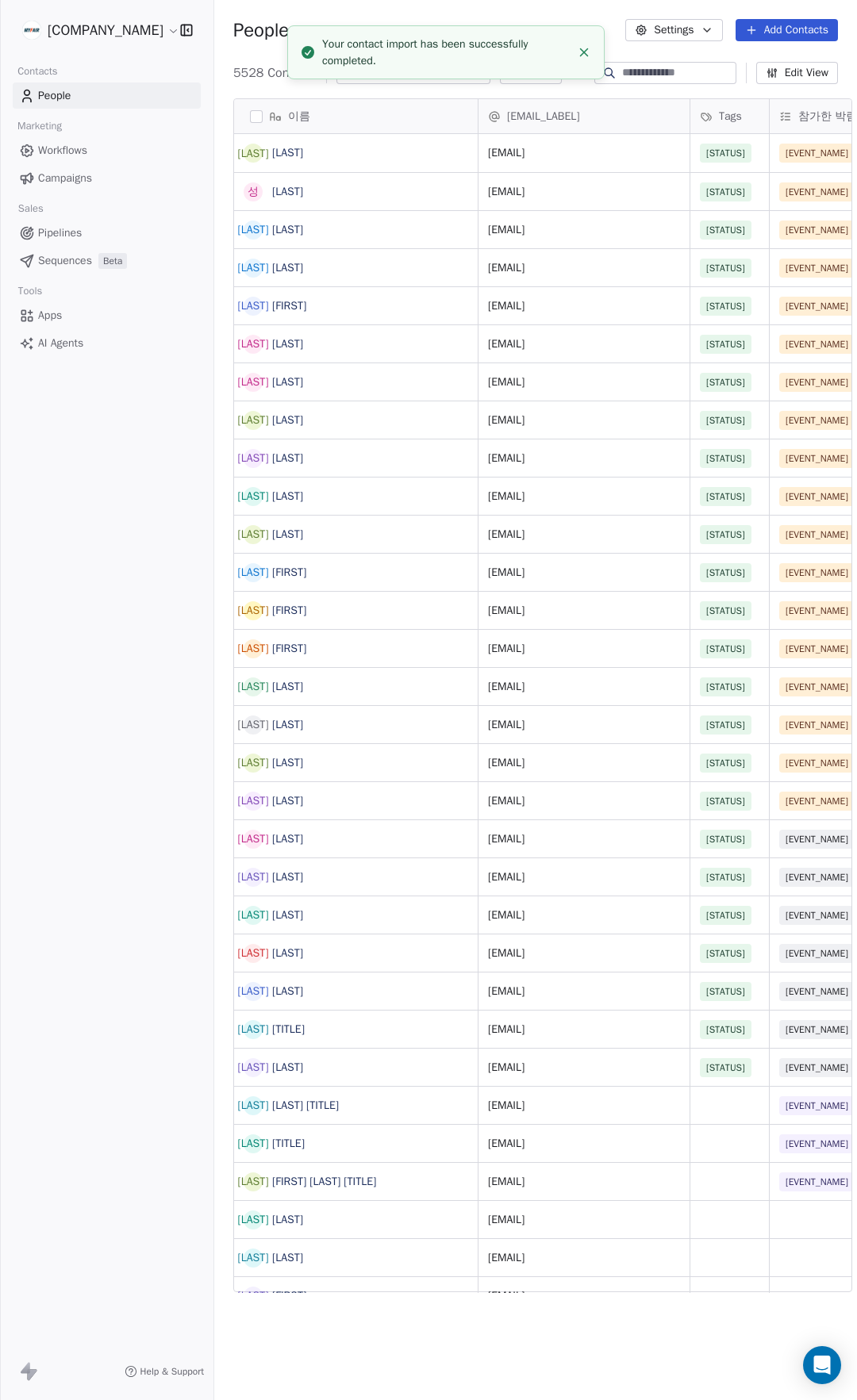 scroll, scrollTop: 1, scrollLeft: 1, axis: both 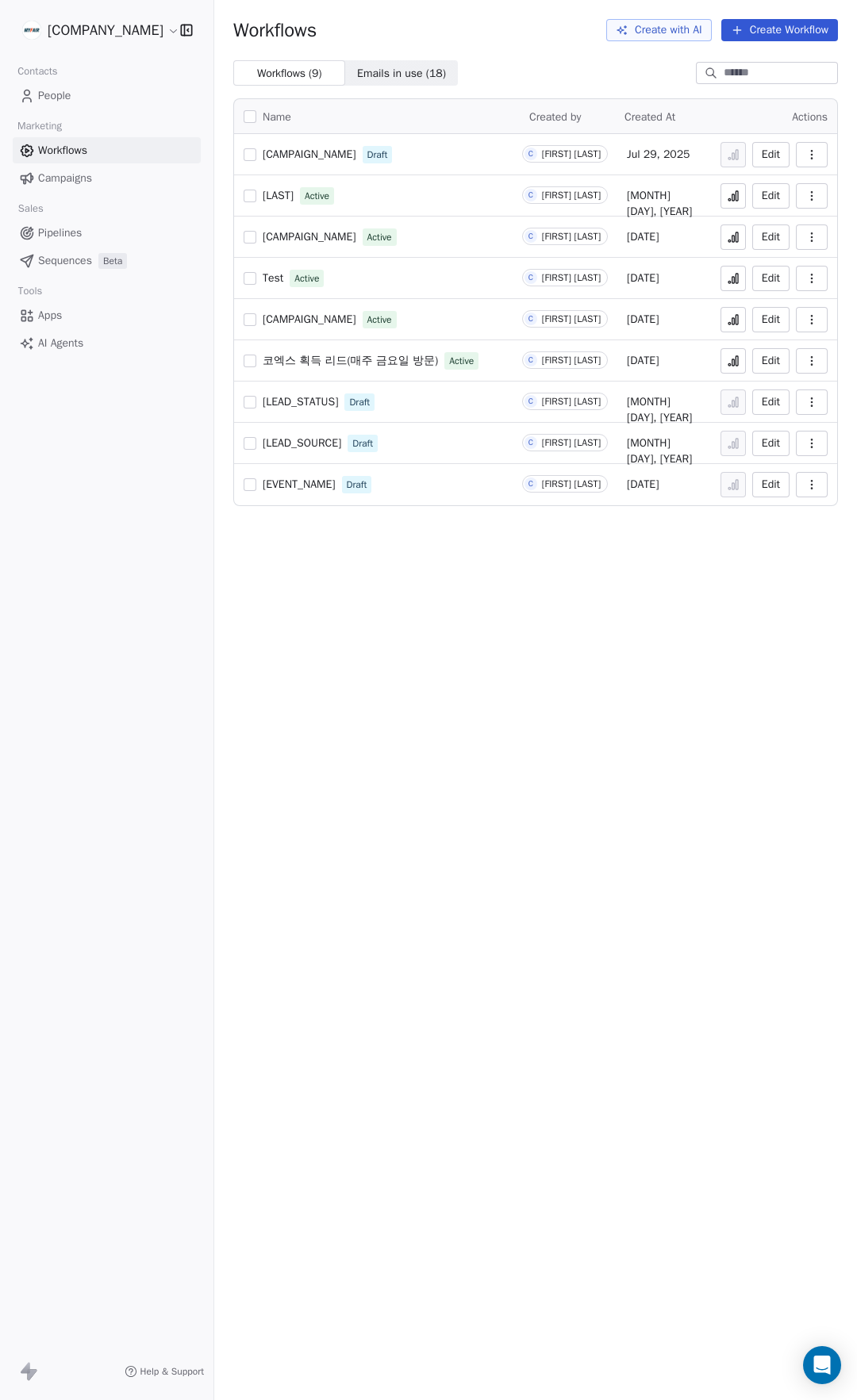 click 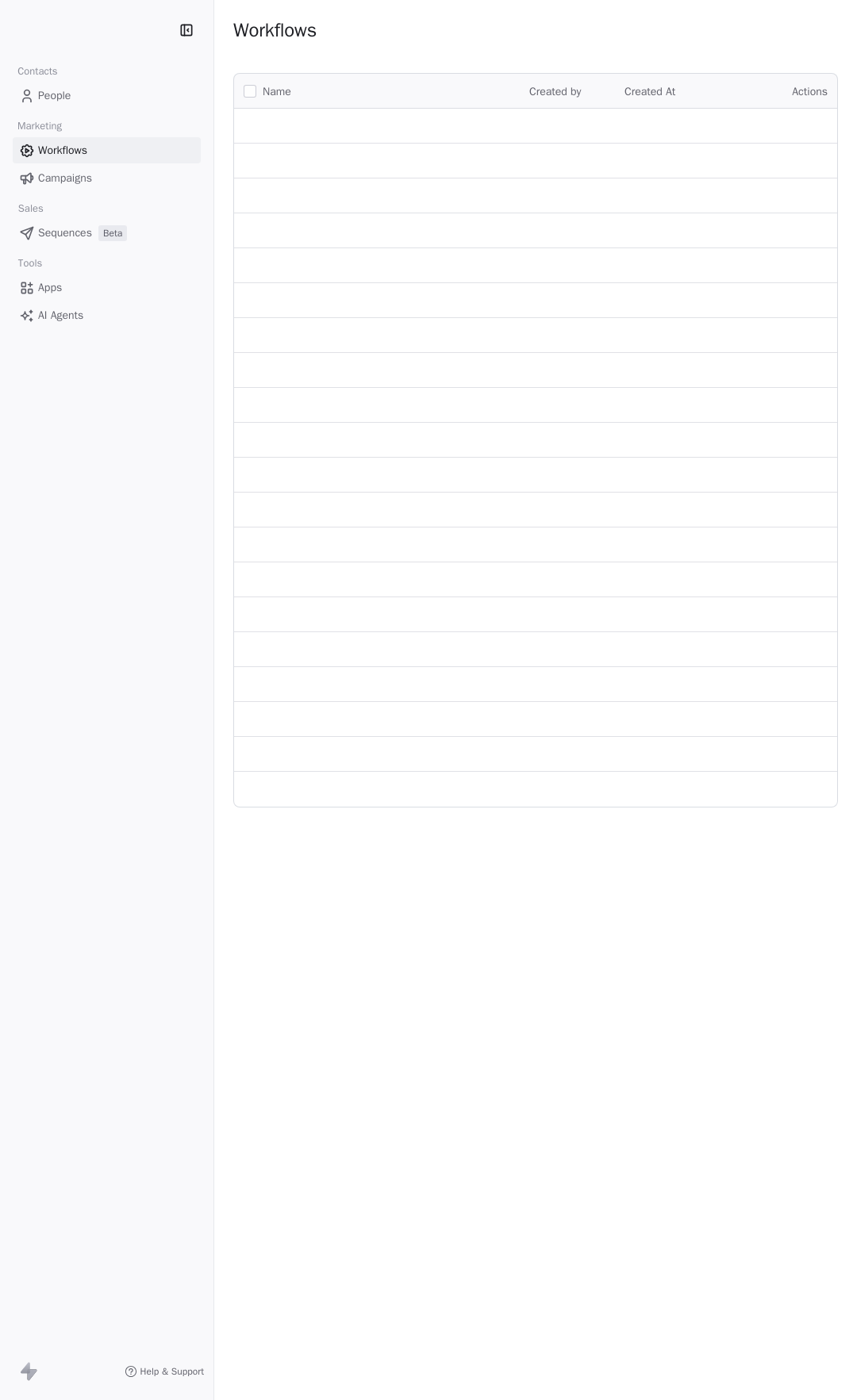 scroll, scrollTop: 0, scrollLeft: 0, axis: both 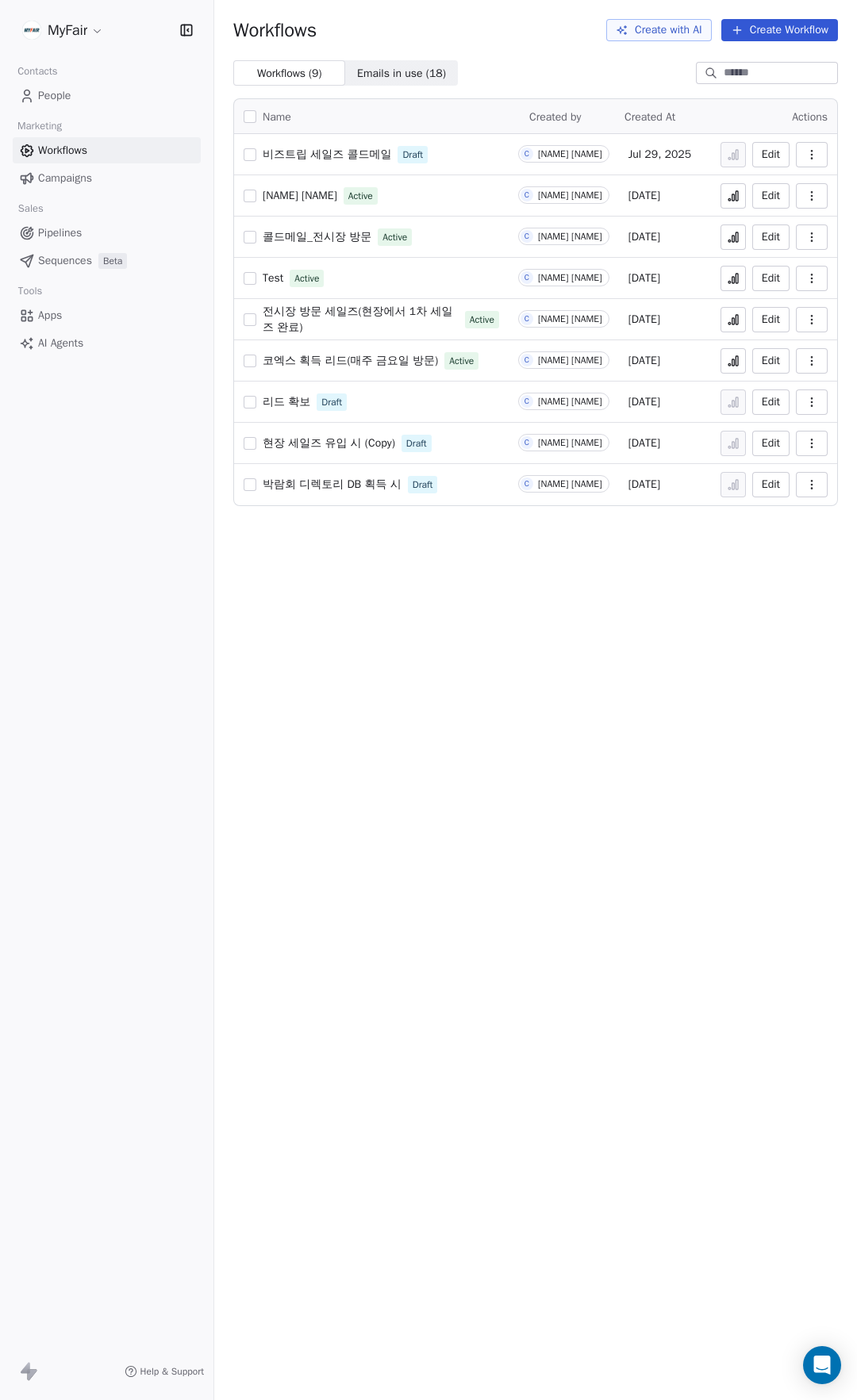 click on "코엑스 획득 리드(매주 금요일 방문)" at bounding box center [350, 360] 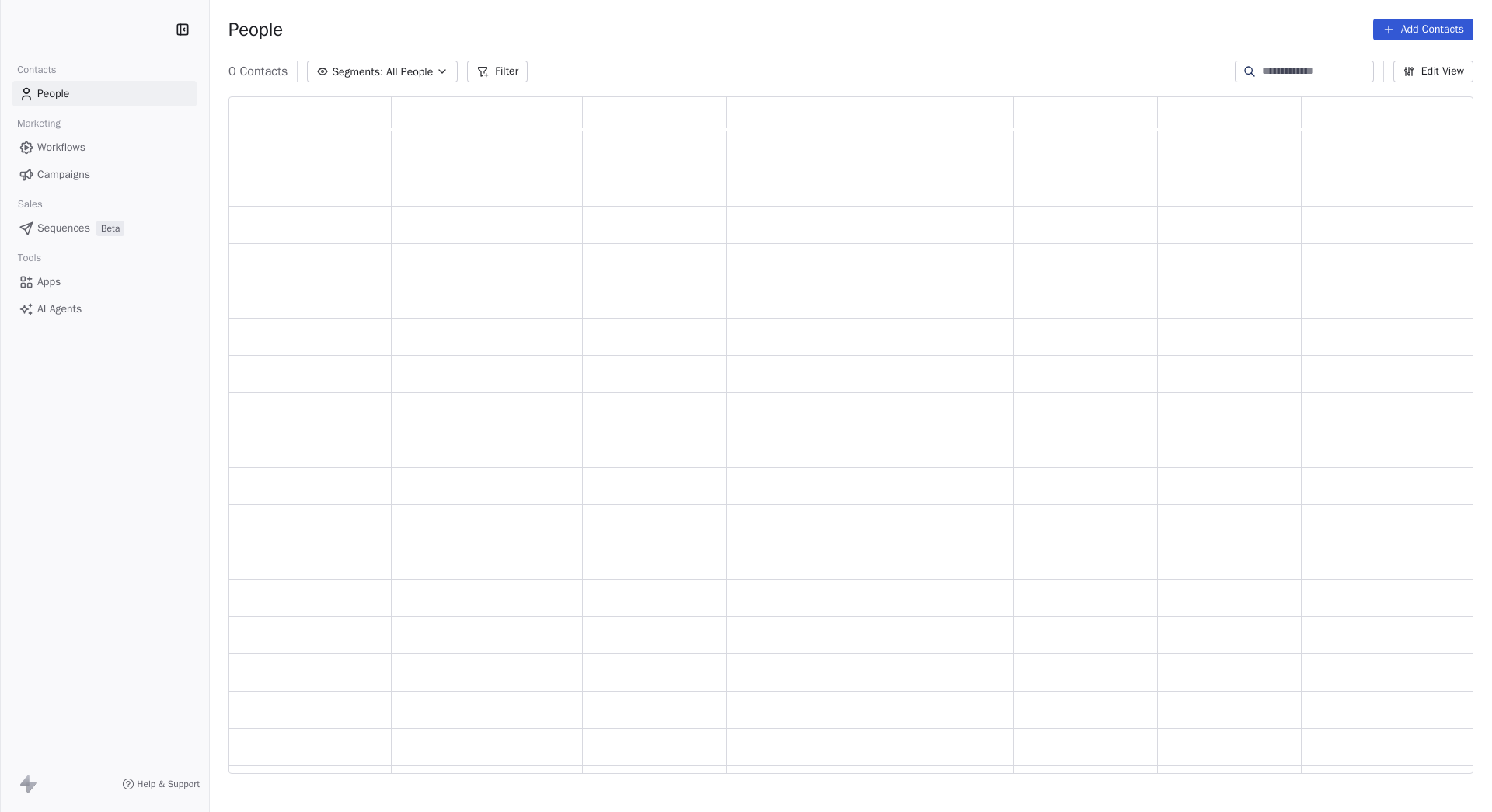 scroll, scrollTop: 0, scrollLeft: 0, axis: both 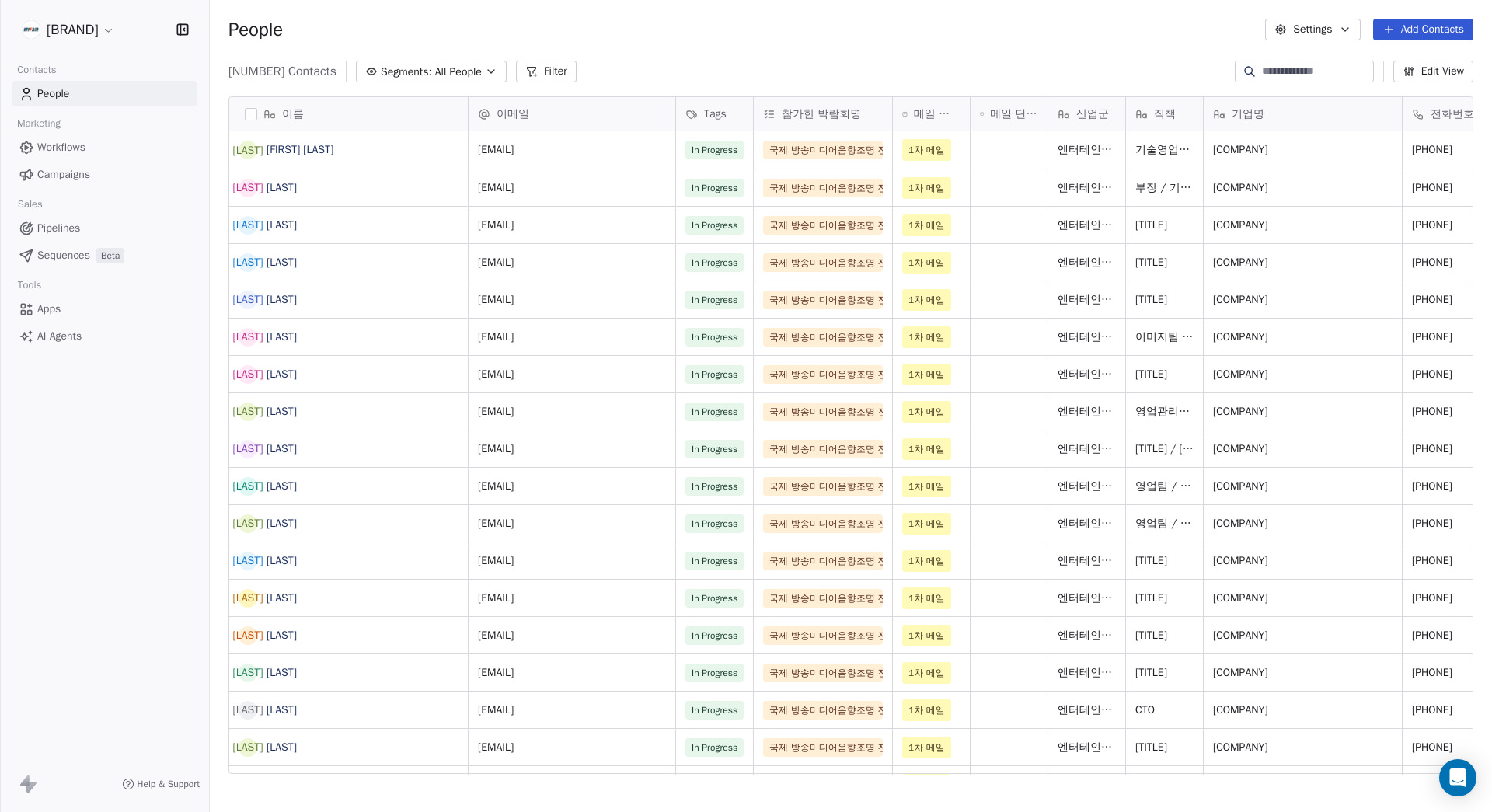 click on "People Settings  Add Contacts" at bounding box center (851, 30) 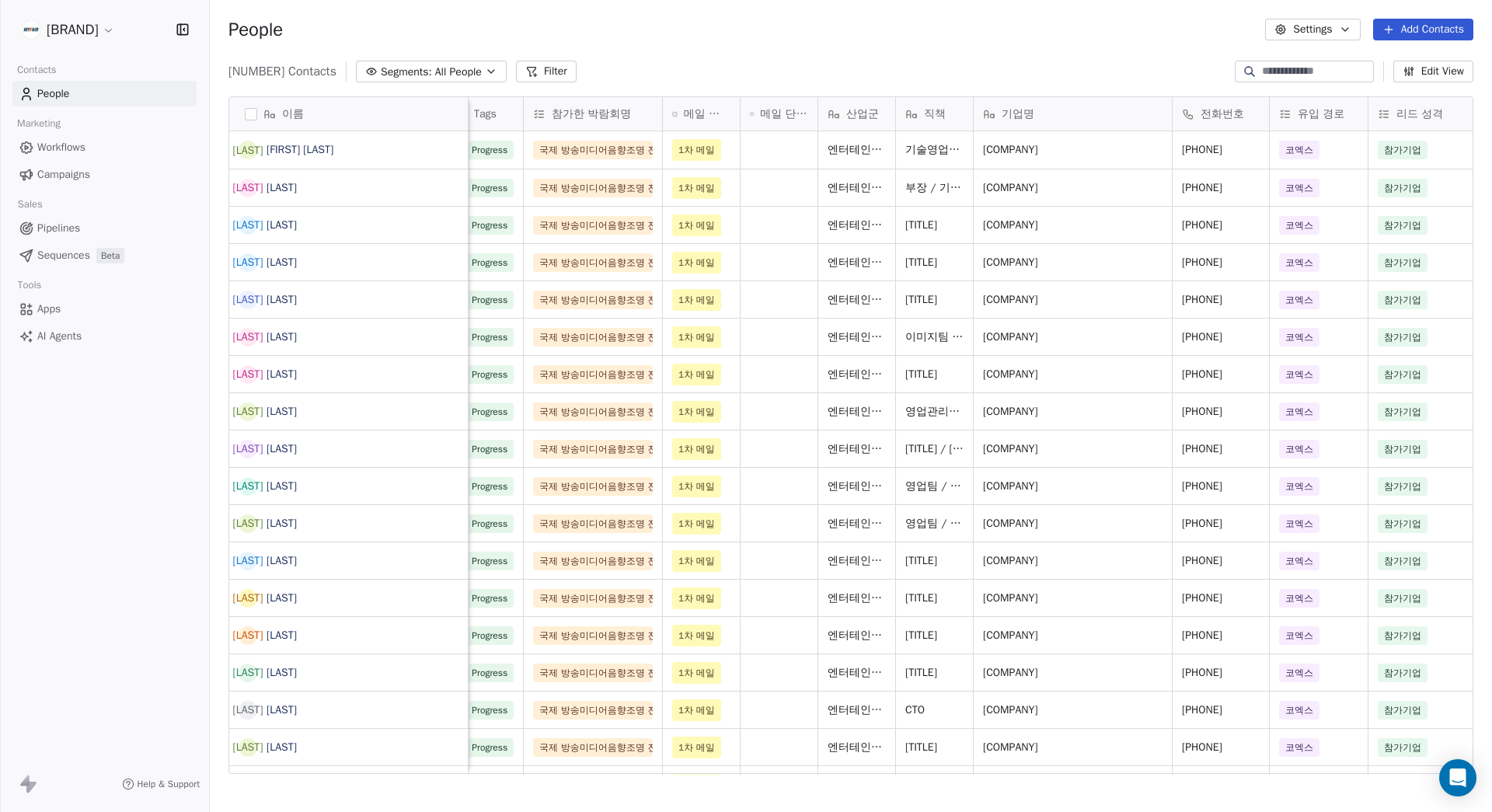 scroll, scrollTop: 0, scrollLeft: 136, axis: horizontal 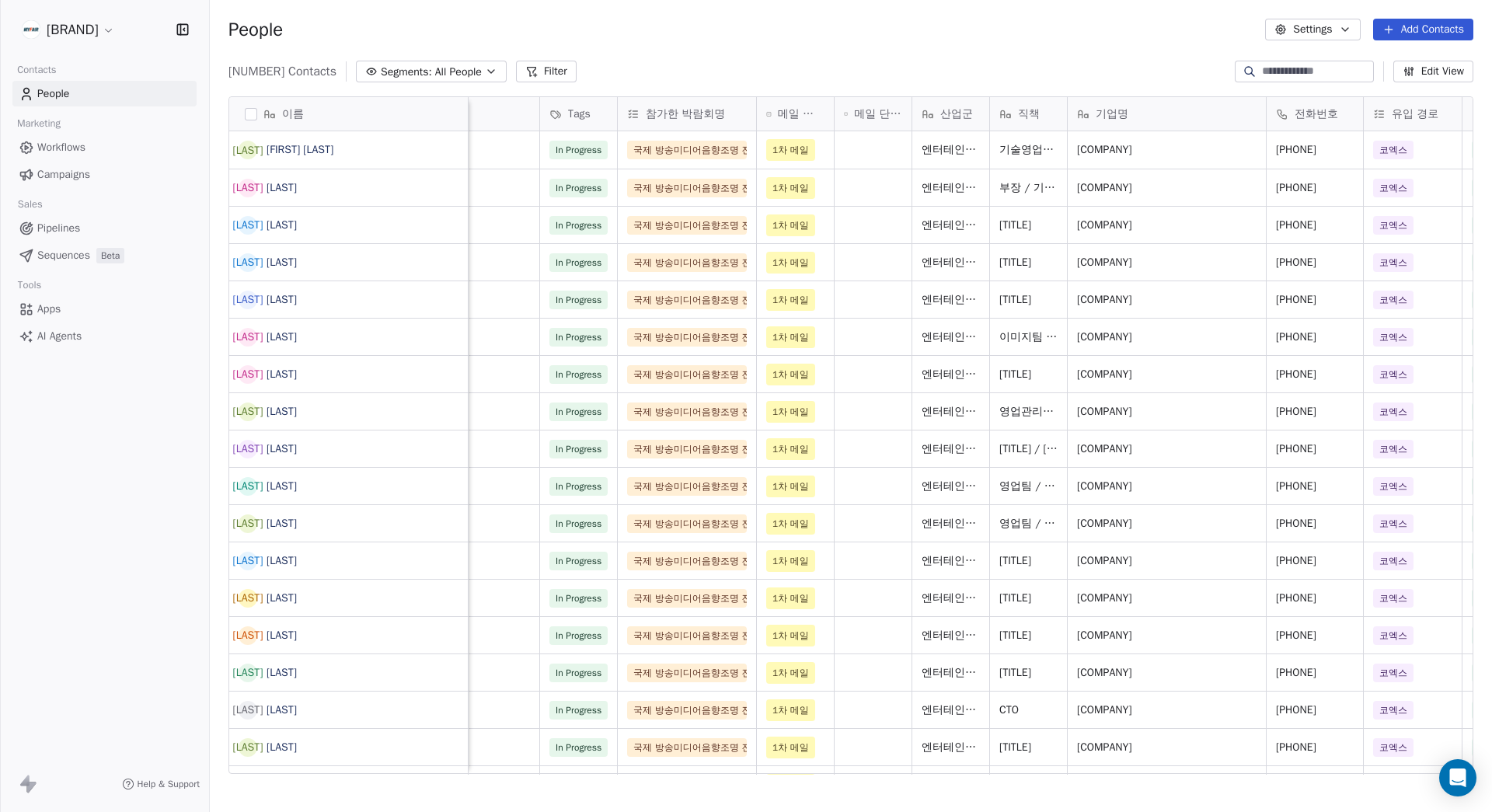 click on "메일 단계_전시장 방문 세일즈" at bounding box center (878, 114) 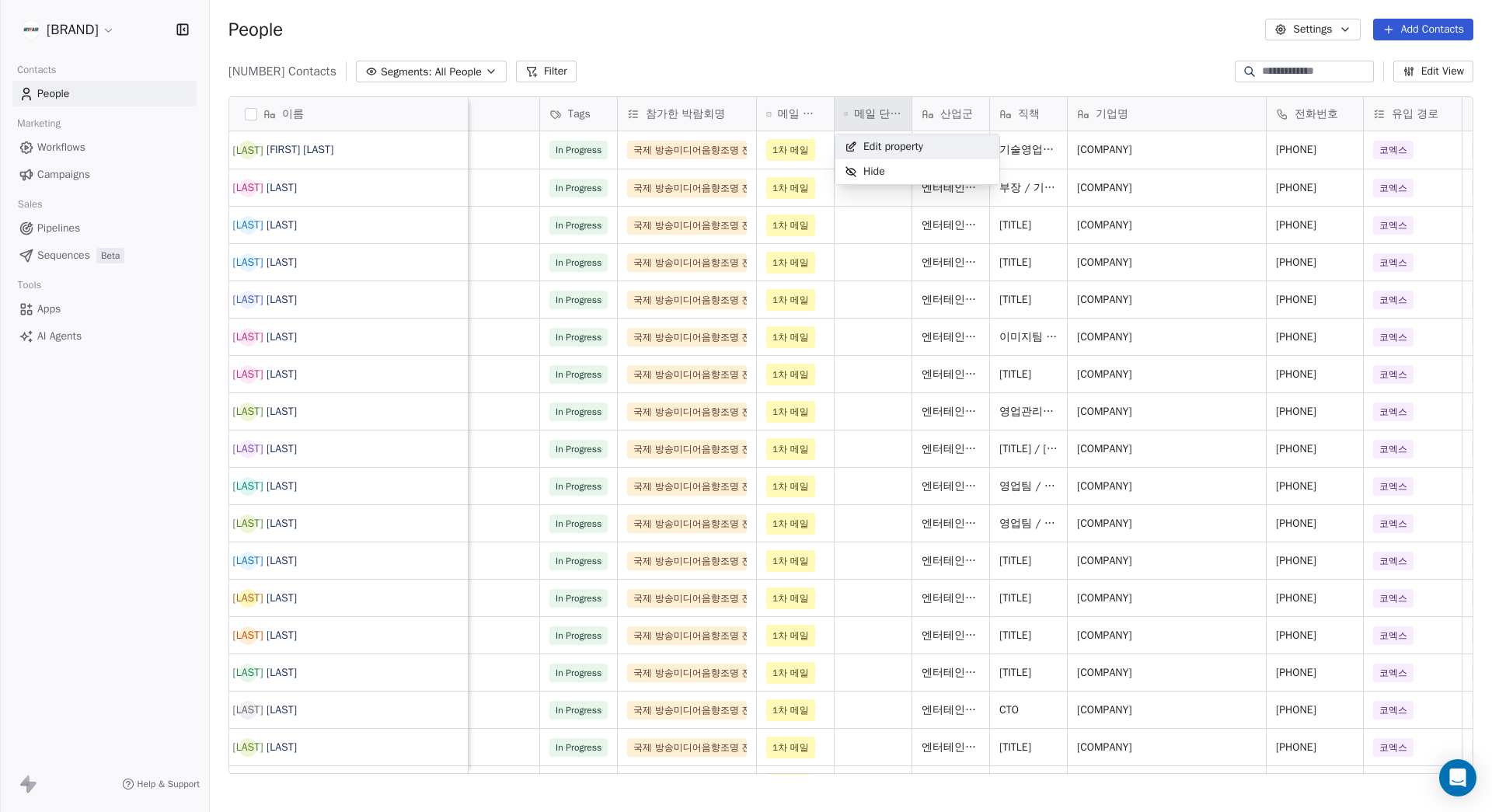 click on "MyFair Contacts People Marketing Workflows Campaigns Sales Pipelines Sequences Beta Tools Apps AI Agents Help & Support People Settings  Add Contacts 5528 Contacts Segments: All People Filter  Edit View Tag Add to Sequence Export 이름 이 이종우 성 성진수 정 정웅문 양 양준모 최 최영민 이 이신영 윤 윤문종 조 조용운 이 이현훈 이 이경봉 장 장성욱 권 권영현 김 김동일 용 용주헌 황 황주연 이 이병주 홍 홍호선 김 김상진 배 배세린 최 최병훈 김 김나연 김 김태진 이 이종우 담 담당자 이 이민경 유 유희진 매니저 방 방기정 CEO 김 김주현 CEO 김 김광자 조 조용석 류 류지만 정 정복실 정 정재연 신 신윤검 박 박이영 서 서금숙 배 배상민 문 문자환 이메일 Tags 참가한 박람회명 메일 단계_코엑스 획득 메일 단계_전시장 방문 세일즈 산업군 직책 기업명 전화번호 유입 경로 리드 성격 (코엑스) 방문 날짜 2. 파이프라인 In Progress" at bounding box center [746, 406] 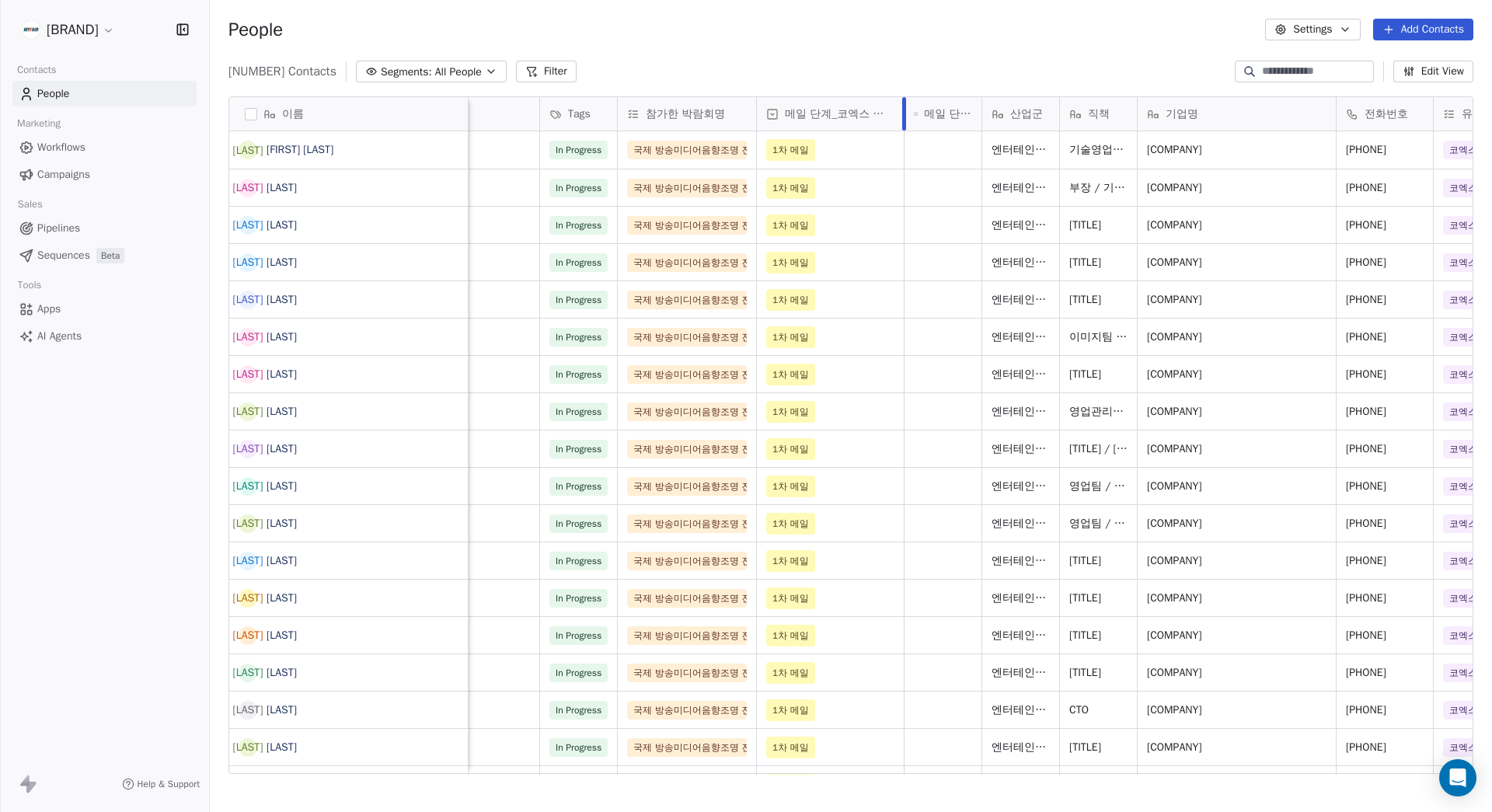 drag, startPoint x: 834, startPoint y: 108, endPoint x: 904, endPoint y: 116, distance: 70.45566 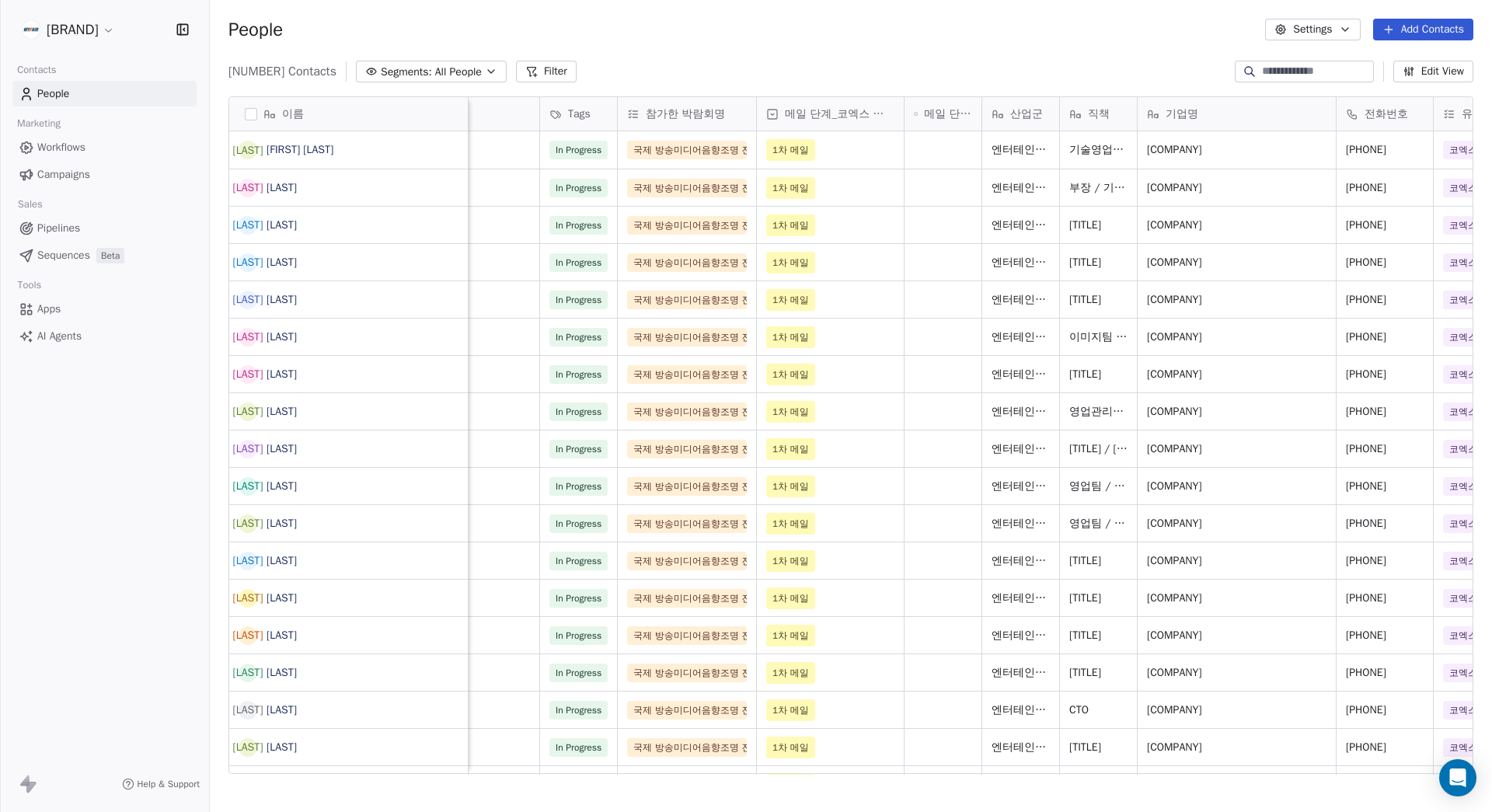 drag, startPoint x: 753, startPoint y: 29, endPoint x: 775, endPoint y: 30, distance: 22.02272 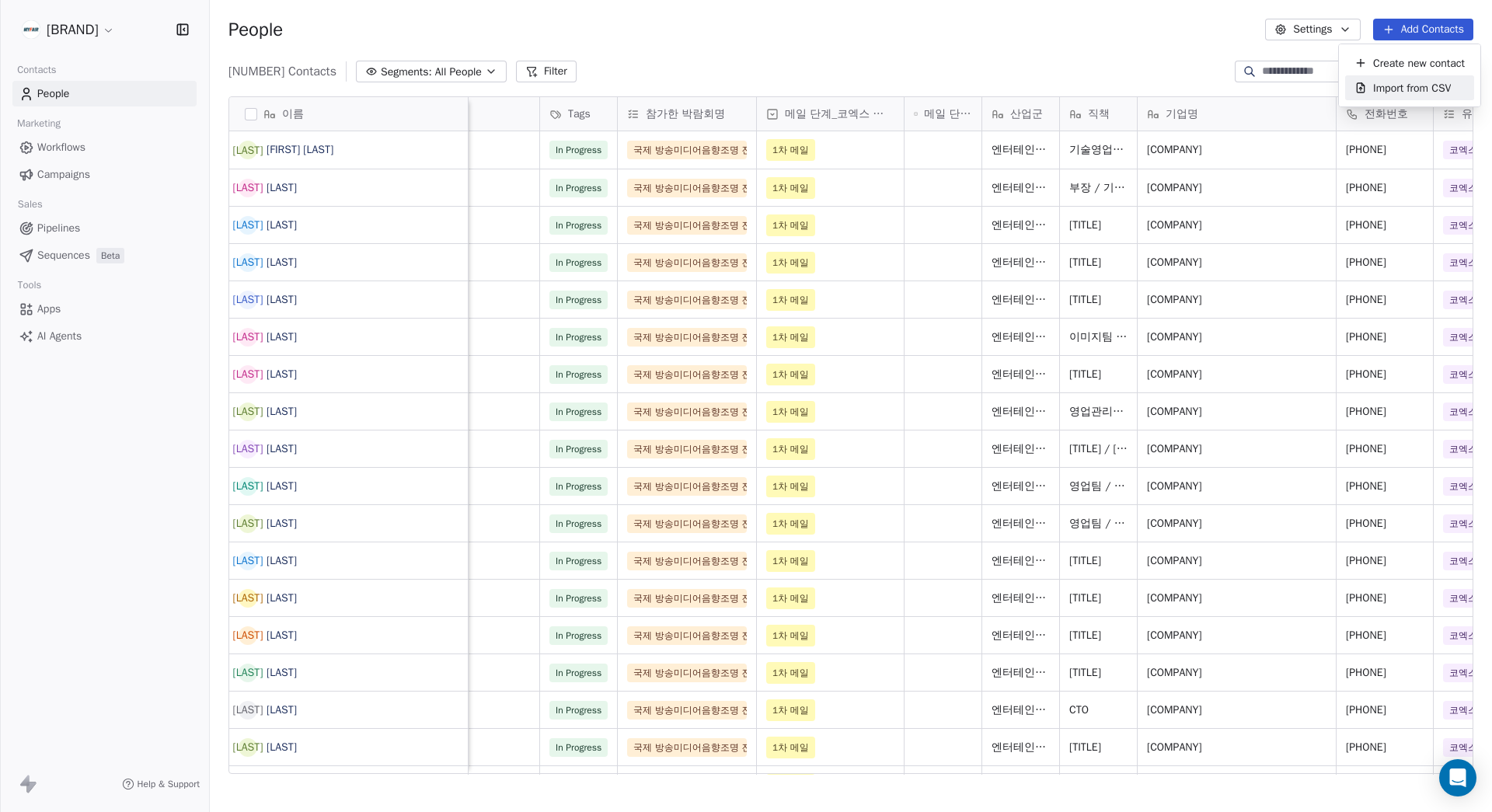 click on "Import from CSV" at bounding box center (1412, 88) 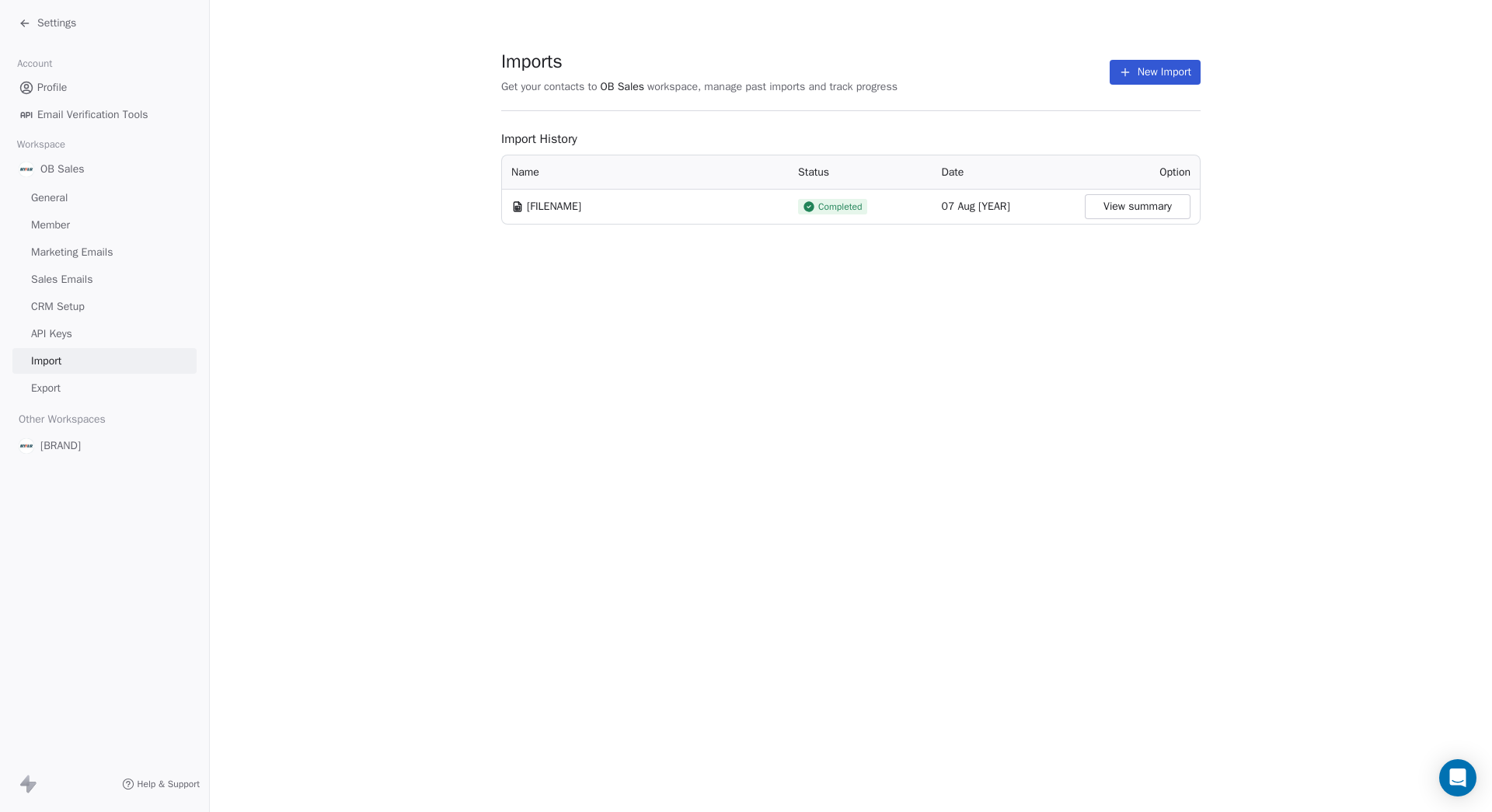 click on "New Import" at bounding box center [1155, 72] 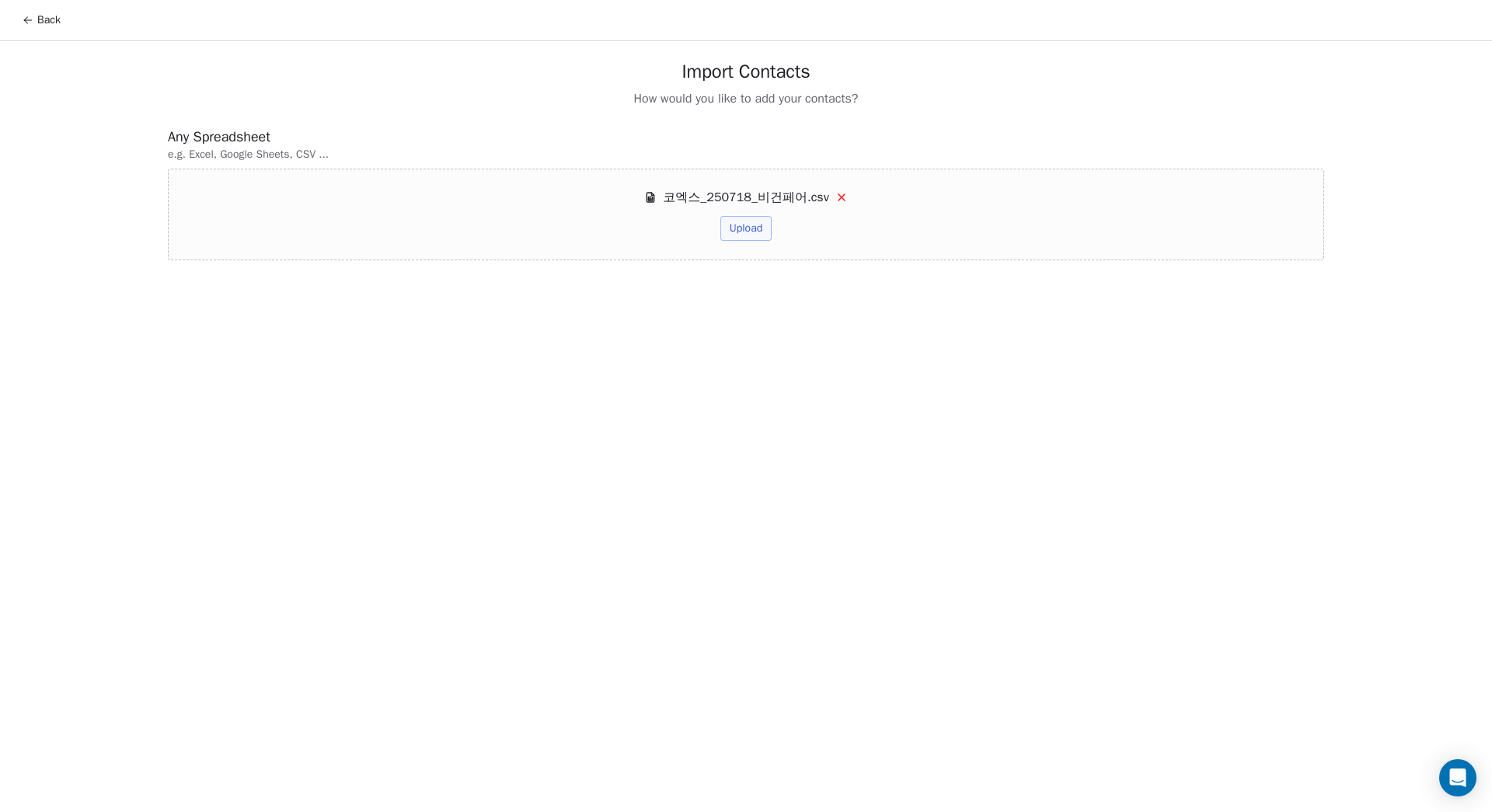 click on "Upload" at bounding box center (746, 228) 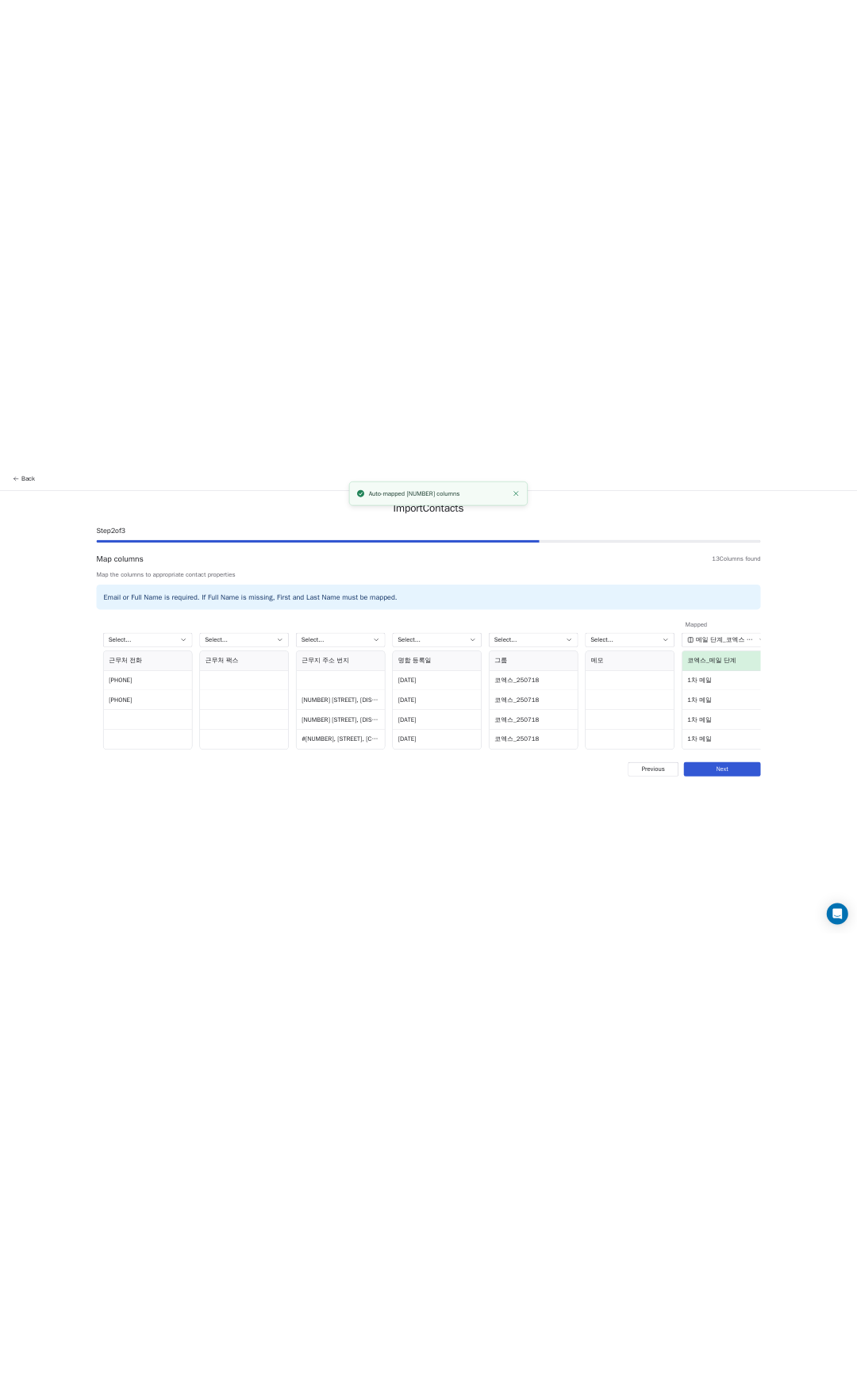 scroll, scrollTop: 0, scrollLeft: 1035, axis: horizontal 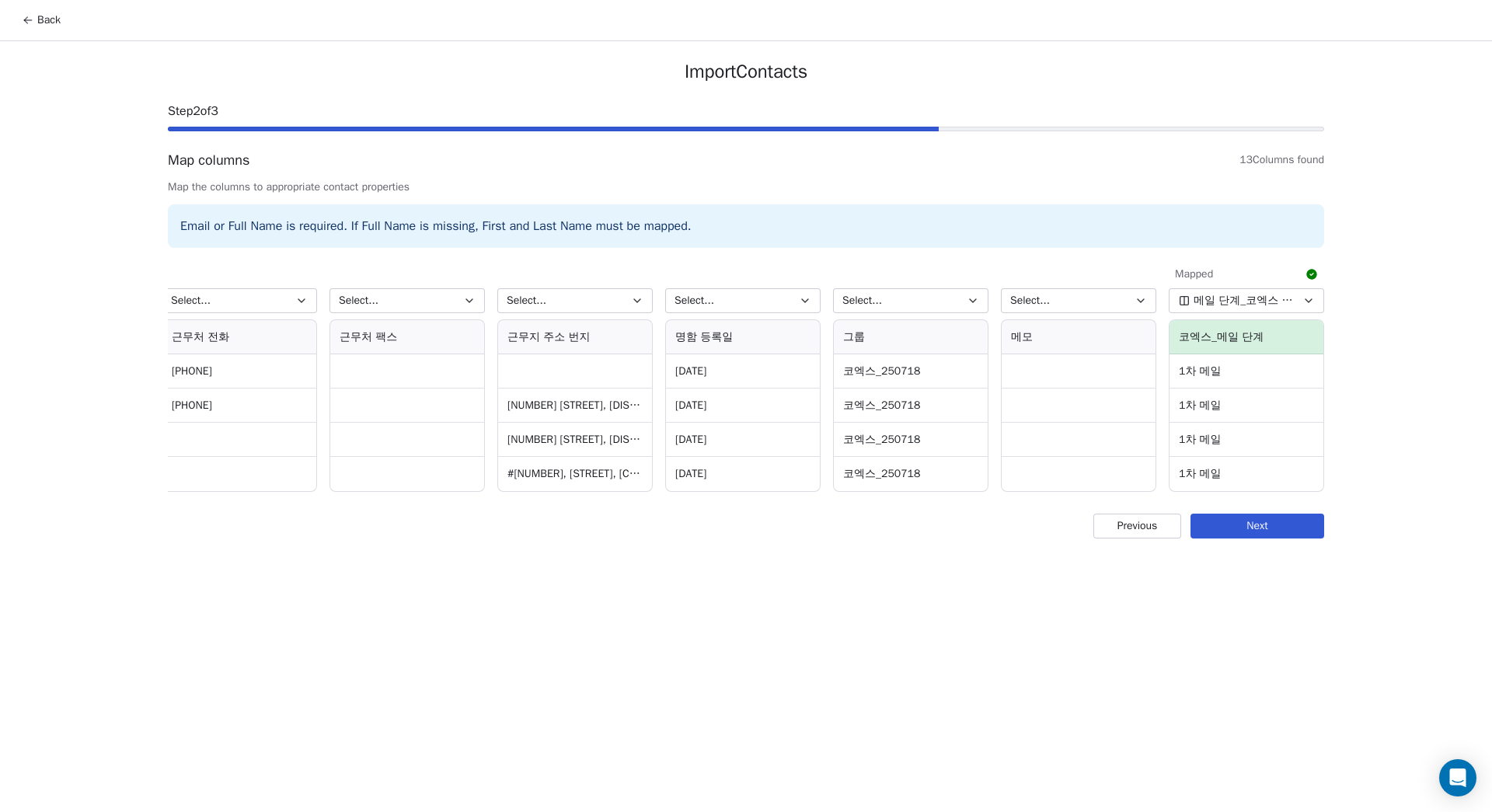 click on "Select..." at bounding box center [911, 301] 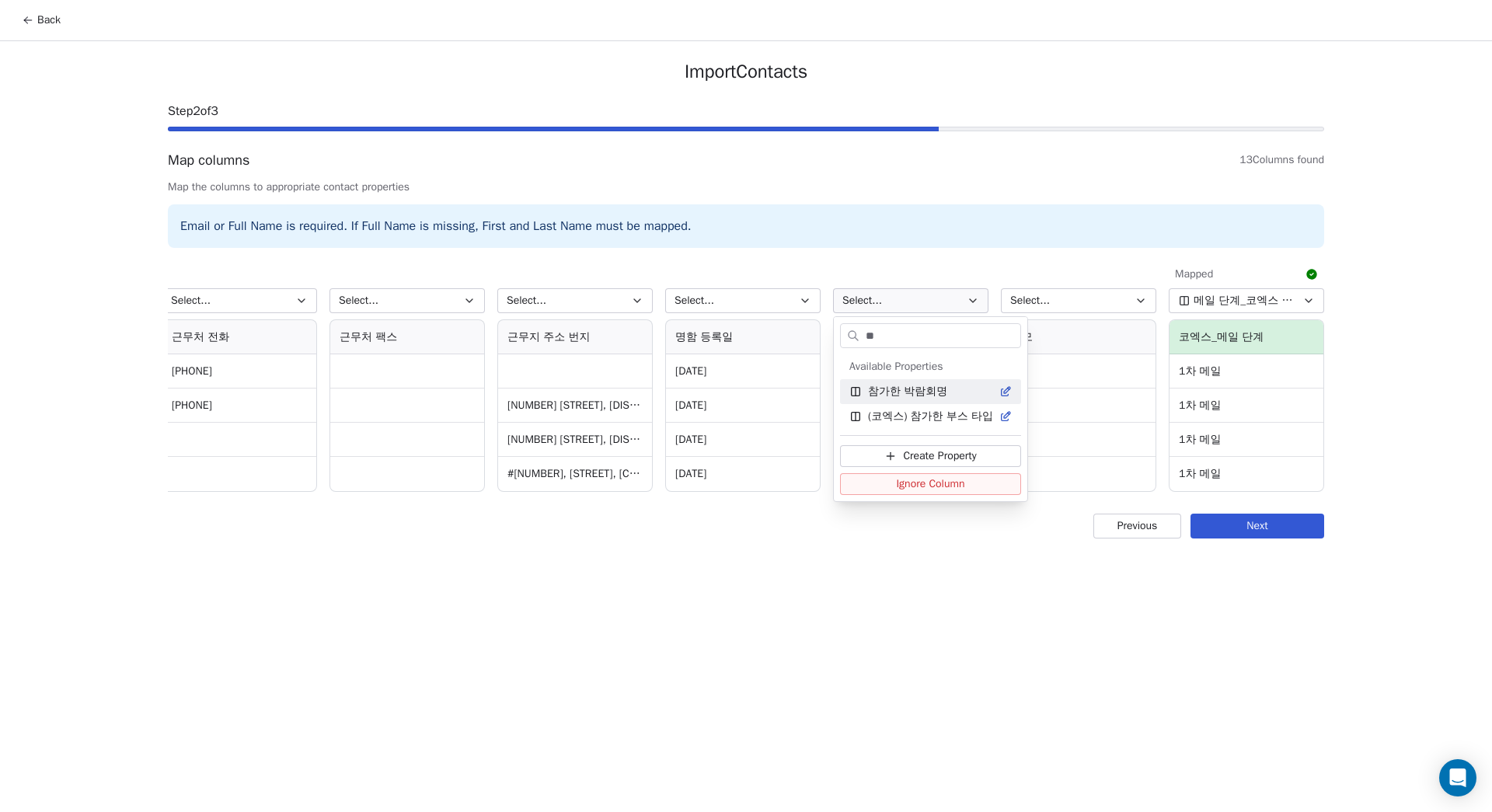 type on "**" 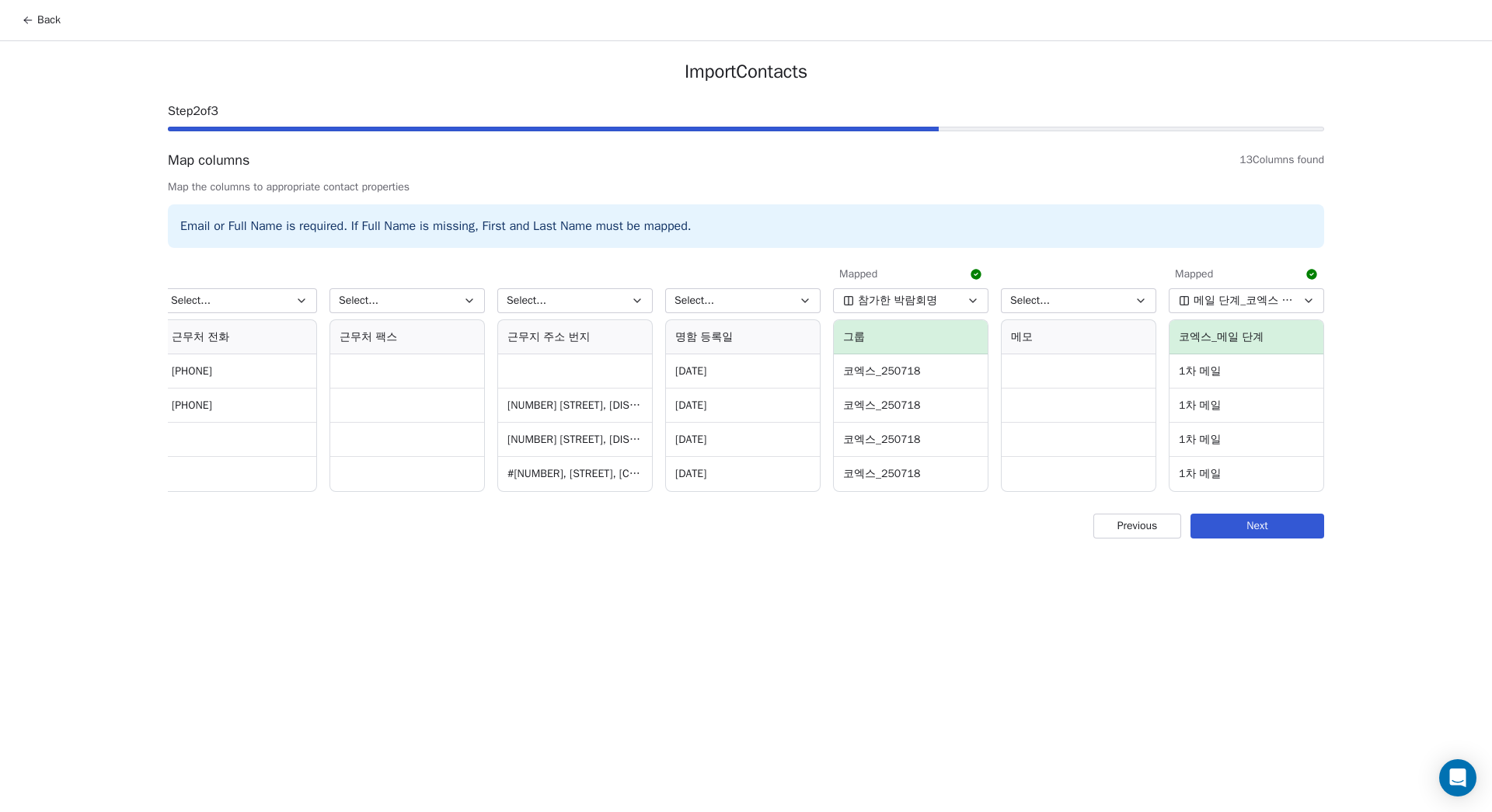 click on "Next" at bounding box center [1257, 526] 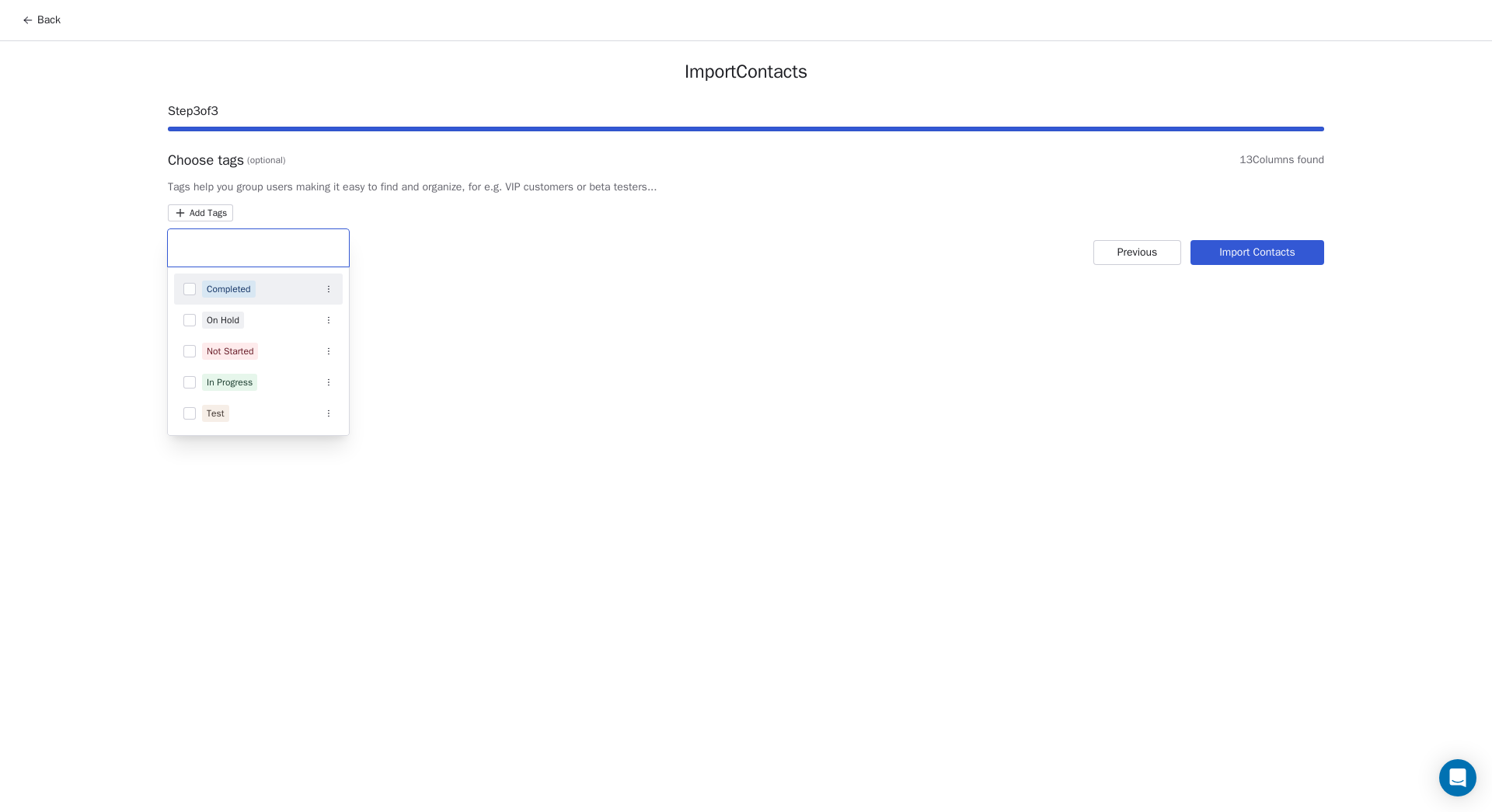 click on "Back Import  Contacts Step  3  of  3 Choose tags (optional) 13  Columns found Tags help you group users making it easy to find and organize, for e.g. VIP customers or beta testers...  Add Tags Previous Import Contacts
Completed On Hold Not Started In Progress Test" at bounding box center (746, 406) 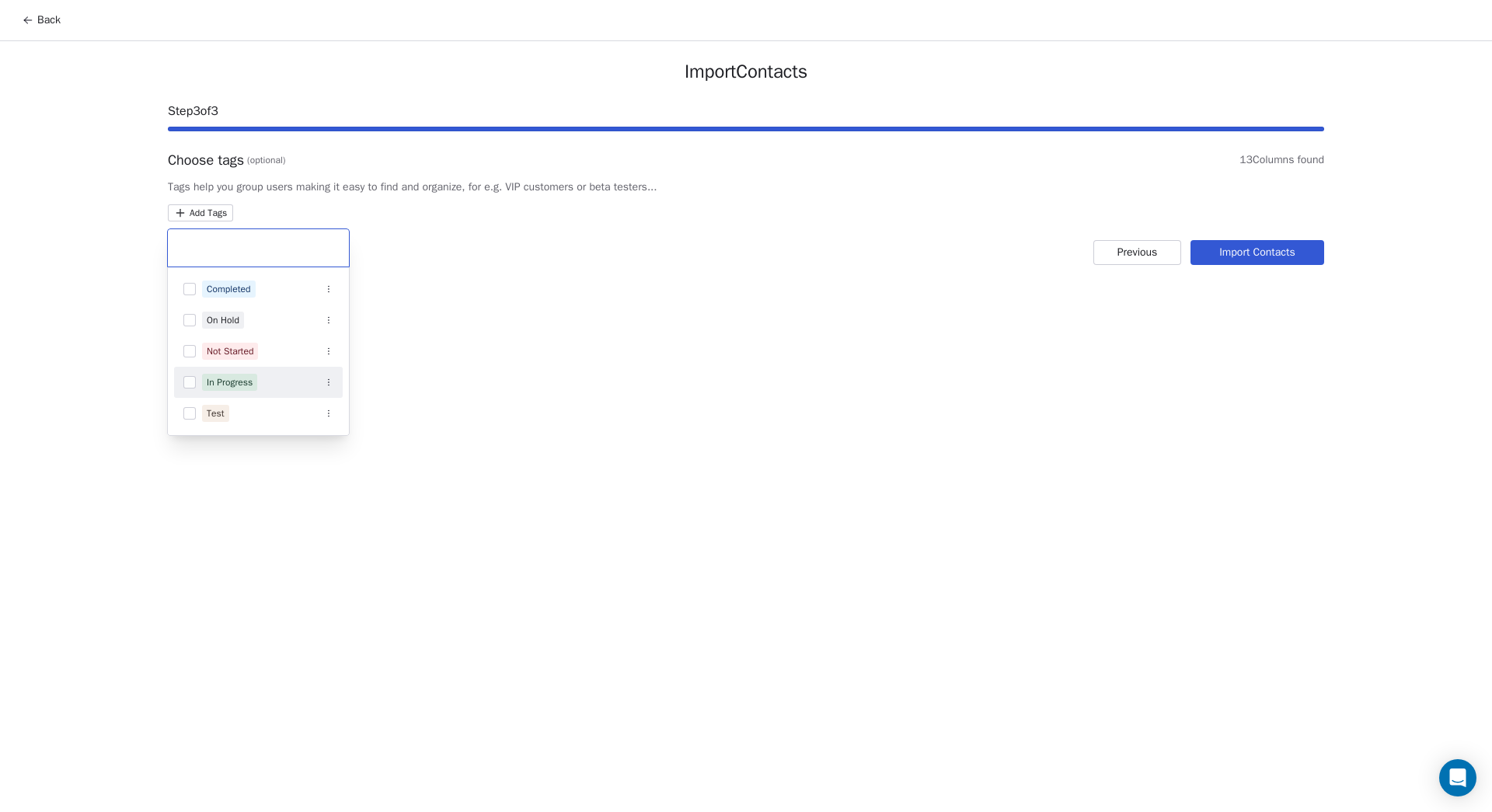 click on "In Progress" at bounding box center [229, 382] 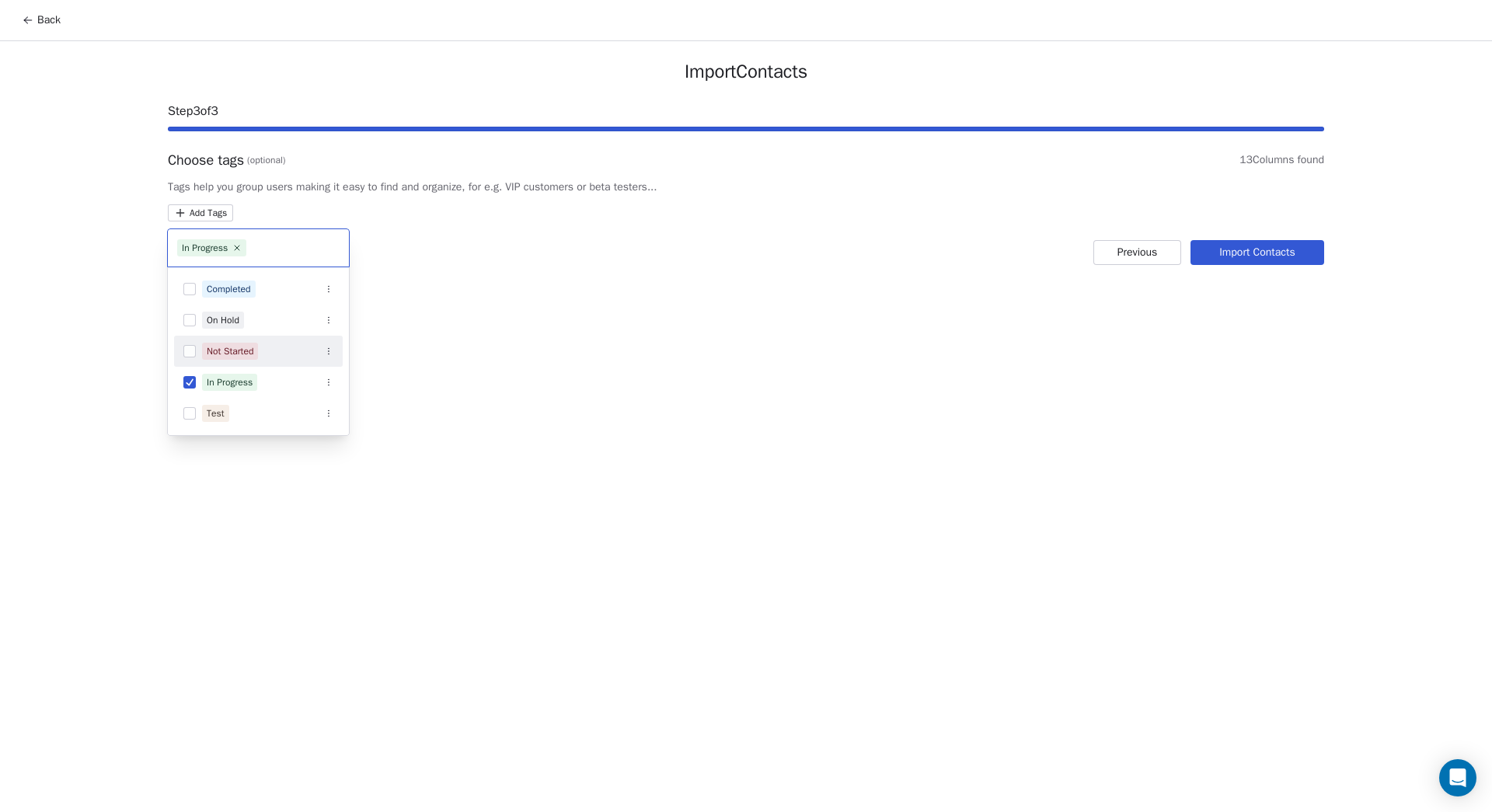 click on "Back Import  Contacts Step  3  of  3 Choose tags (optional) 13  Columns found Tags help you group users making it easy to find and organize, for e.g. VIP customers or beta testers...  Add Tags Previous Import Contacts
In Progress Completed On Hold Not Started In Progress Test" at bounding box center [746, 406] 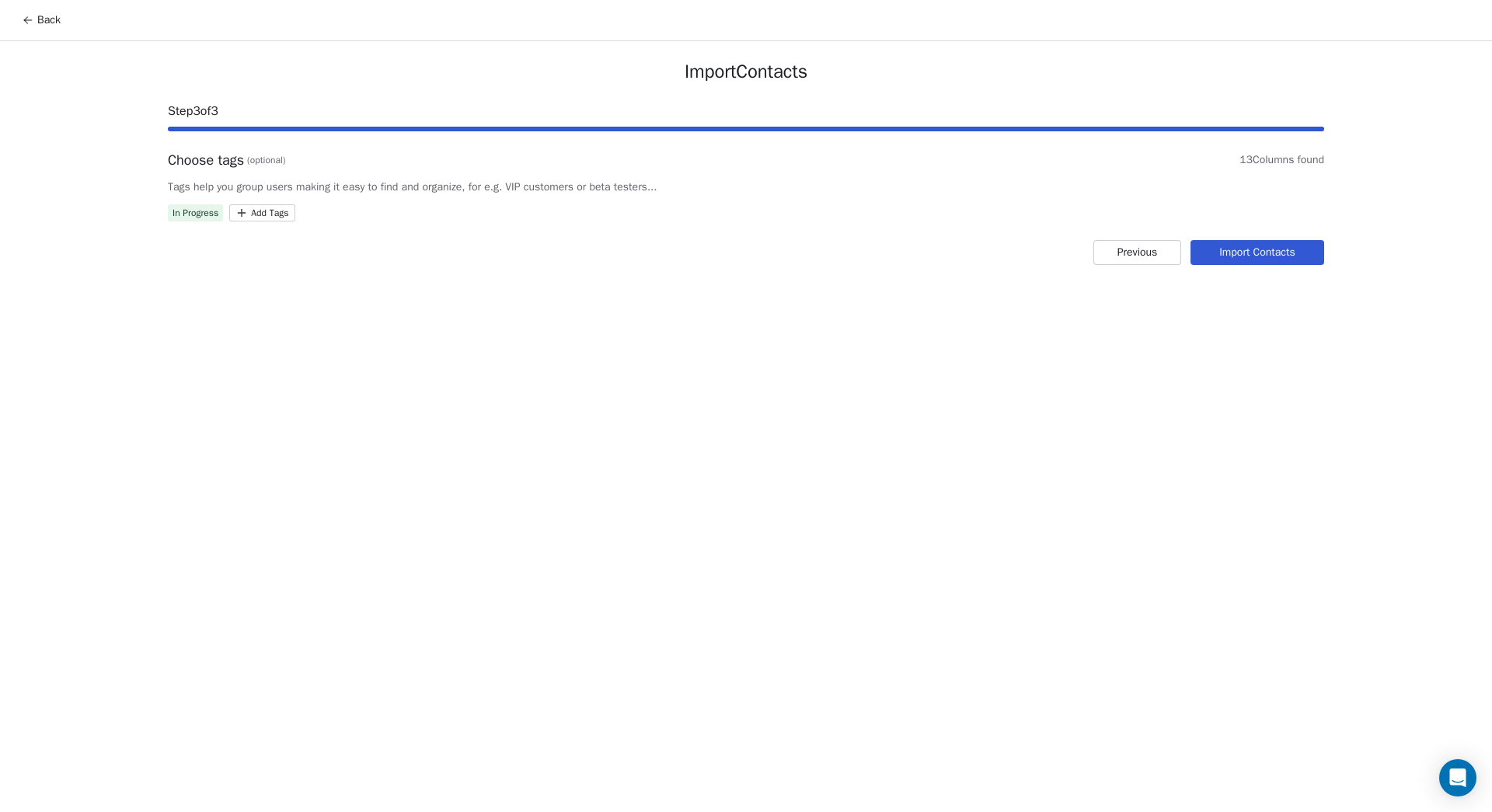 click on "Import Contacts" at bounding box center (1257, 253) 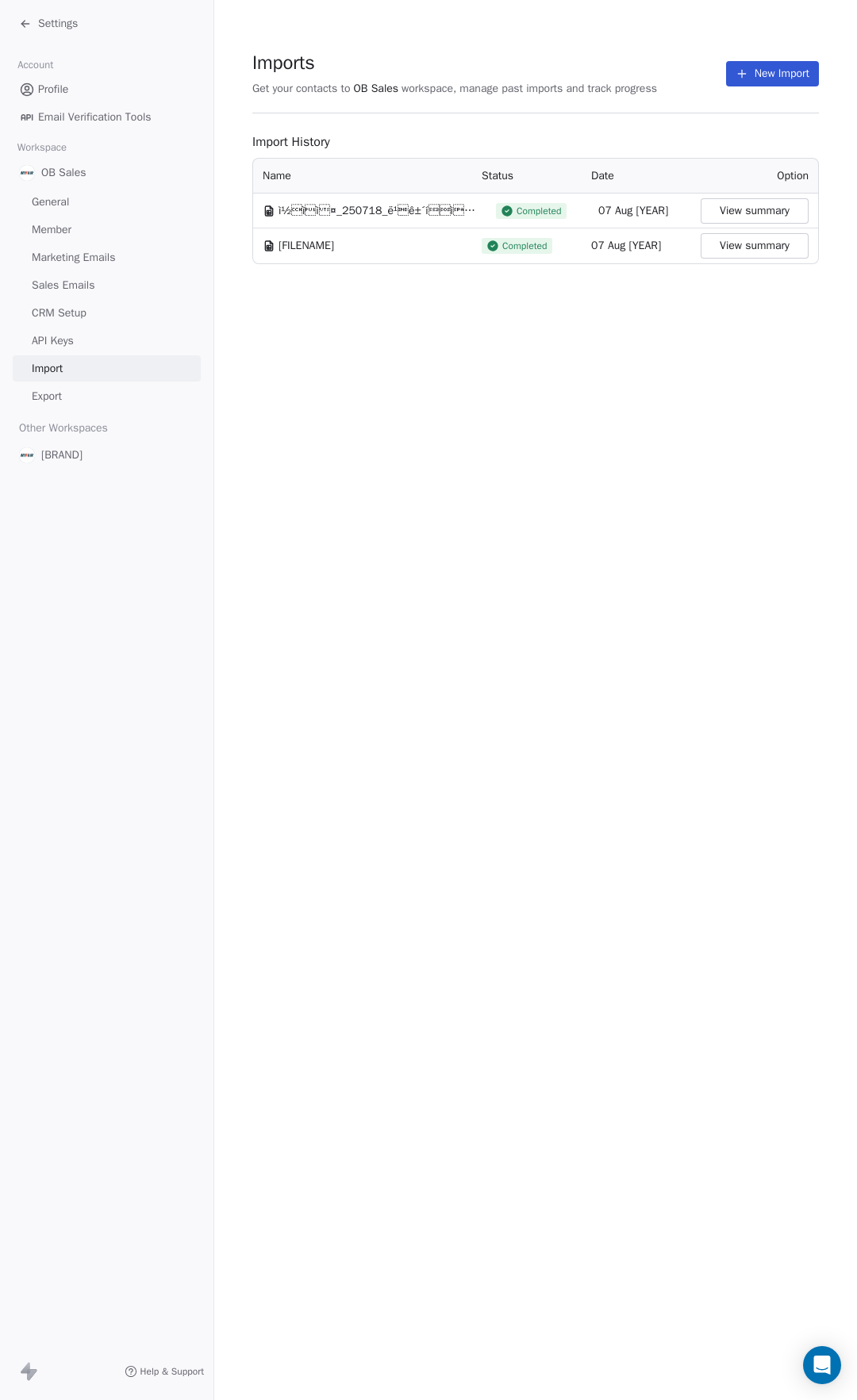 drag, startPoint x: 462, startPoint y: 401, endPoint x: 442, endPoint y: 372, distance: 35.22783 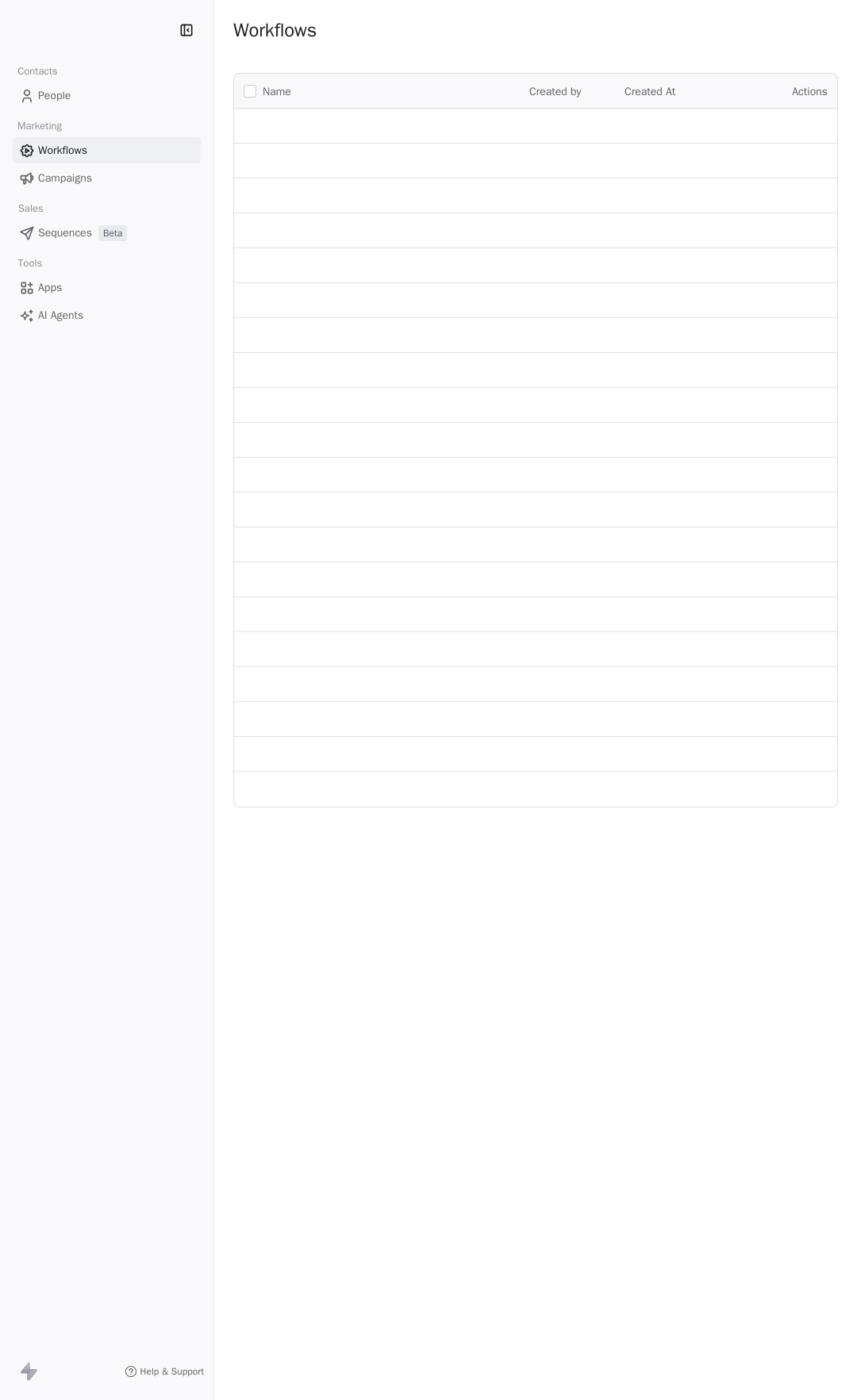 scroll, scrollTop: 0, scrollLeft: 0, axis: both 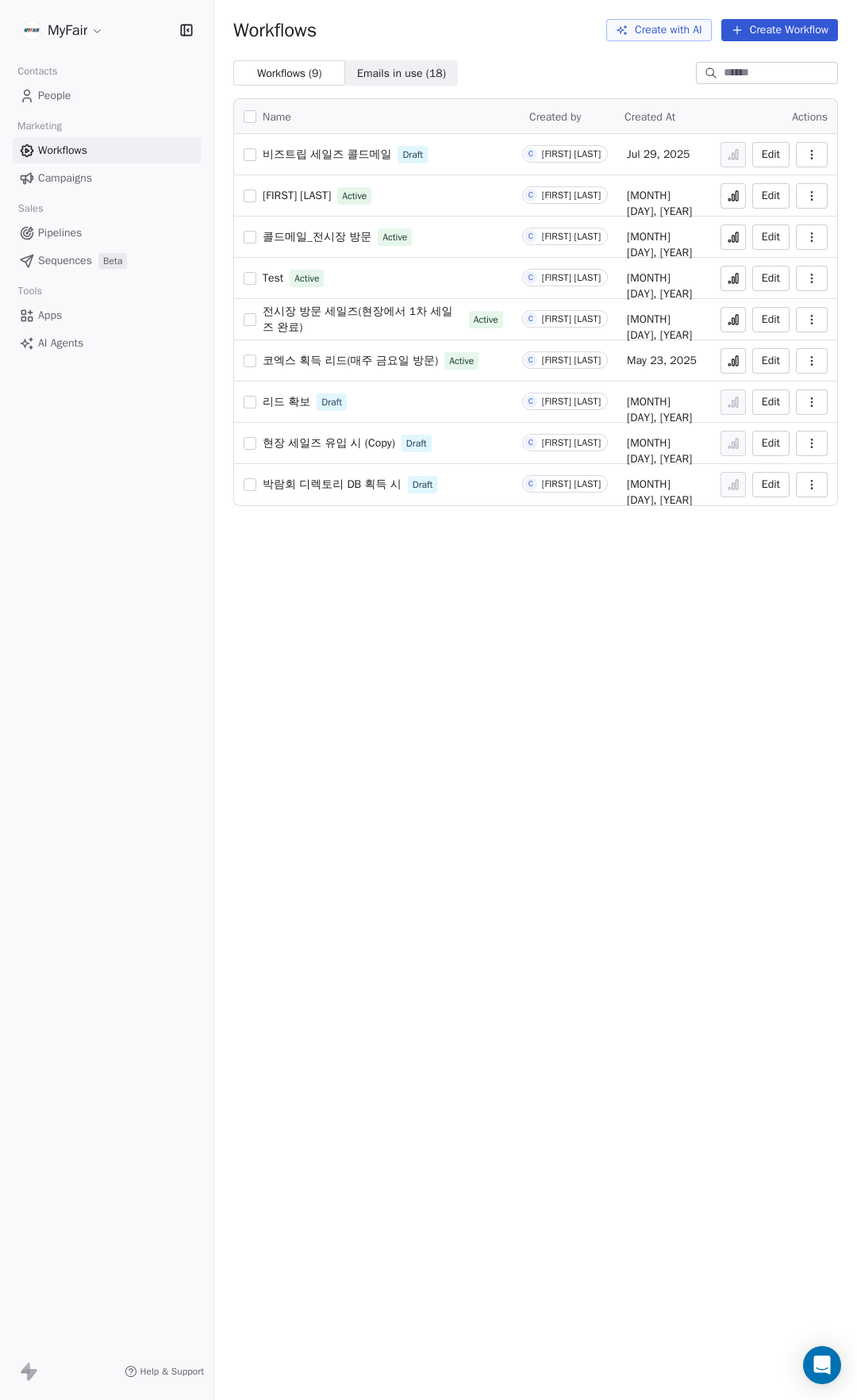click on "Workflows  Create with AI  Create Workflow Workflows ( 9 ) Workflows ( 9 ) Emails in use ( 18 ) Emails in use ( 18 ) Name Created by Created At Actions 비즈트립 세일즈 콜드메일 Draft C Chris Lee Jul 29, 2025 Edit 이휘영 테스트 Active C Chris Lee Jul 28, 2025 Edit 콜드메일_전시장 방문 Active C Chris Lee Jul 12, 2025 Edit Test Active C Chris Lee Jun 4, 2025 Edit 전시장 방문 세일즈(현장에서 1차 세일즈 완료) Active C Chris Lee May 24, 2025 Edit 코엑스 획득 리드(매주 금요일 방문) Active C Chris Lee May 23, 2025 Edit 리드 확보 Draft C Chris Lee May 15, 2025 Edit 현장 세일즈 유입 시 (Copy) Draft C Chris Lee May 12, 2025 Edit 박람회 디렉토리 DB 획득 시 Draft C Chris Lee Apr 22, 2025 Edit" at bounding box center [536, 700] 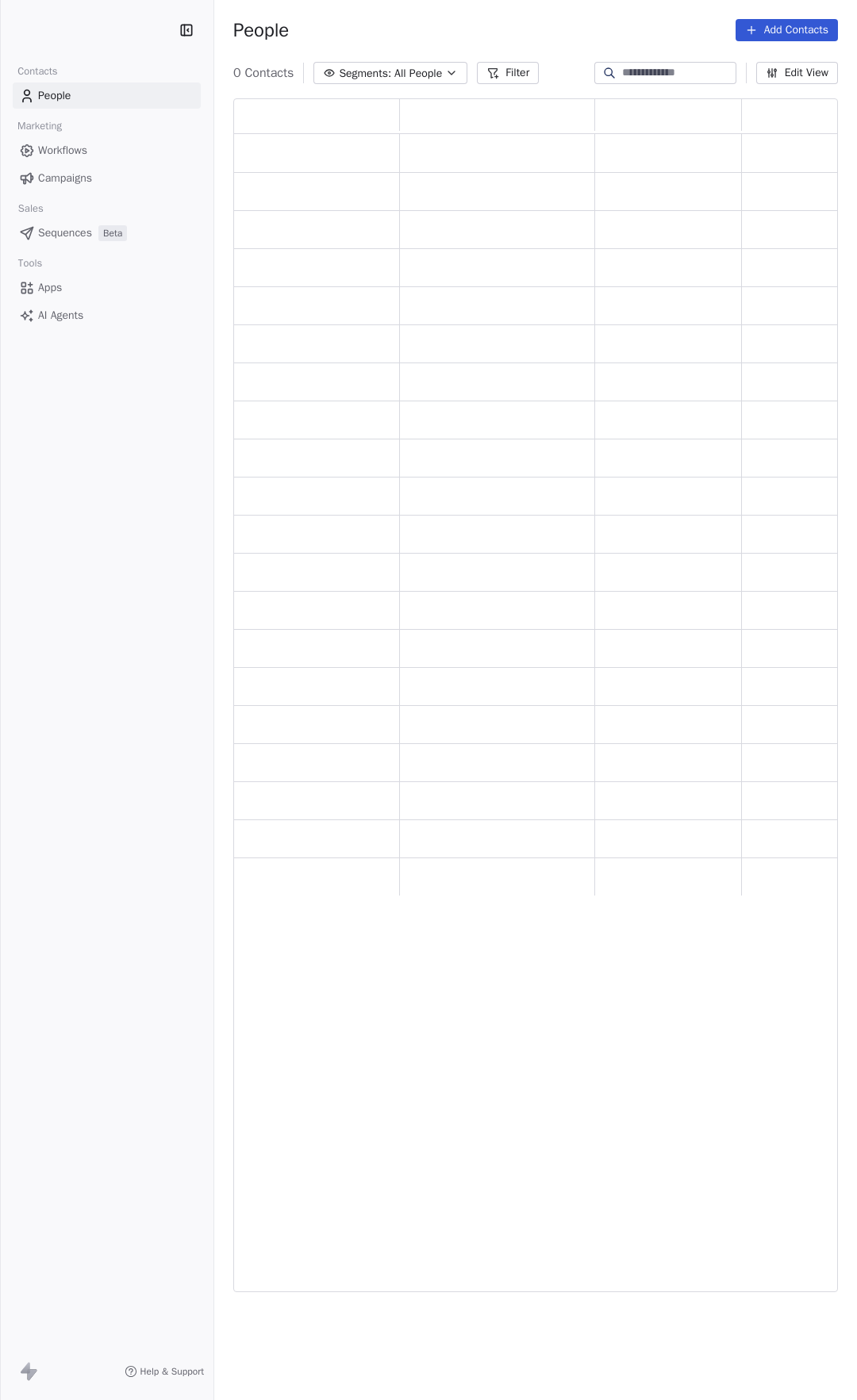 scroll, scrollTop: 0, scrollLeft: 0, axis: both 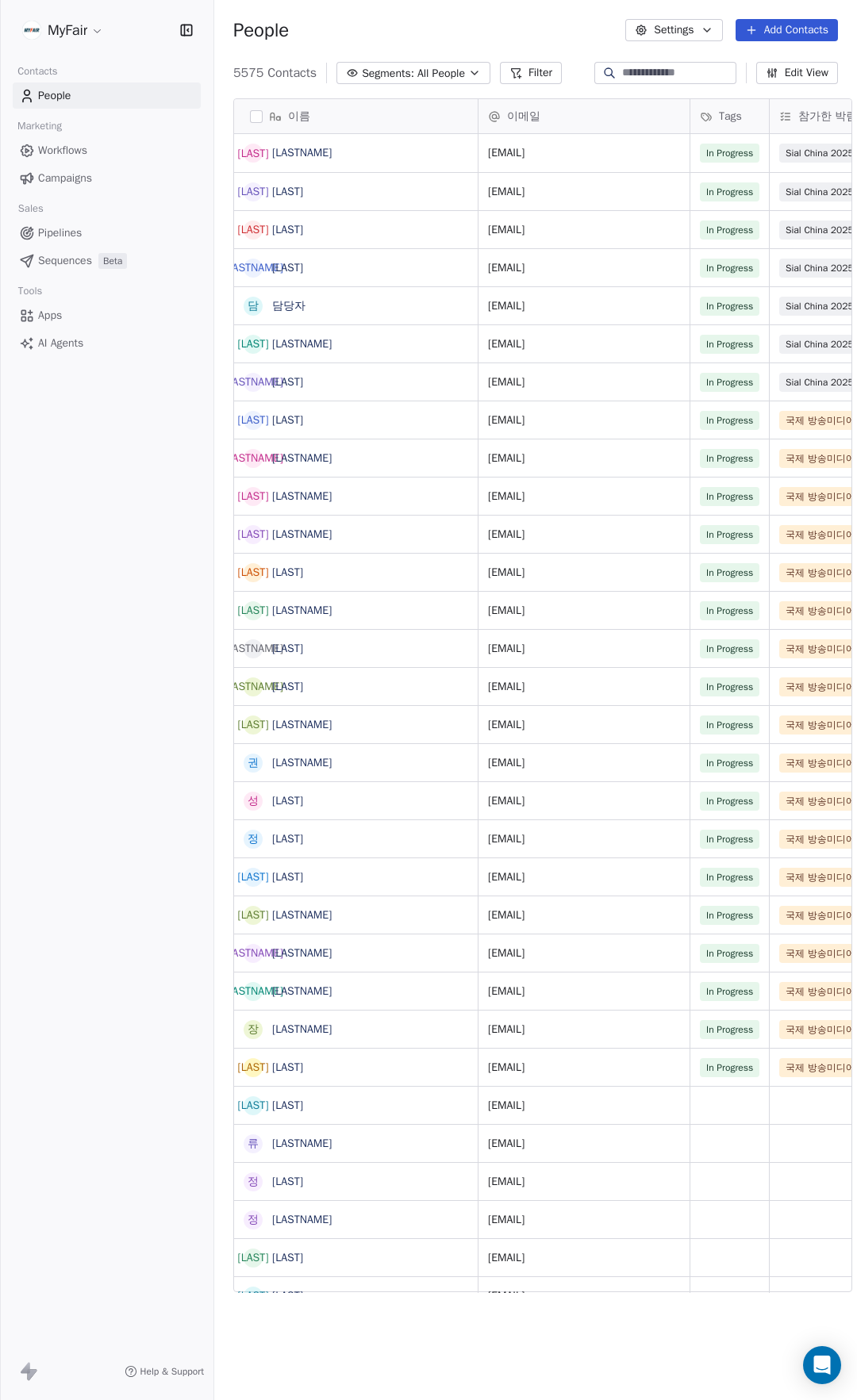 click on "Campaigns" at bounding box center [65, 178] 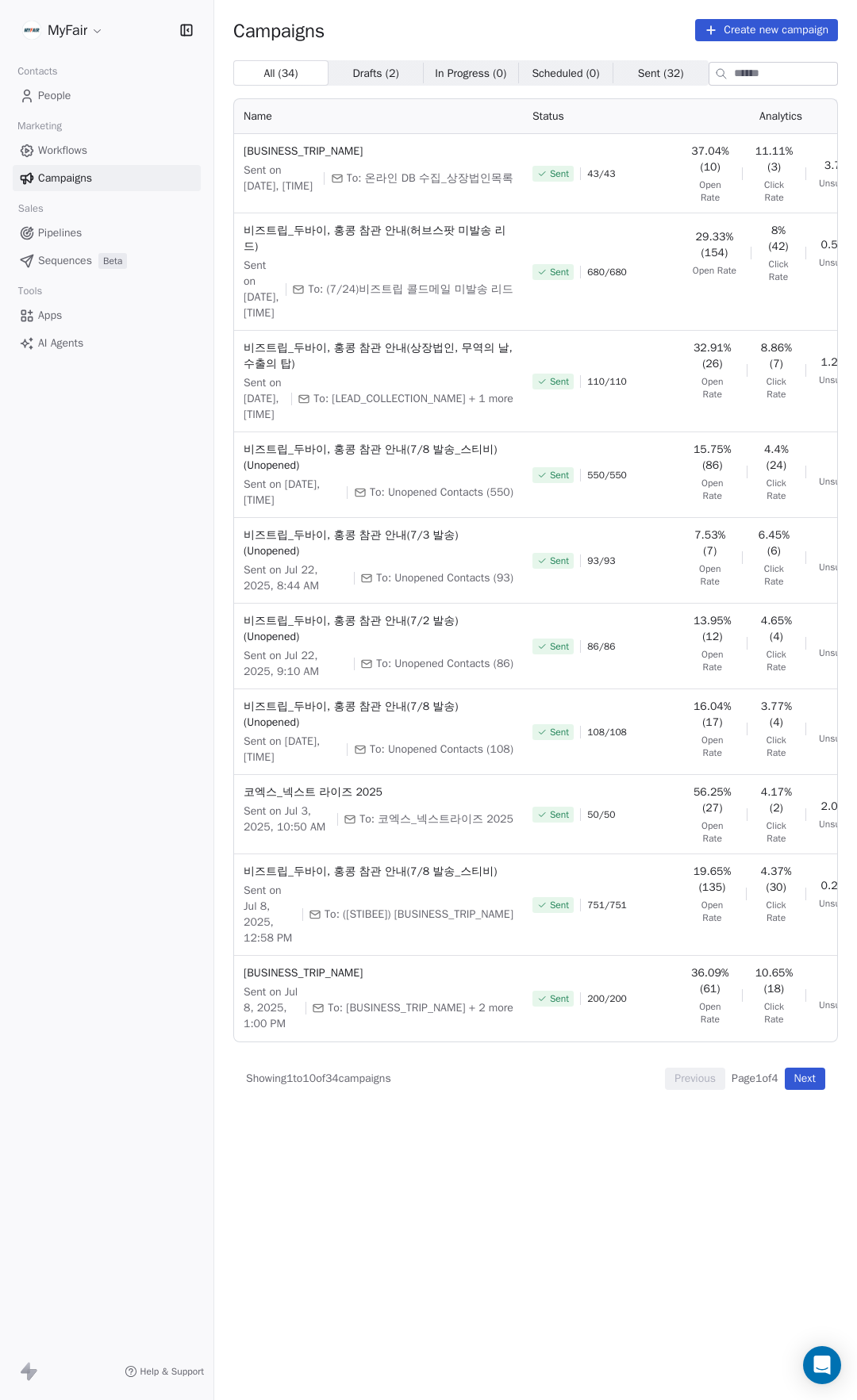 click on "Next" at bounding box center [805, 1079] 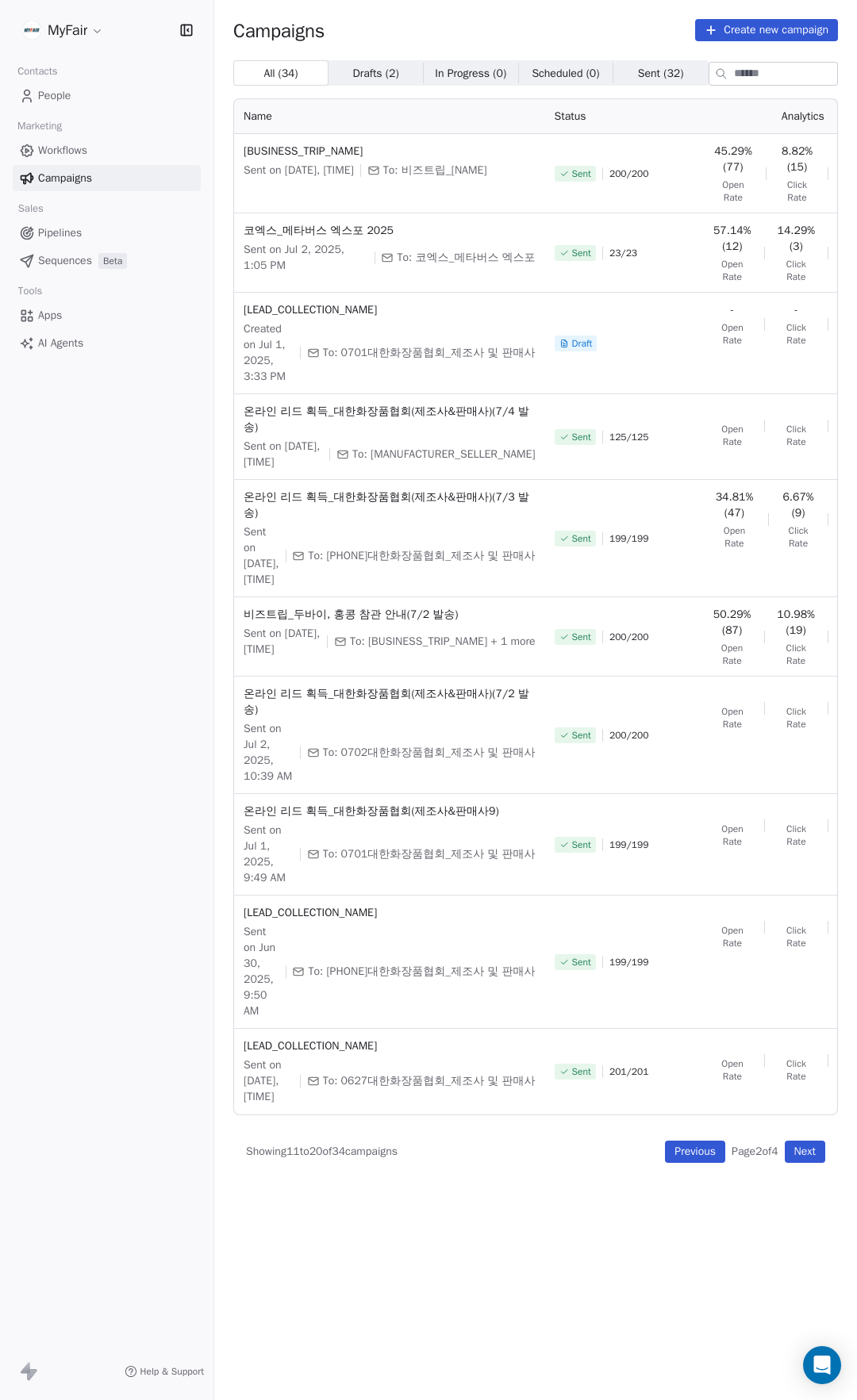 click on "All ( 34 ) All ( 34 ) Drafts ( 2 ) Drafts ( 2 ) In Progress ( 0 ) In Progress ( 0 ) Scheduled ( 0 ) Scheduled ( 0 ) Sent ( 32 ) Sent ( 32 ) Name Status Analytics Actions 비즈트립_두바이, 홍콩 참관 안내(7/3 발송) Sent on Jul 3, 2025, 10:13 AM To: 비즈트립_[NAME] Sent 200 / 200 45.29% (77) Open Rate 8.82% (15) Click Rate - Unsubscribe 코엑스_메타버스 엑스포 2025 Sent on Jul 2, 2025, 1:05 PM To: 코엑스_메타버스 엑스포  Sent 23 / 23 57.14% (12) Open Rate 14.29% (3) Click Rate 4.76% (1) Unsubscribe 온라인 리드 획득_대한화장품협회(제조사&판매사13) Created on Jul 1, 2025, 3:33 PM To: [PHONE]대한화장품협회_제조사 및 판매사  Draft - Open Rate - Click Rate - Unsubscribe 온라인 리드 획득_대한화장품협회(제조사&판매사)(7/4 발송) Sent on Jul 4, 2025, 9:33 AM To: [PHONE]대한화장품협회_제조사 및 판매사  Sent 125 / 125 Open Rate Click Rate Unsubscribe Sent on Jul 3, 2025, 10:53 AM Sent 199 / 199 34.81% (47) Open Rate - /" at bounding box center (536, 660) 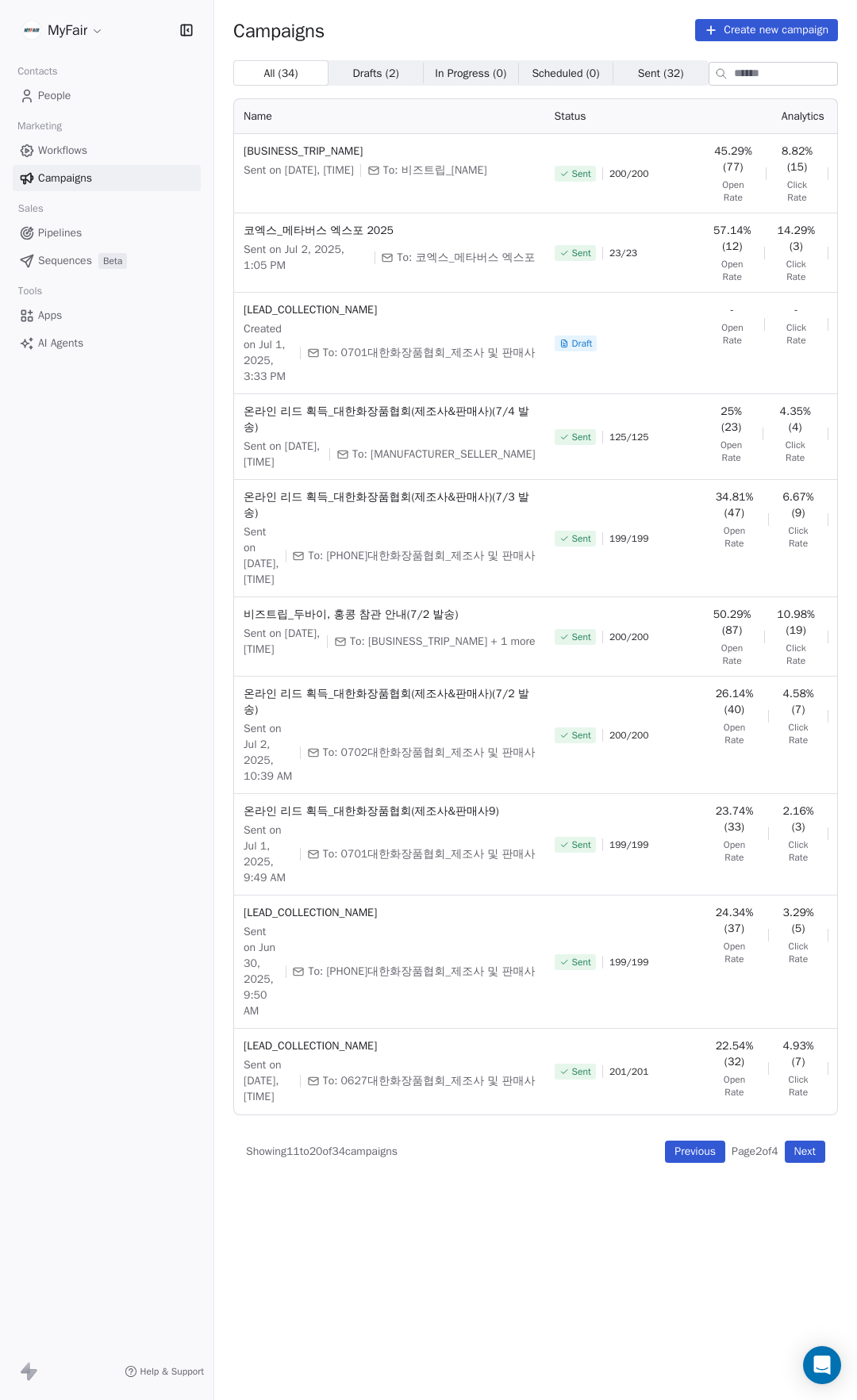 click on "Next" at bounding box center (805, 1152) 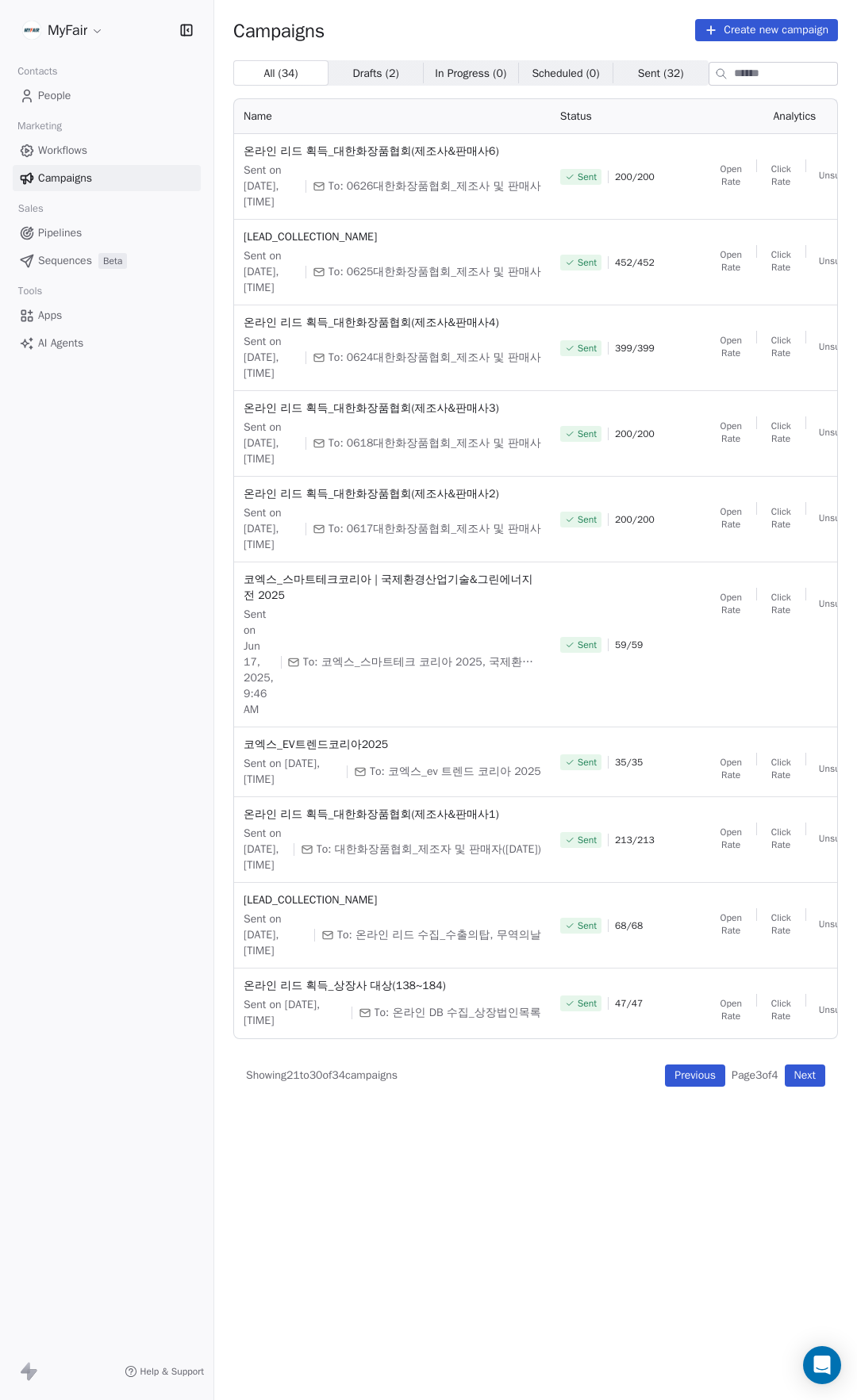 click on "Next" at bounding box center [805, 1076] 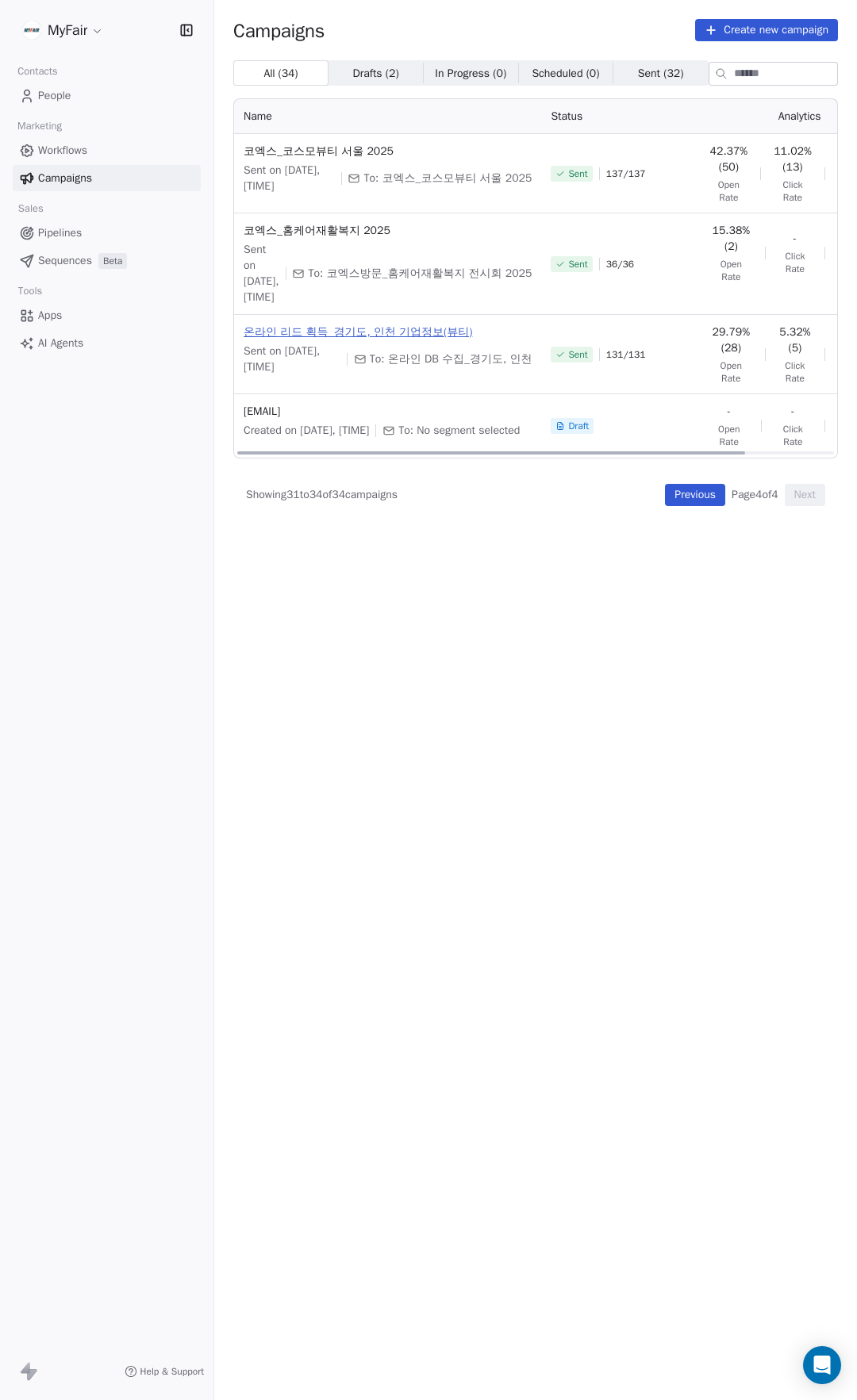drag, startPoint x: 375, startPoint y: 374, endPoint x: 303, endPoint y: 385, distance: 72.835431 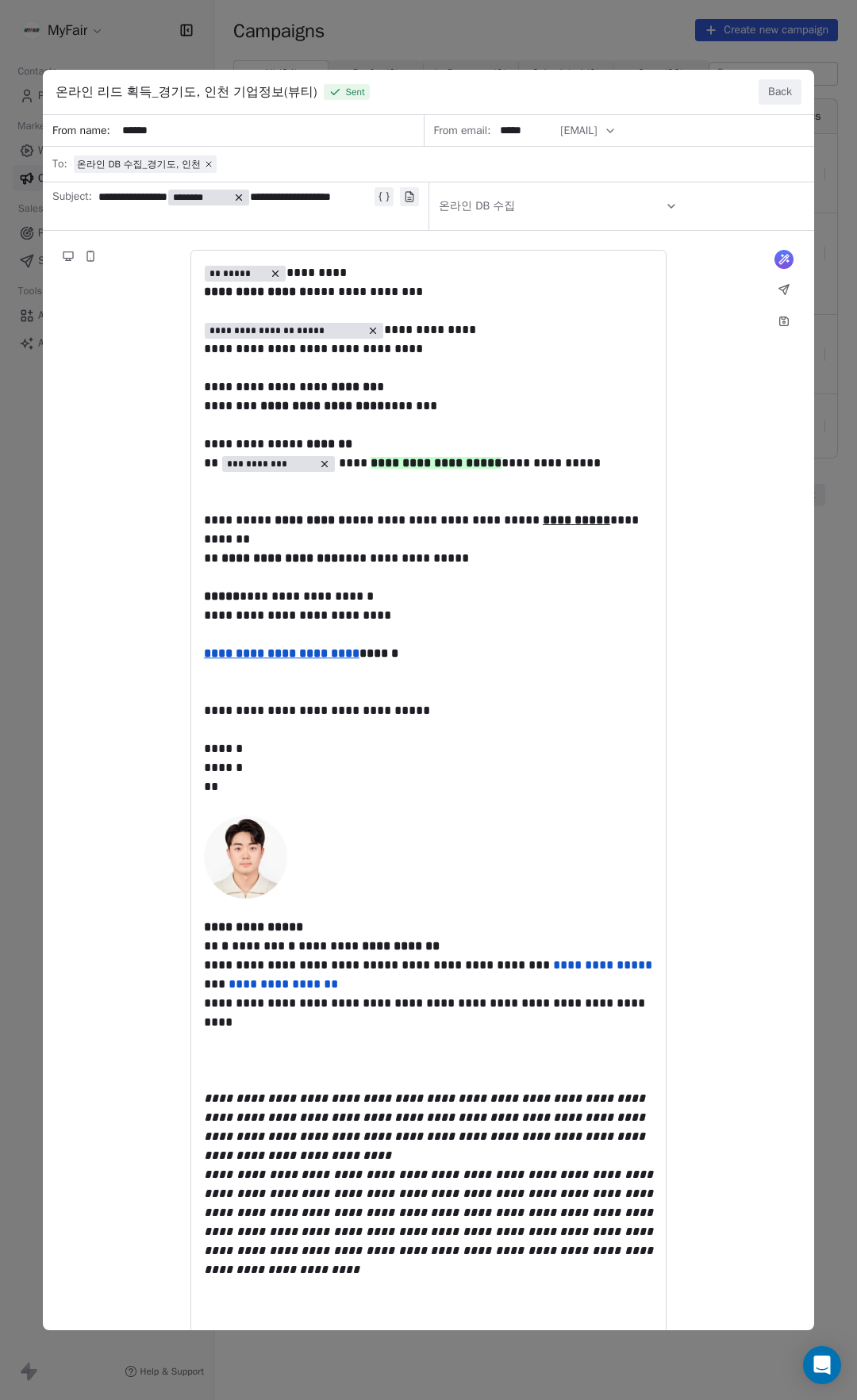 click on "**********" at bounding box center [428, 761] 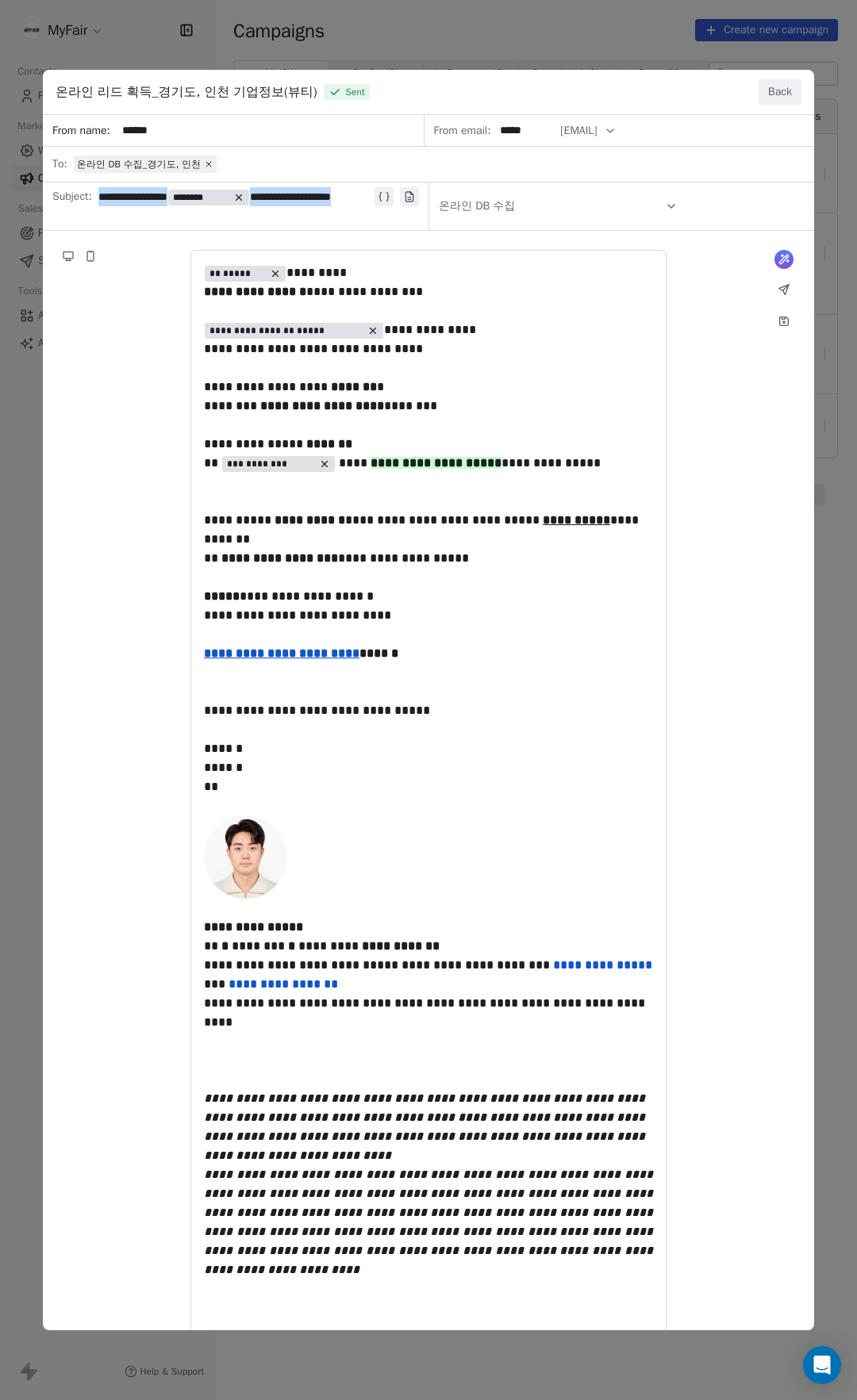 drag, startPoint x: 797, startPoint y: 89, endPoint x: 275, endPoint y: 217, distance: 537.4644 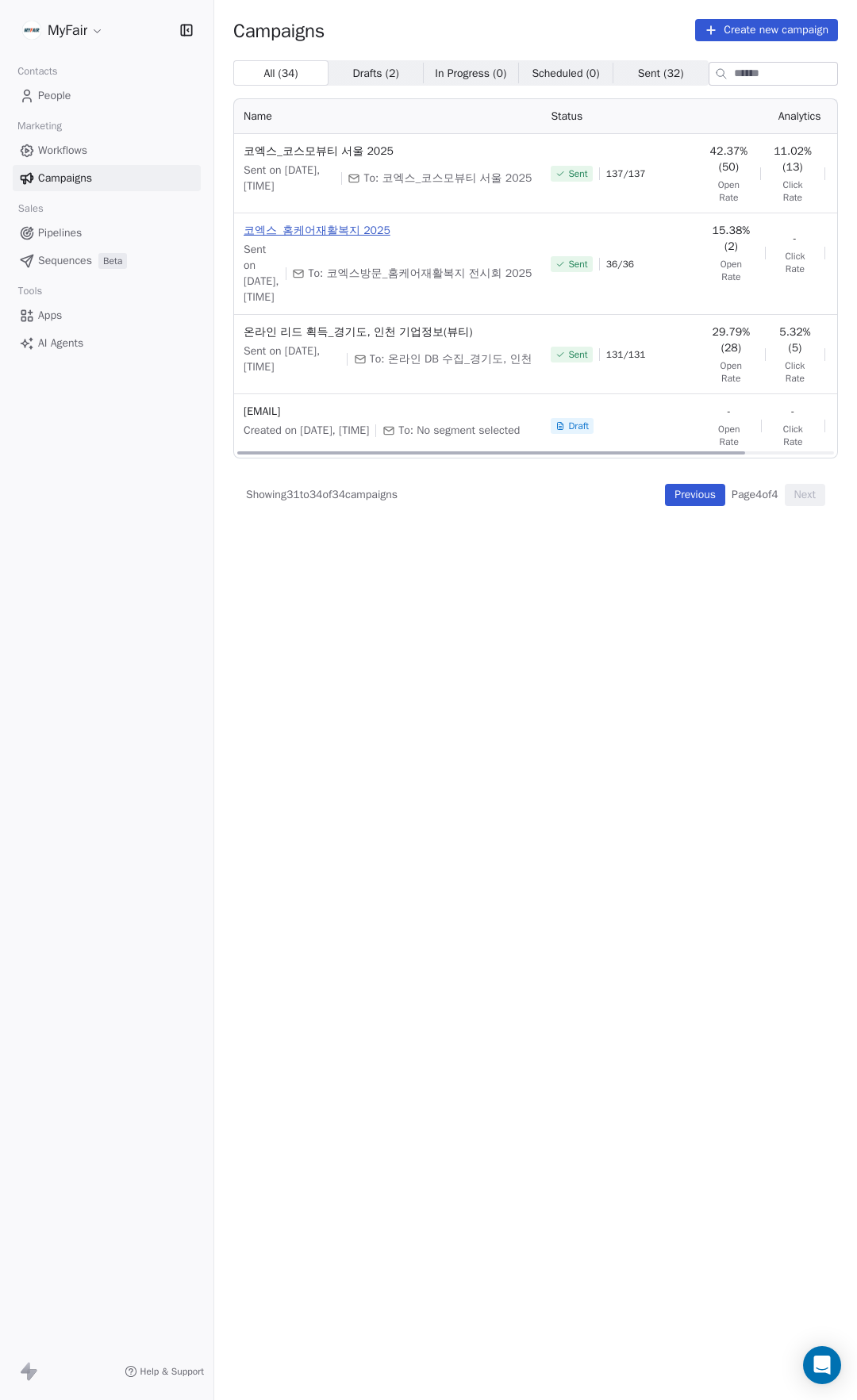 click on "코엑스_홈케어재활복지 2025" at bounding box center (387, 231) 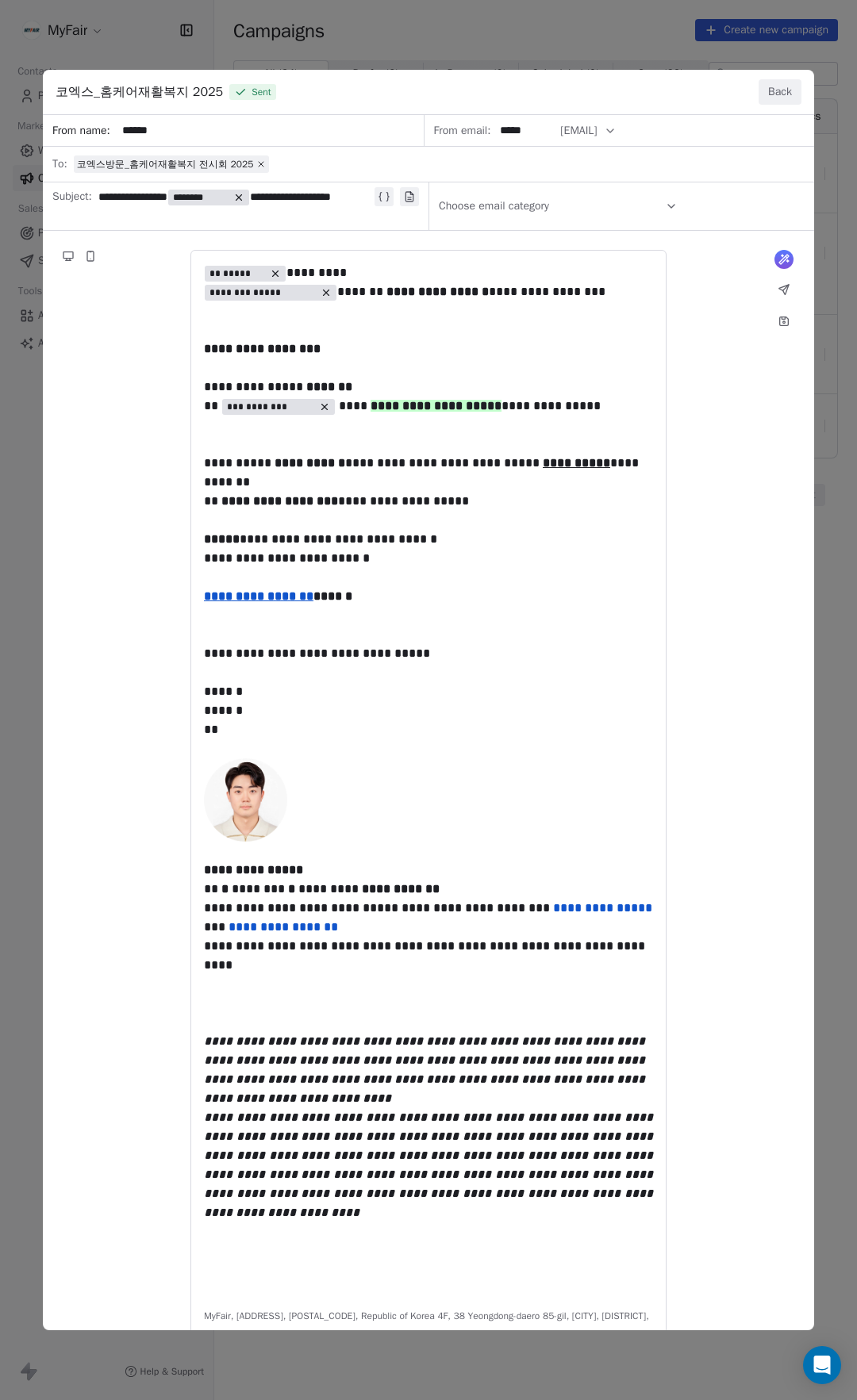 click on "**********" at bounding box center [428, 733] 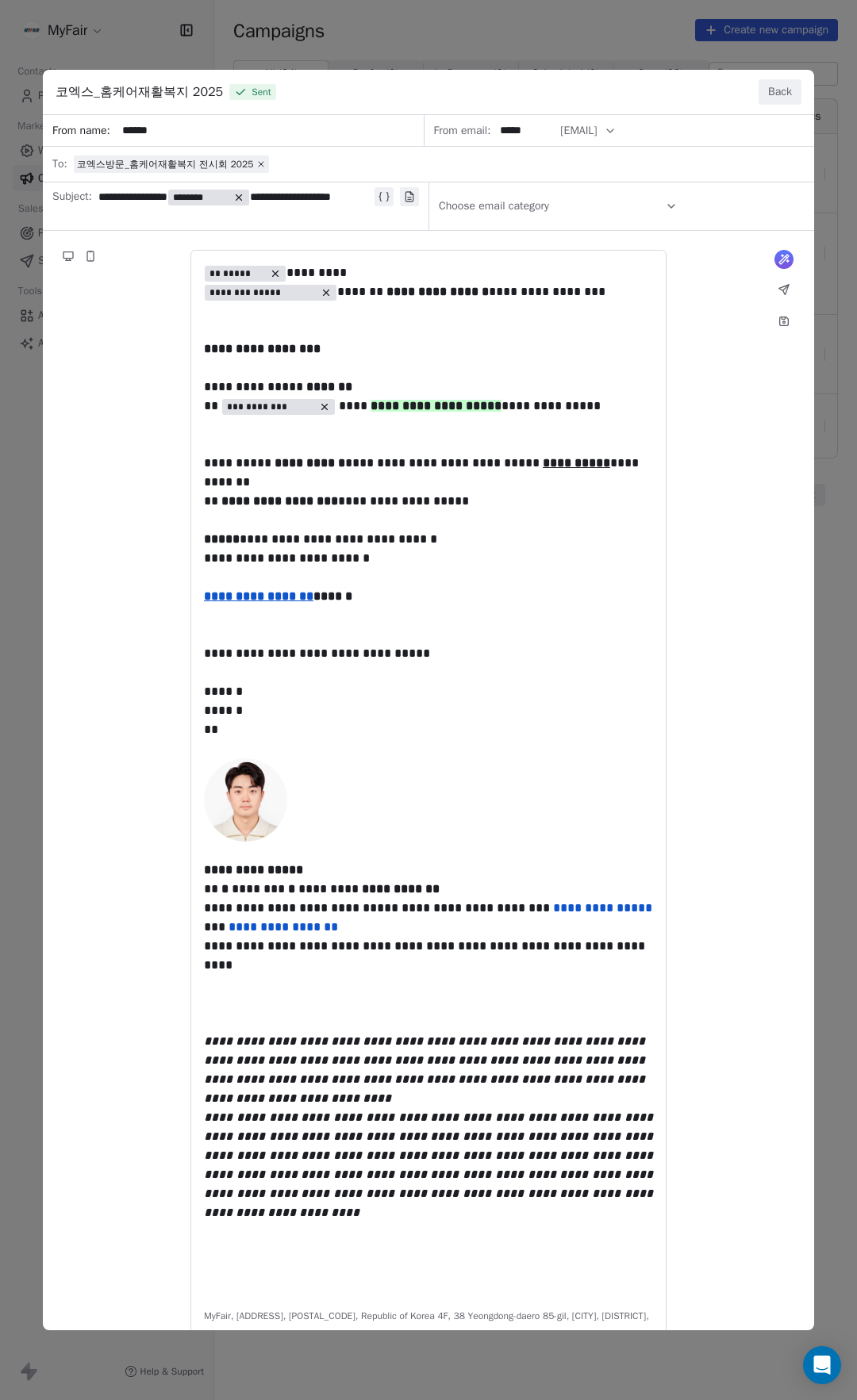 click on "Back" at bounding box center [780, 92] 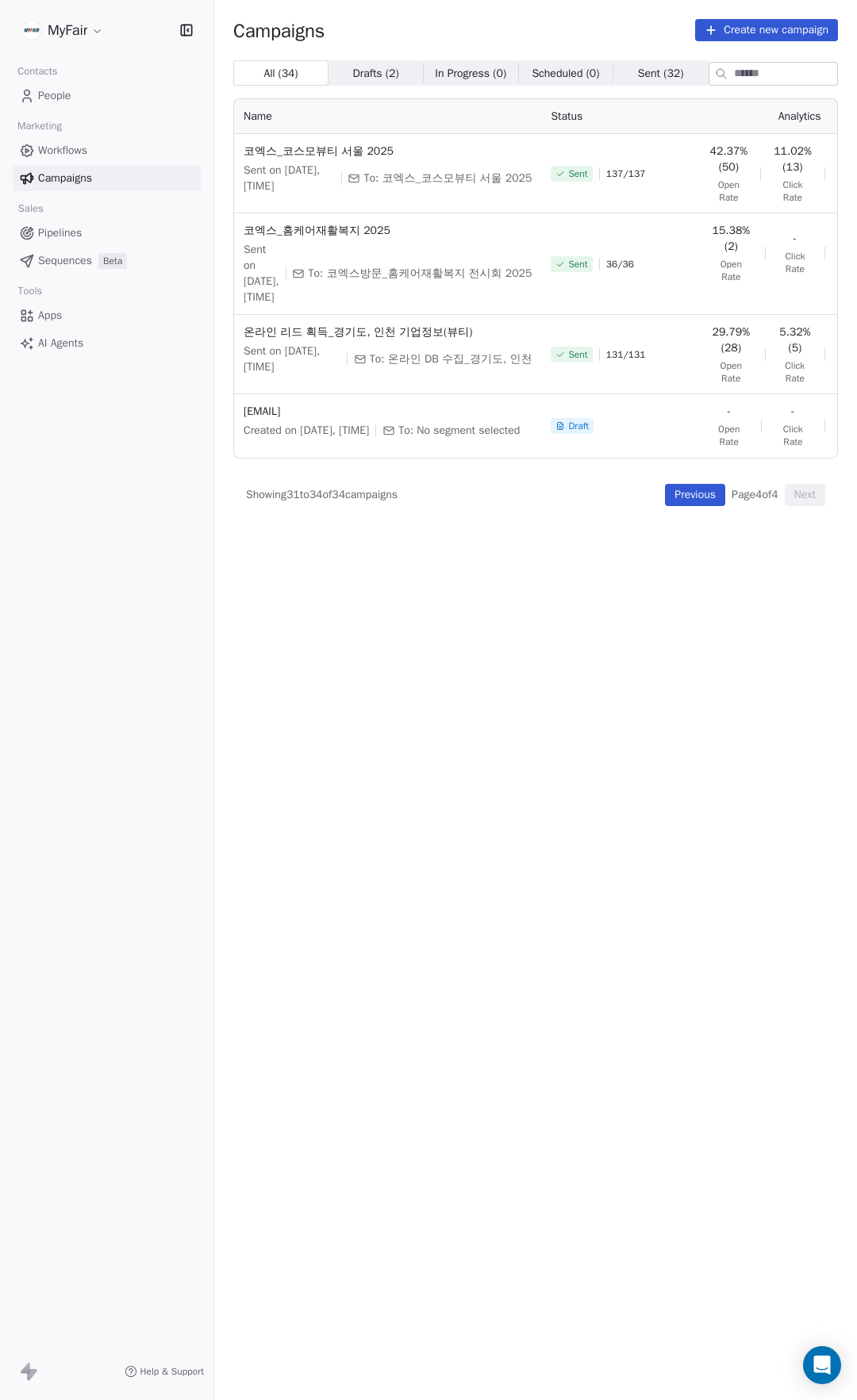 drag, startPoint x: 481, startPoint y: 702, endPoint x: 474, endPoint y: 665, distance: 37.656341 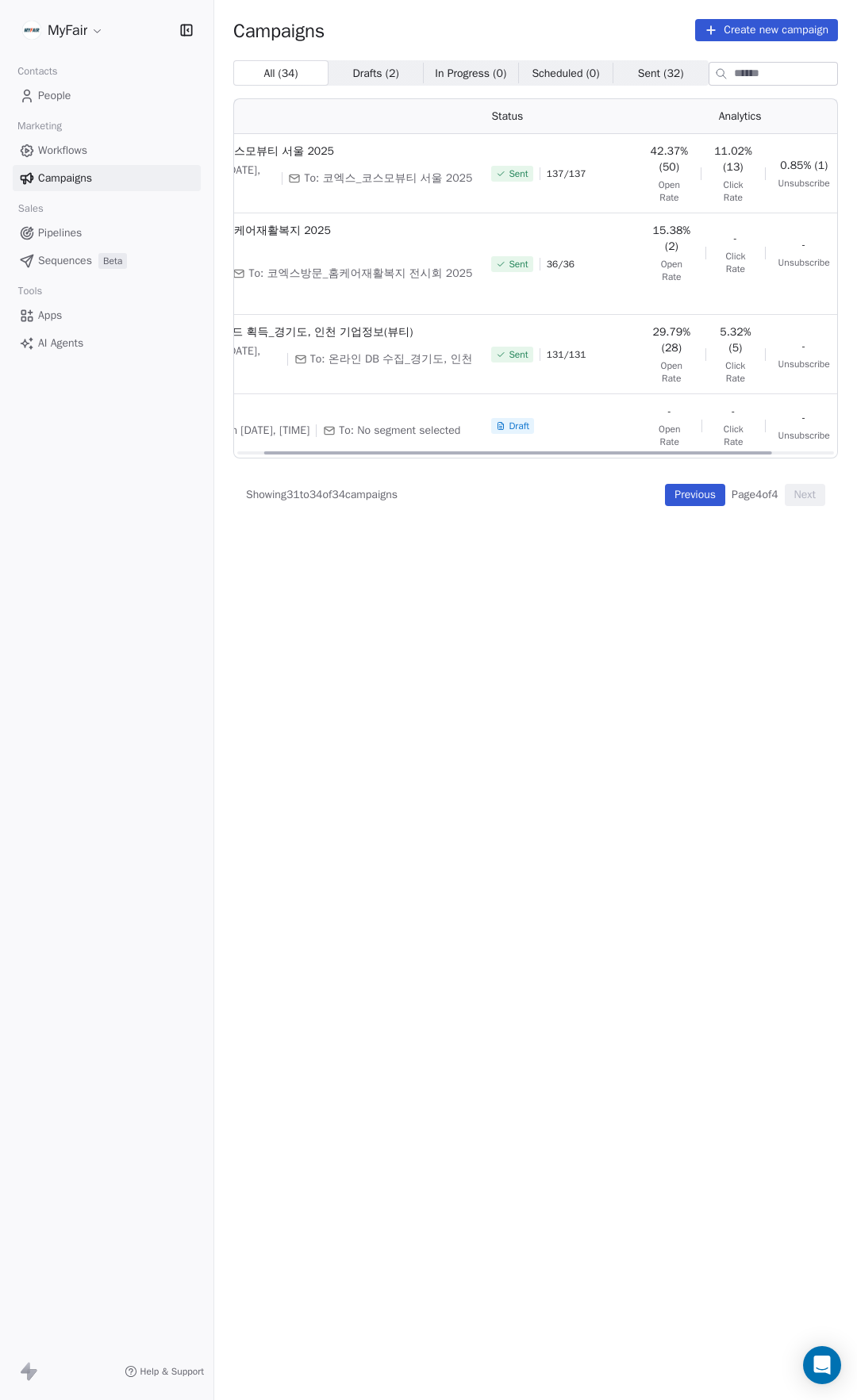 scroll, scrollTop: 0, scrollLeft: 106, axis: horizontal 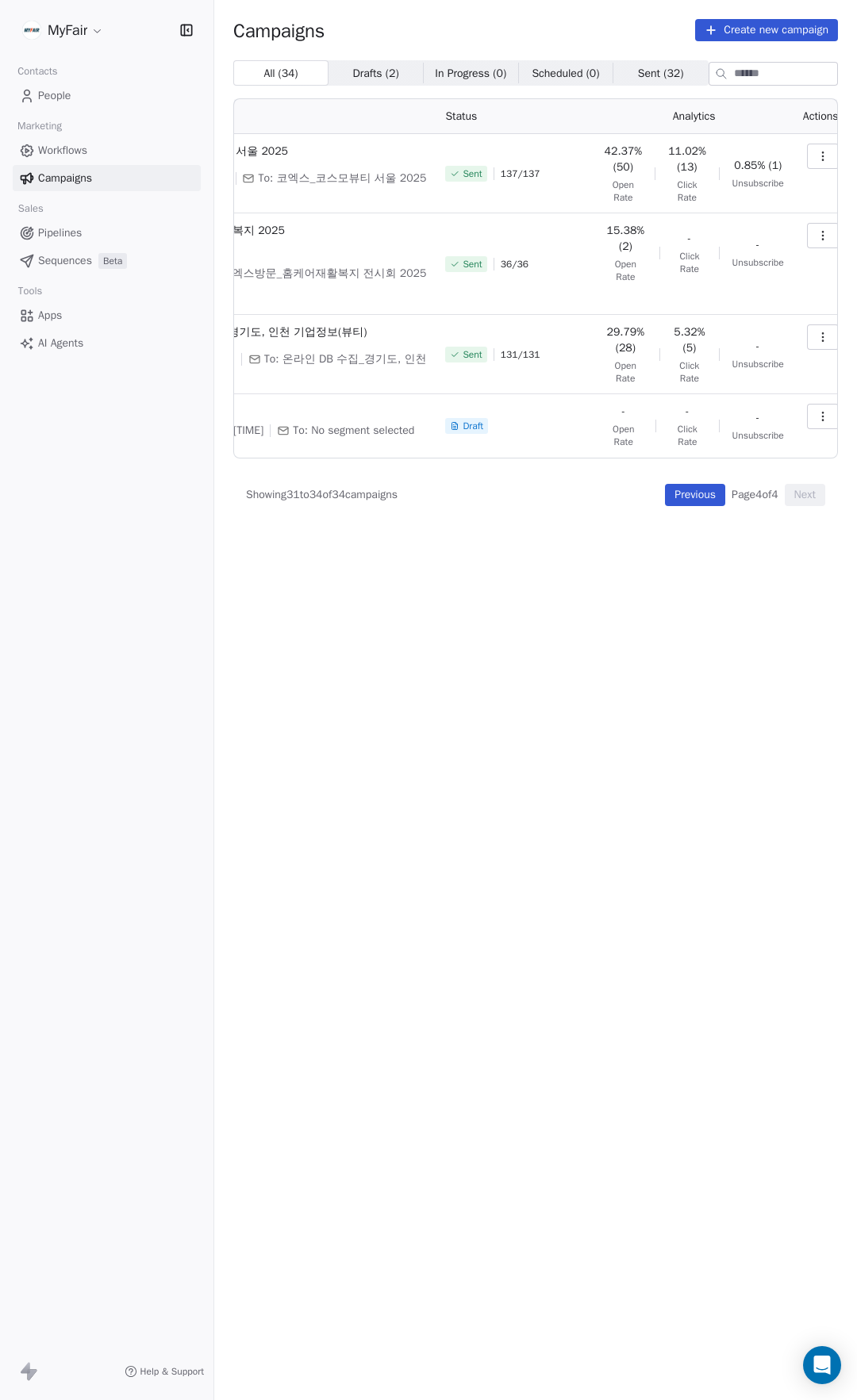 click on "All ( 34 ) All ( 34 ) Drafts ( 2 ) Drafts ( 2 ) In Progress ( 0 ) In Progress ( 0 ) Scheduled ( 0 ) Scheduled ( 0 ) Sent ( 32 ) Sent ( 32 ) Name Status Analytics Actions 코엑스_코스모뷰티 서울 2025 Sent on Jun 4, 2025, 10:08 AM To: 코엑스_코스모뷰티 서울 2025  Sent 137 / 137 42.37% (50) Open Rate 11.02% (13) Click Rate 0.85% (1) Unsubscribe 코엑스_홈케어재활복지 2025 Sent on Jun 2, 2025, 9:31 AM To: 코엑스방문_홈케어재활복지 전시회 2025  Sent 36 / 36 15.38% (2) Open Rate - Click Rate - Unsubscribe 온라인 리드 획득_경기도, 인천 기업정보(뷰티) Sent on May 27, 2025, 11:01 AM To: 온라인 DB 수집_경기도, 인천  Sent 131 / 131 29.79% (28) Open Rate 5.32% (5) Click Rate - Unsubscribe [EMAIL] Created on May 19, 2025, 5:56 PM To: No segment selected Draft - Open Rate - Click Rate - Unsubscribe Showing  31  to  34  of  34  campaigns Previous Page  4  of  4 Next" at bounding box center [536, 660] 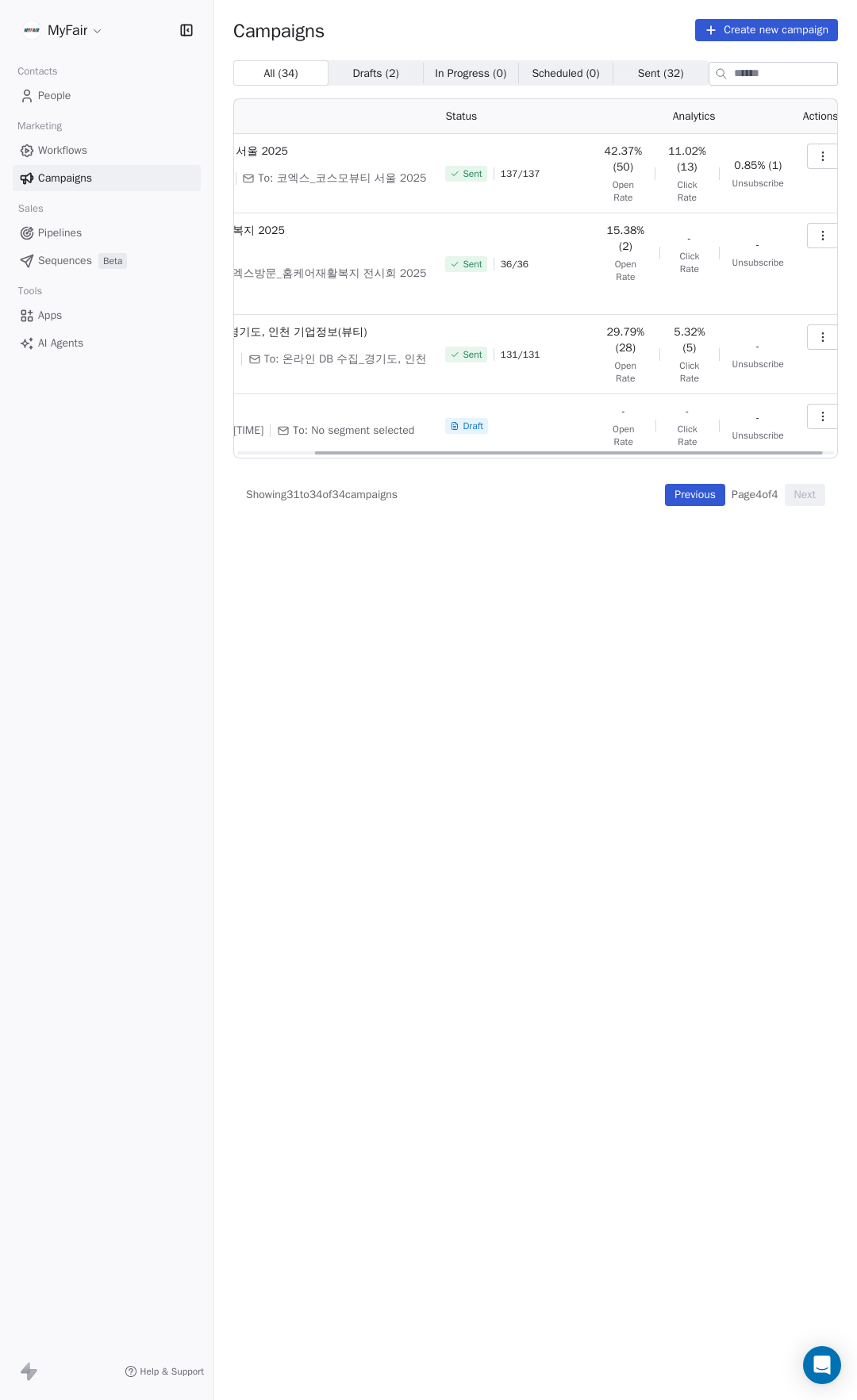 scroll, scrollTop: 0, scrollLeft: 0, axis: both 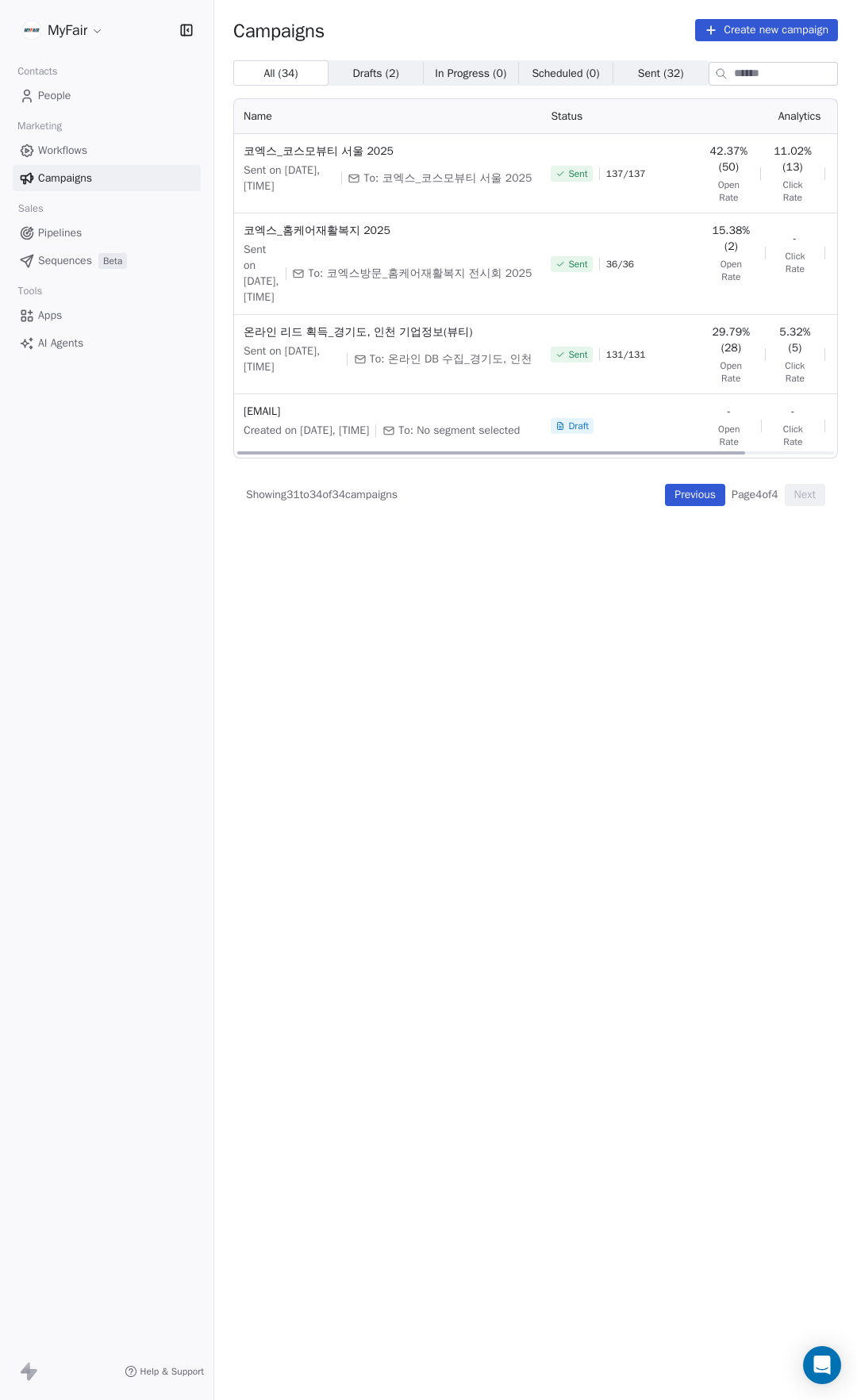 drag, startPoint x: 490, startPoint y: 511, endPoint x: 306, endPoint y: 517, distance: 184.0978 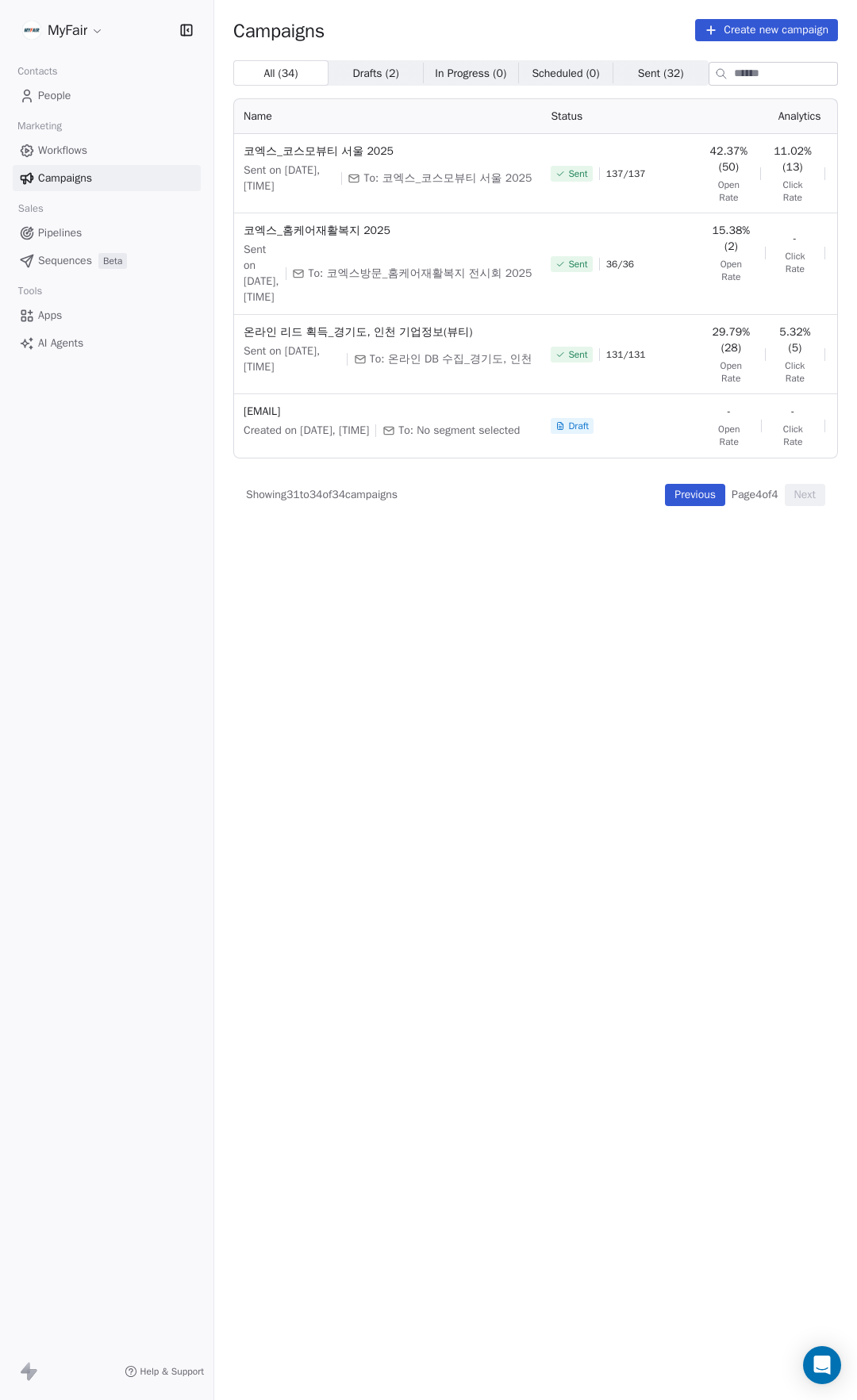 click on "Workflows" at bounding box center [63, 150] 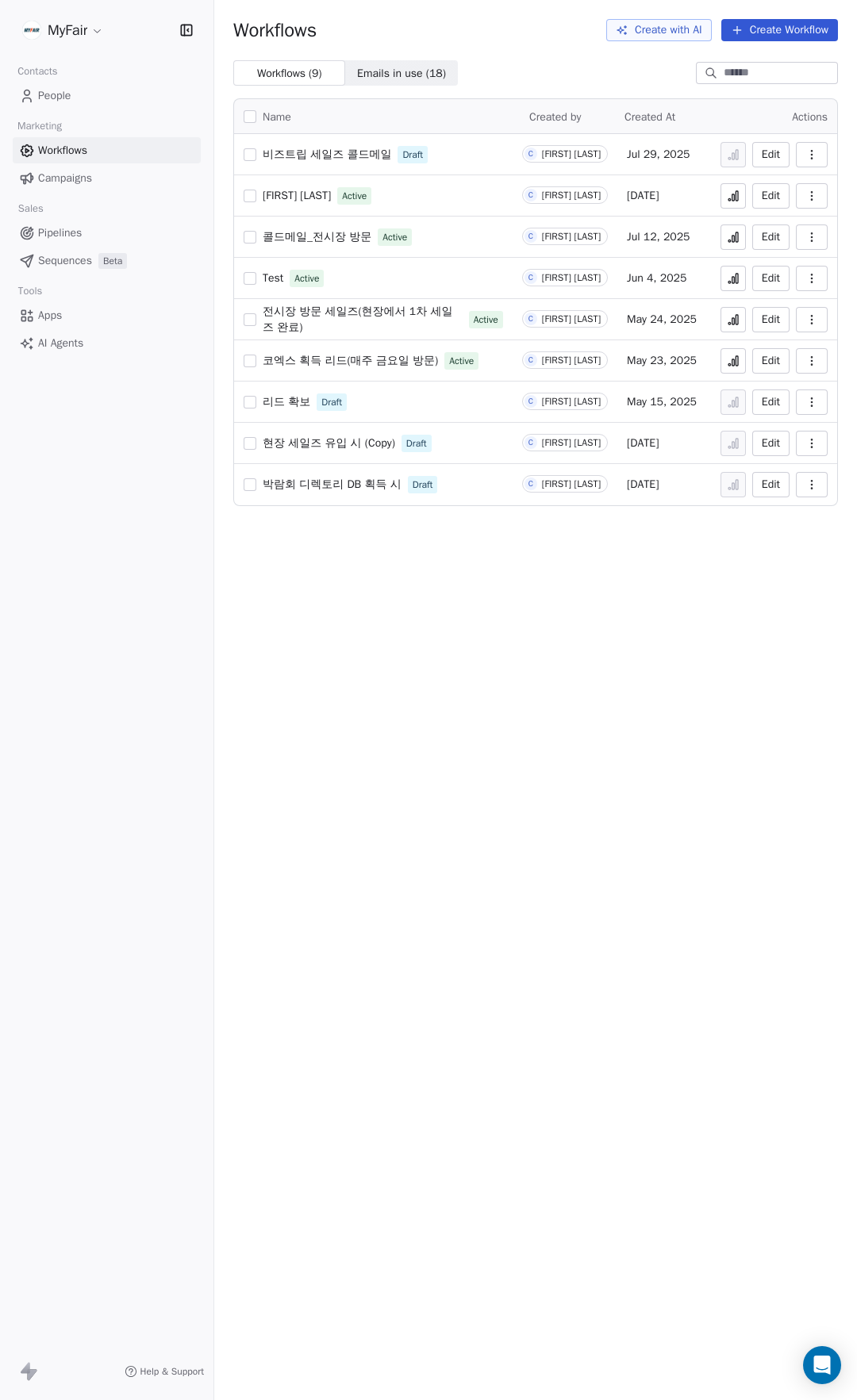click on "Campaigns" at bounding box center (106, 178) 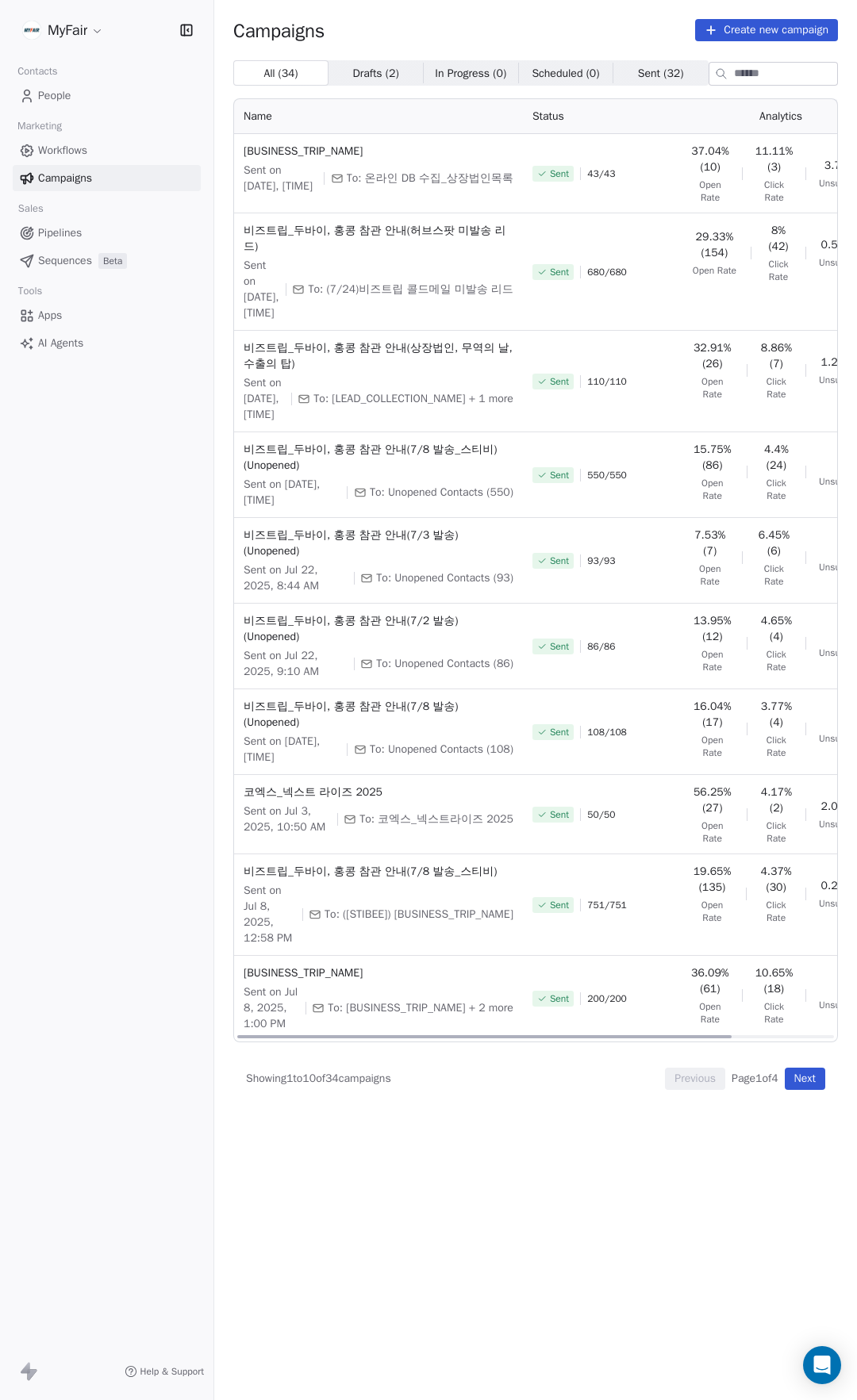 click on "All ( 34 ) All ( 34 ) Drafts ( 2 ) Drafts ( 2 ) In Progress ( 0 ) In Progress ( 0 ) Scheduled ( 0 ) Scheduled ( 0 ) Sent ( 32 ) Sent ( 32 ) Name Status Analytics Actions 비즈트립_두바이, 홍콩 참관 안내(상장법인 미발송 리드) Sent on Jul 25, 2025, 9:42 AM To: 온라인 DB 수집_상장법인목록   Sent 43 / 43 37.04% (10) Open Rate 11.11% (3) Click Rate 3.7% (1) Unsubscribe 비즈트립_두바이, 홍콩 참관 안내(허브스팟 미발송 리드) Sent on Jul 25, 2025, 9:43 AM To: (7/24)비즈트립 콜드메일 미발송 리드   Sent 680 / 680 29.33% (154) Open Rate 8% (42) Click Rate 0.57% (3) Unsubscribe 비즈트립_두바이, 홍콩 참관 안내(상장법인, 무역의 날, 수출의 탑) Sent on Jul 24, 2025, 2:14 PM To: 온라인 리드 수집_수출의탑, 무역의날 + 1 more Sent 110 / 110 32.91% (26) Open Rate 8.86% (7) Click Rate 1.27% (1) Unsubscribe 비즈트립_두바이, 홍콩 참관 안내(7/8 발송_스티비) (Unopened) Sent on Jul 22, 2025, 2:27 PM Sent 550 / 550 -" at bounding box center (536, 660) 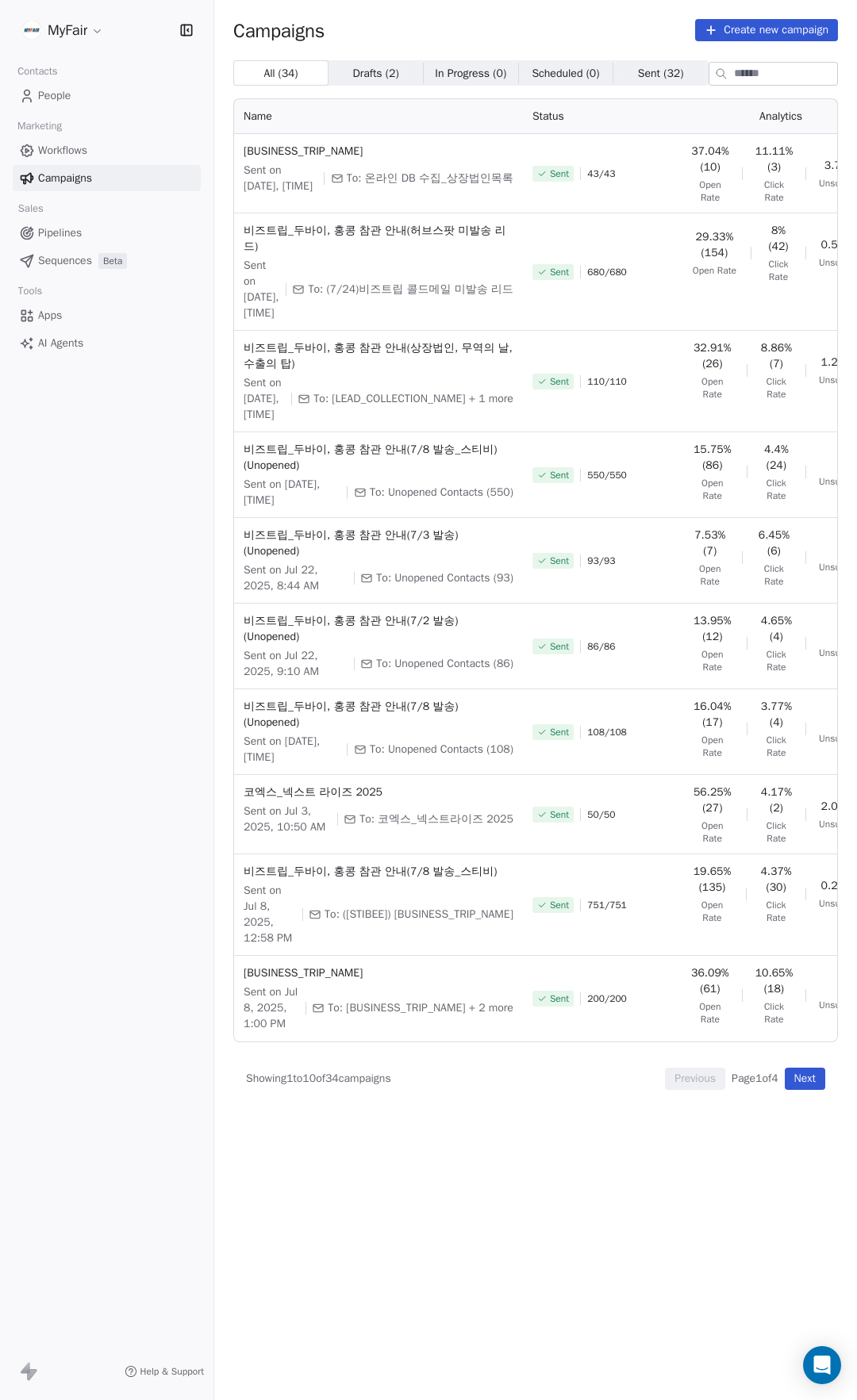 click on "Next" at bounding box center [805, 1079] 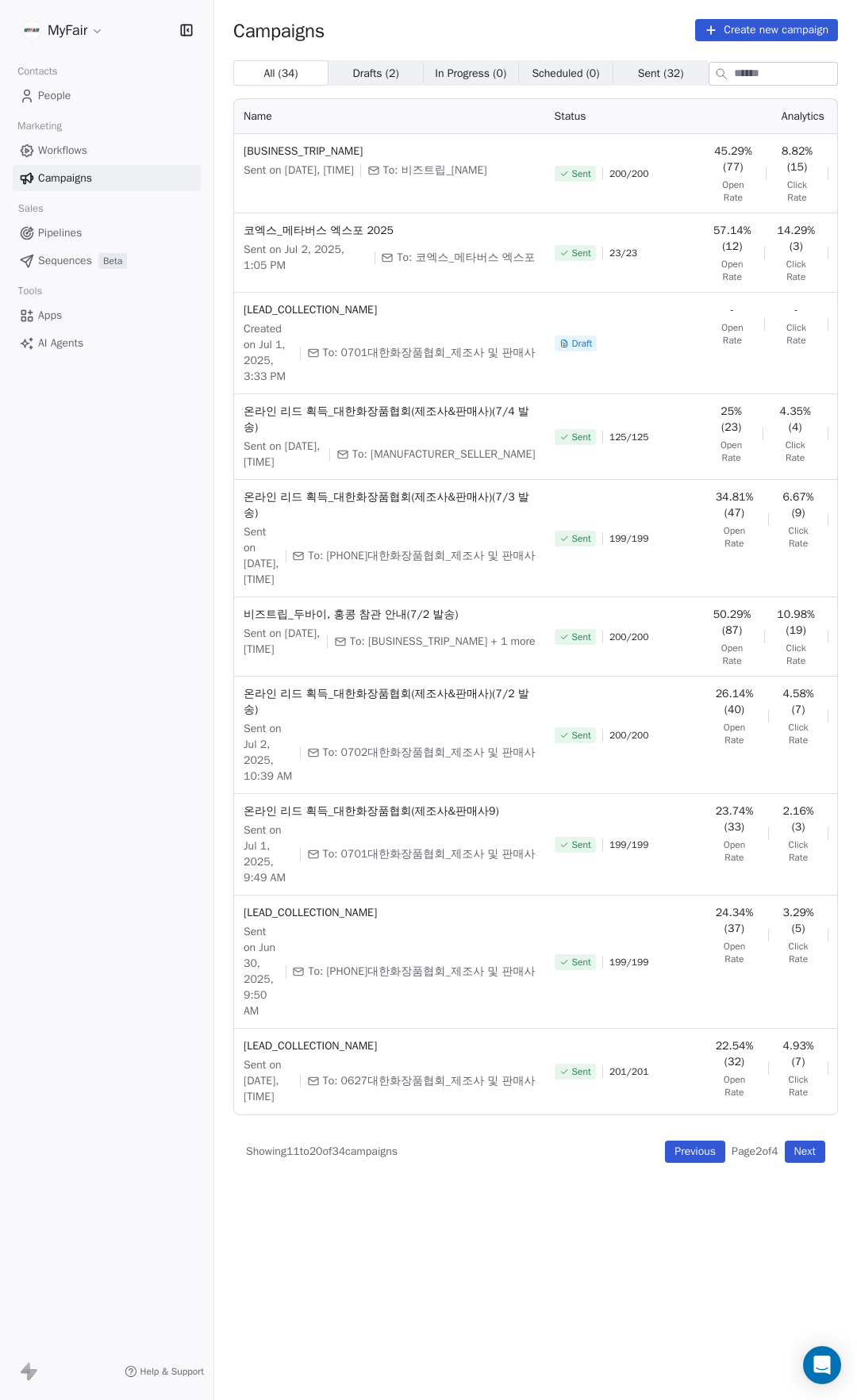 click on "Campaigns   Create new campaign All ( 34 ) All ( 34 ) Drafts ( 2 ) Drafts ( 2 ) In Progress ( 0 ) In Progress ( 0 ) Scheduled ( 0 ) Scheduled ( 0 ) Sent ( 32 ) Sent ( 32 ) Name Status Analytics Actions 비즈트립_두바이, 홍콩 참관 안내(7/3 발송) Sent on Jul 3, 2025, 10:13 AM To: 비즈트립_7월 3일   Sent 200 / 200 45.29% (77) Open Rate 8.82% (15) Click Rate - Unsubscribe 코엑스_메타버스 엑스포 2025 Sent on Jul 2, 2025, 1:05 PM To: 코엑스_메타버스 엑스포   Sent 23 / 23 57.14% (12) Open Rate 14.29% (3) Click Rate 4.76% (1) Unsubscribe 온라인 리드 획득_대한화장품협회(제조사&판매사13) Created on Jul 1, 2025, 3:33 PM To: 0701대한화장품협회_제조사 및 판매사   Draft - Open Rate - Click Rate - Unsubscribe 온라인 리드 획득_대한화장품협회(제조사&판매사)(7/4 발송) Sent on Jul 4, 2025, 9:33 AM To: 0704대한화장품협회_제조사 및 판매사   Sent 125 / 125 25% (23) Open Rate 4.35% (4) Click Rate - Unsubscribe Sent 199 / 199 - /" at bounding box center (536, 639) 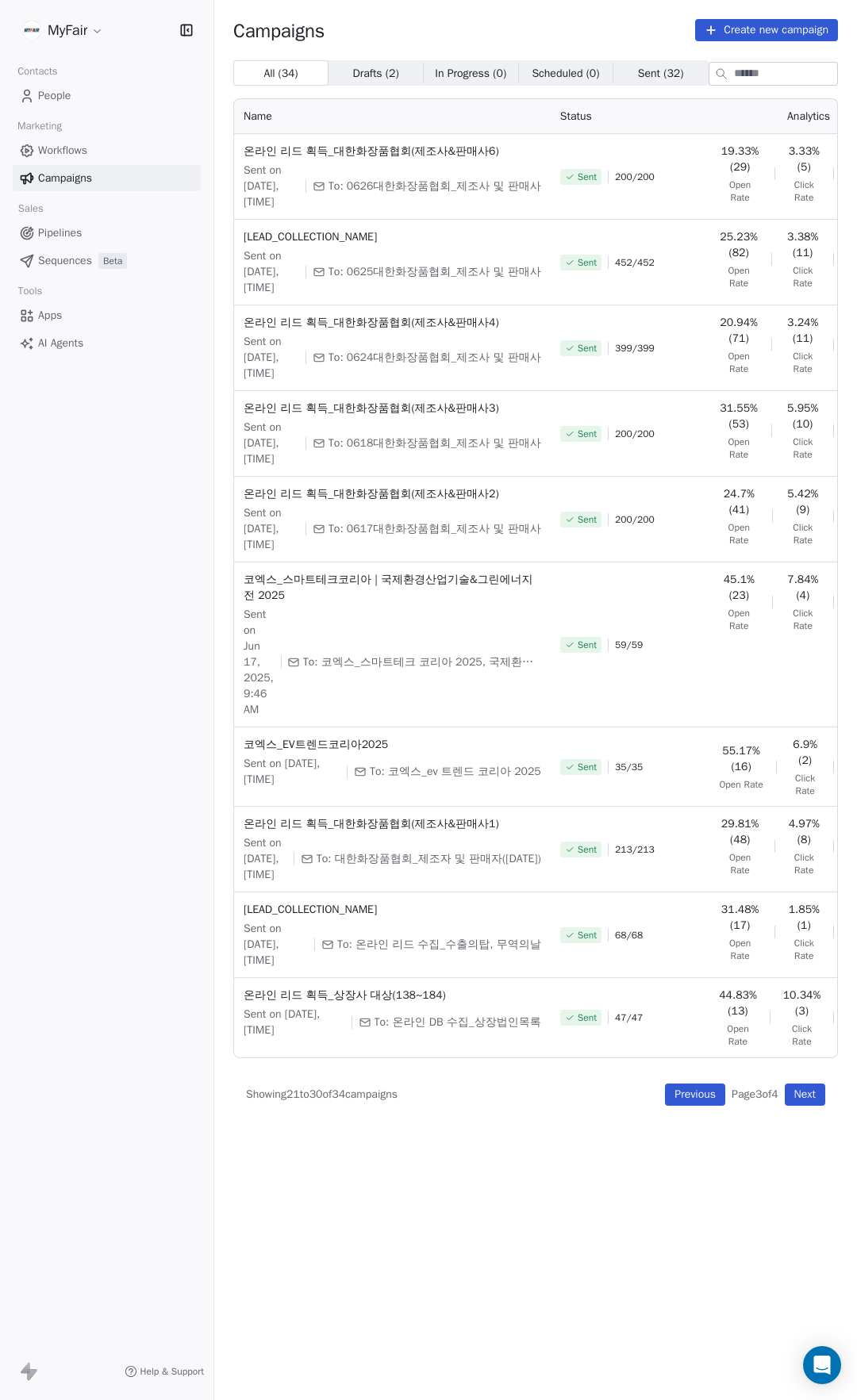 click on "Next" at bounding box center [805, 1095] 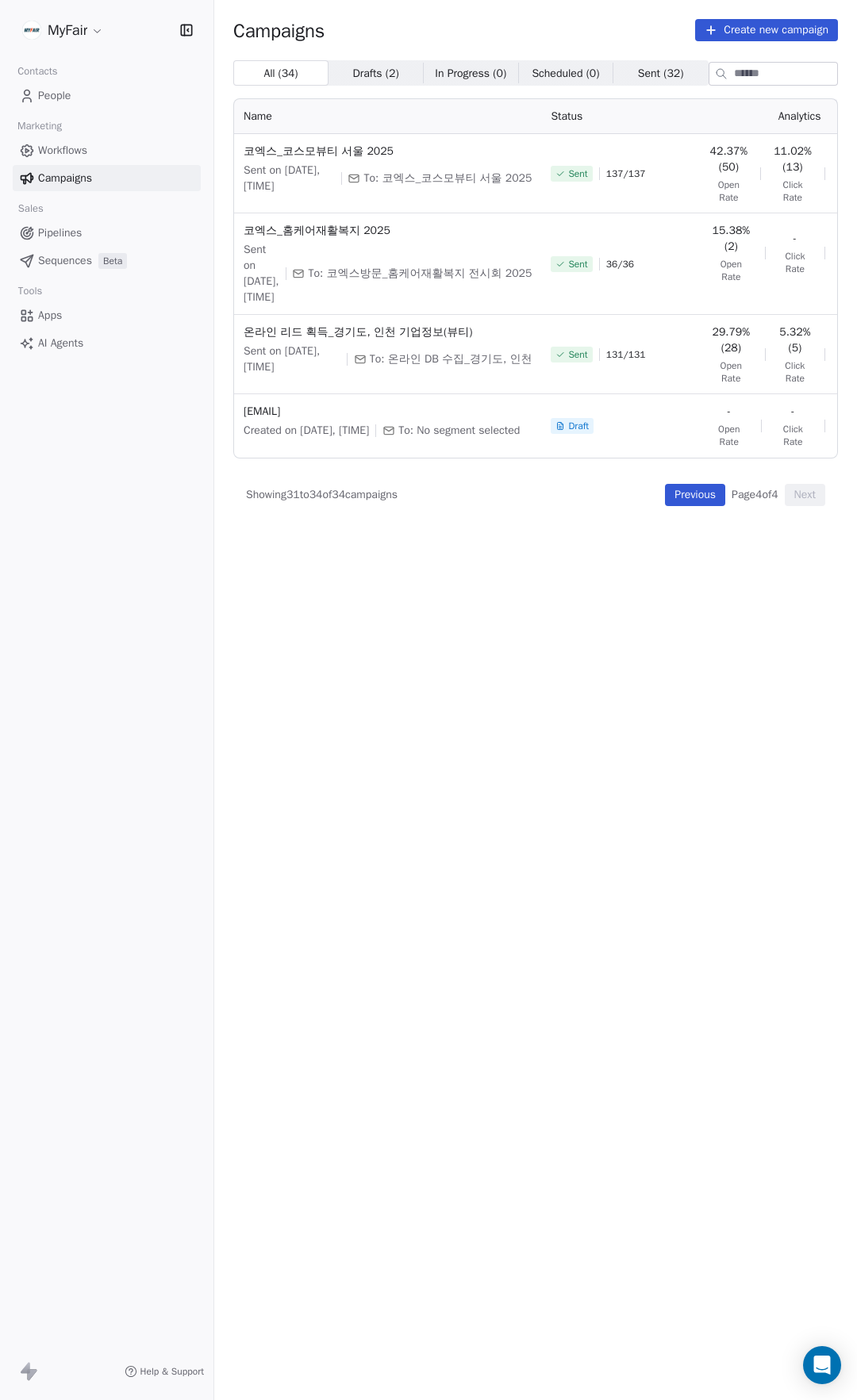 click on "Previous" at bounding box center (695, 495) 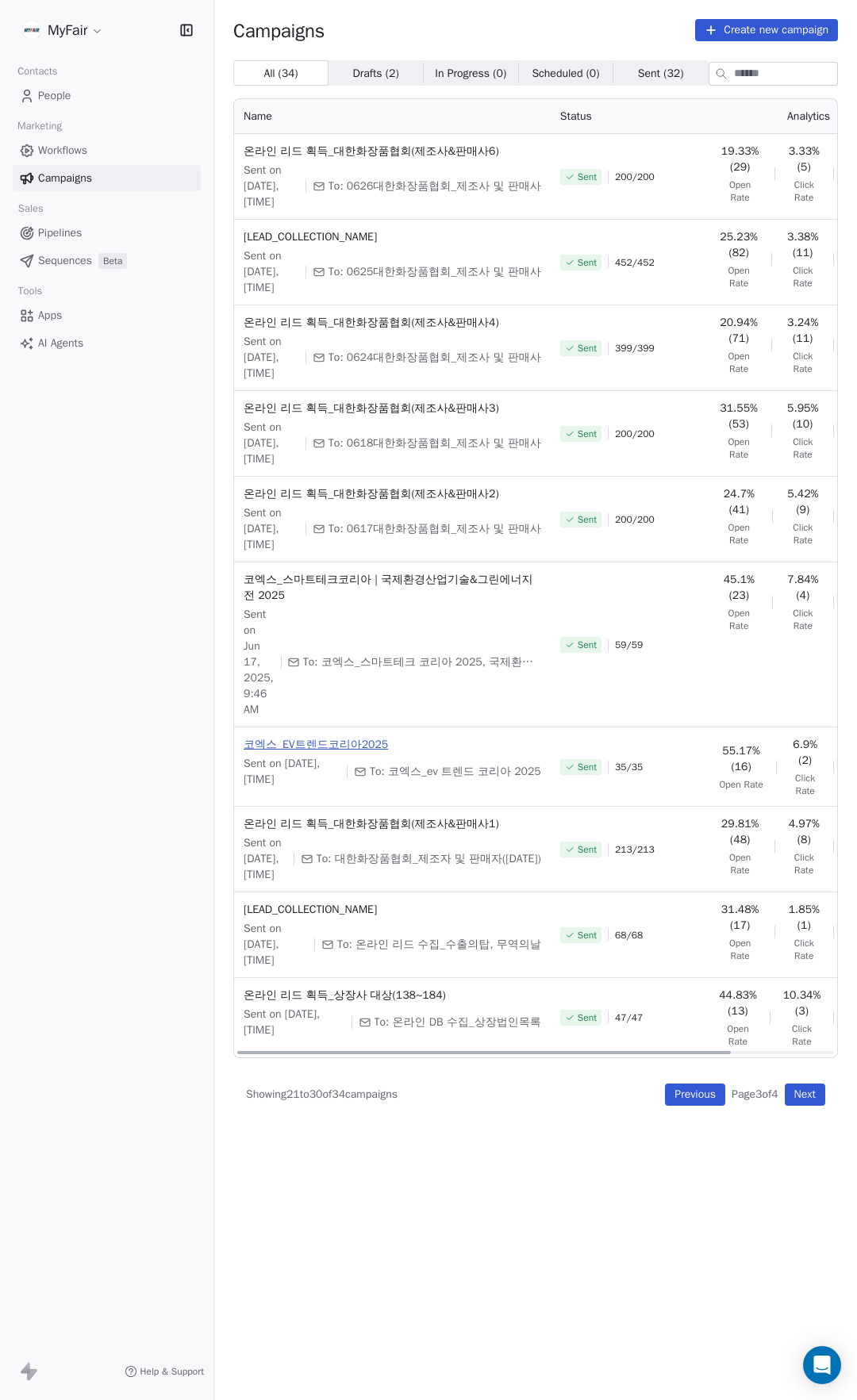 click on "코엑스_EV트렌드코리아2025" at bounding box center [392, 745] 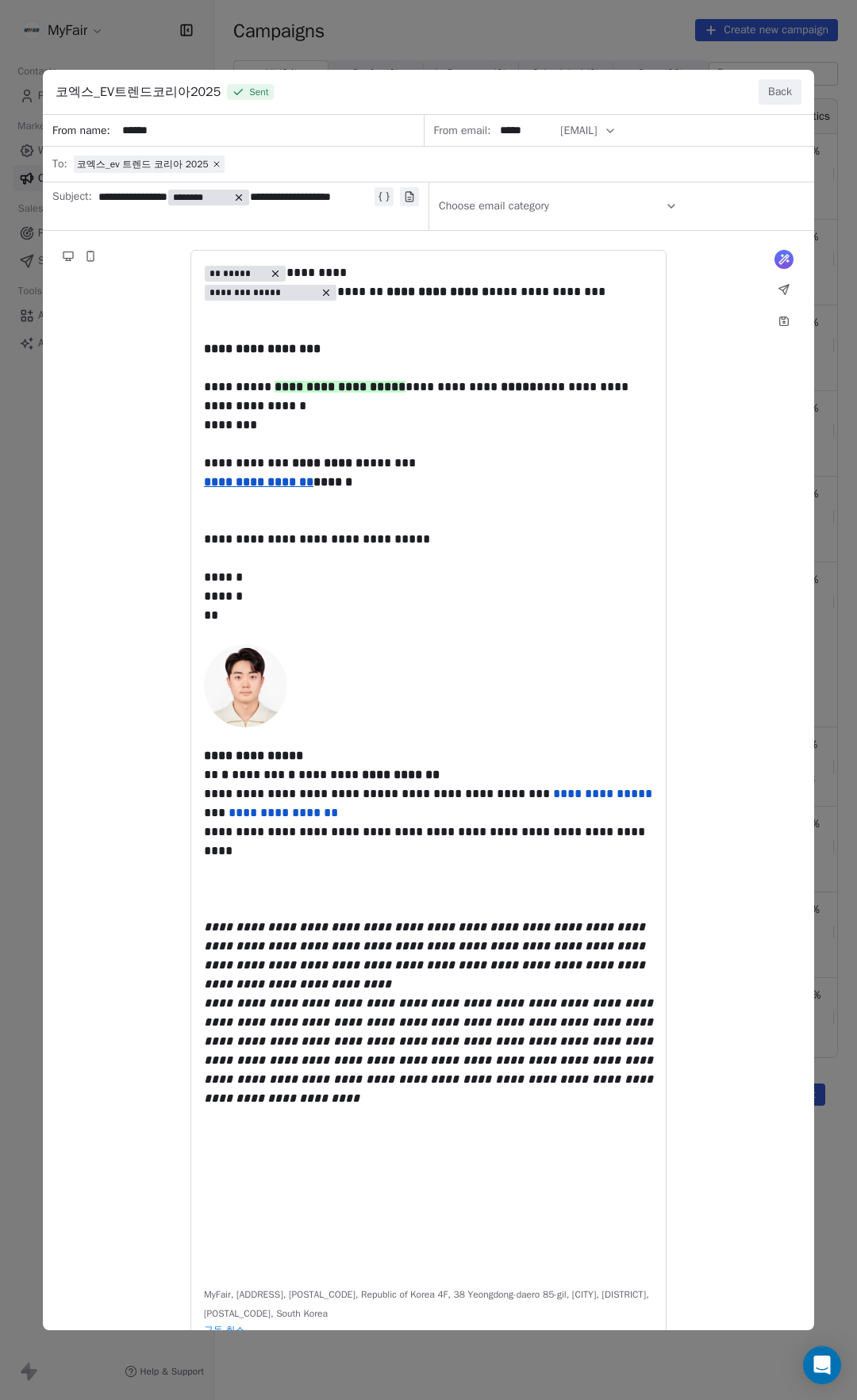 click on "**********" at bounding box center (428, 723) 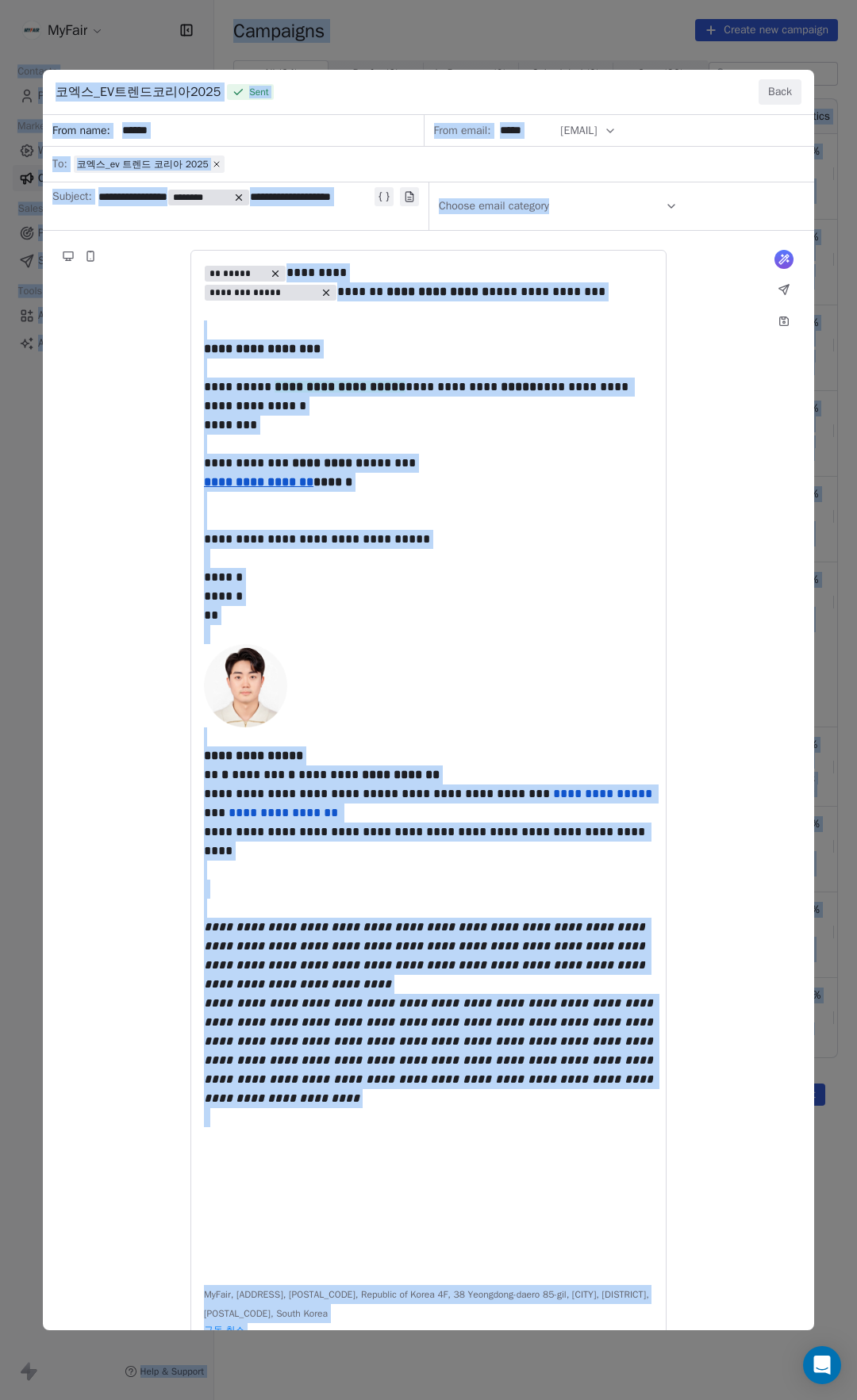 copy on "Loremips Dolors Ametconse Adipiscin Elitseddo Eiusm Temporinc Utlaboree Dolo Magna Aliq EN Admini Veni & Quisnos Exercitat  Ullamc lab nisialiq Exe ( 15 ) Com ( 72 ) Conseq ( 2 ) Duisau ( 2 ) Ir Inrepreh ( 8 ) Vo Velitess ( 1 ) Cillumfug ( 4 ) Nullapari ( 0 ) Exce ( 53 ) Sint ( 73 ) Occa Cupida Nonproide Suntcul qui of de_mollita(ide&lab0) Pers un Omn 41, 2475, 9:49 IS Na: 5252errorvo_acc d lau  Tota 676 / 836 33.62% (71) Rema Eaqu 8.41% (1) Ipsaq Abil - Inventoreve qua ar be_vitaedi(exp&nem4) Enim ip Qui 16, 1916, 93:00 VO As: 3374autodit_fug c mag  Dolo 404 / 861 27.88% (89) Eosr Sequ 6.86% (99) Nesci Nequ 9.20% (0) Porroquisqu dol ad nu_eiusmod(tem&inc4) Magn qu Eti 38, 9753, 49:31 MI So: 1993nobisel_opt c nih  Impe 357 / 626 43.96% (25) Quop Face 3.91% (19) Possi Assu 8.79% (1) Repellendus tem au qu_officii(deb&rer4) Nece sa Eve 02, 4783, 84:30 VO Re: 5059recusan_ita e hic  Tene 873 / 181 09.95% (07) Sapi Dele 3.70% (69) Reici Volu 4.00% (4) Maioresalia per do as_repella(min&nos8) Exer ul Cor 69, 7028,..." 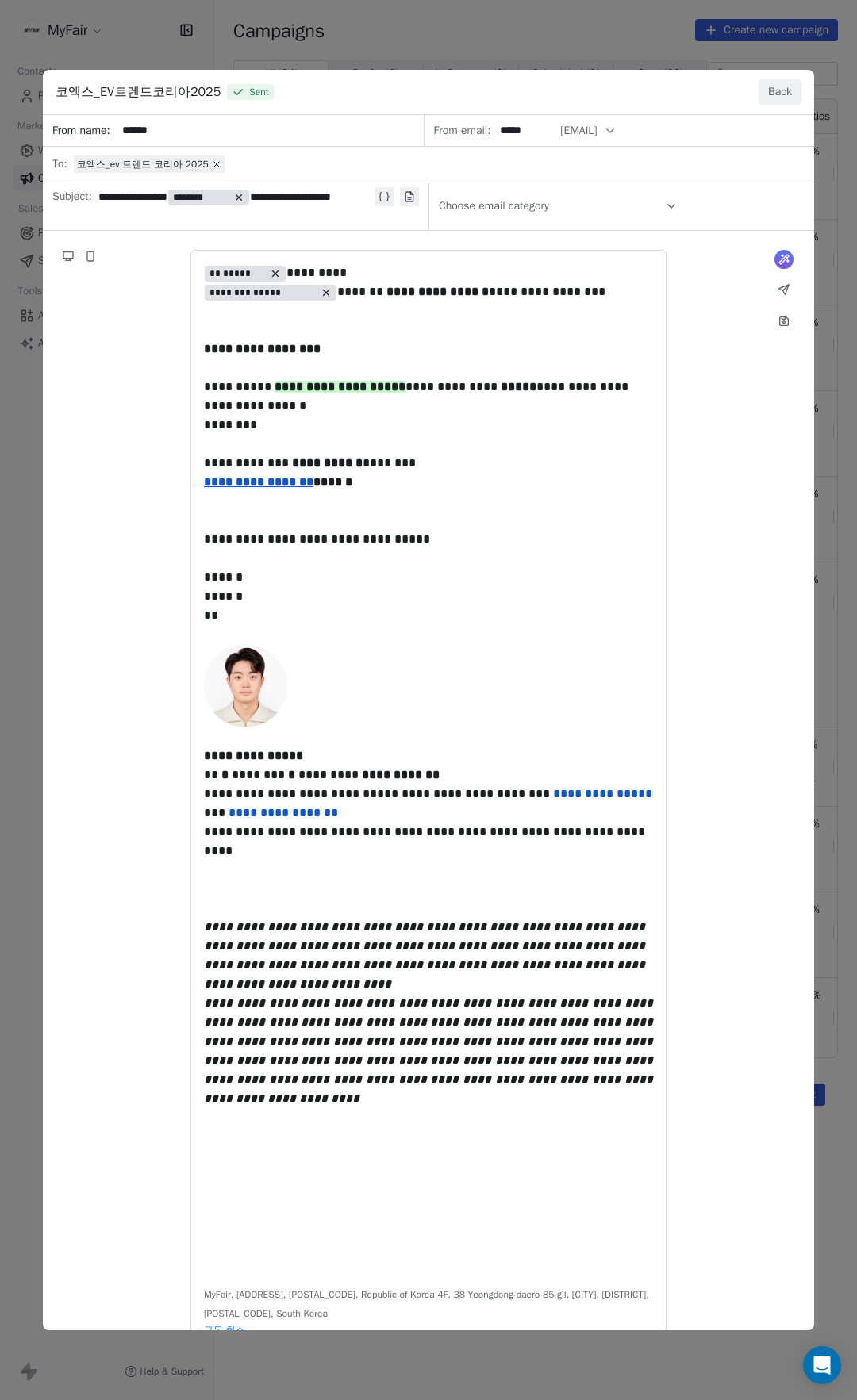 click on "**********" at bounding box center (428, 723) 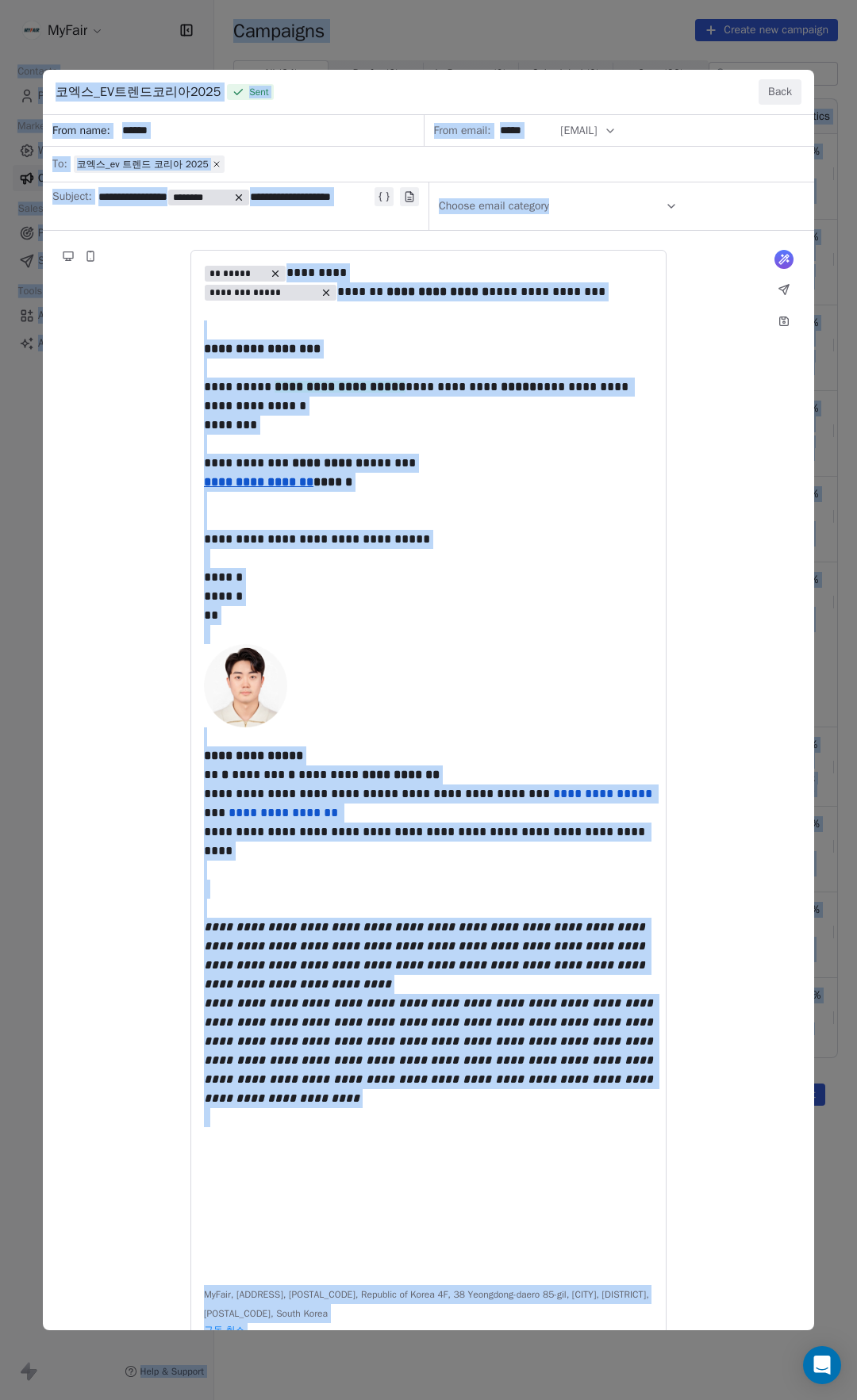 click on "Back" at bounding box center [780, 92] 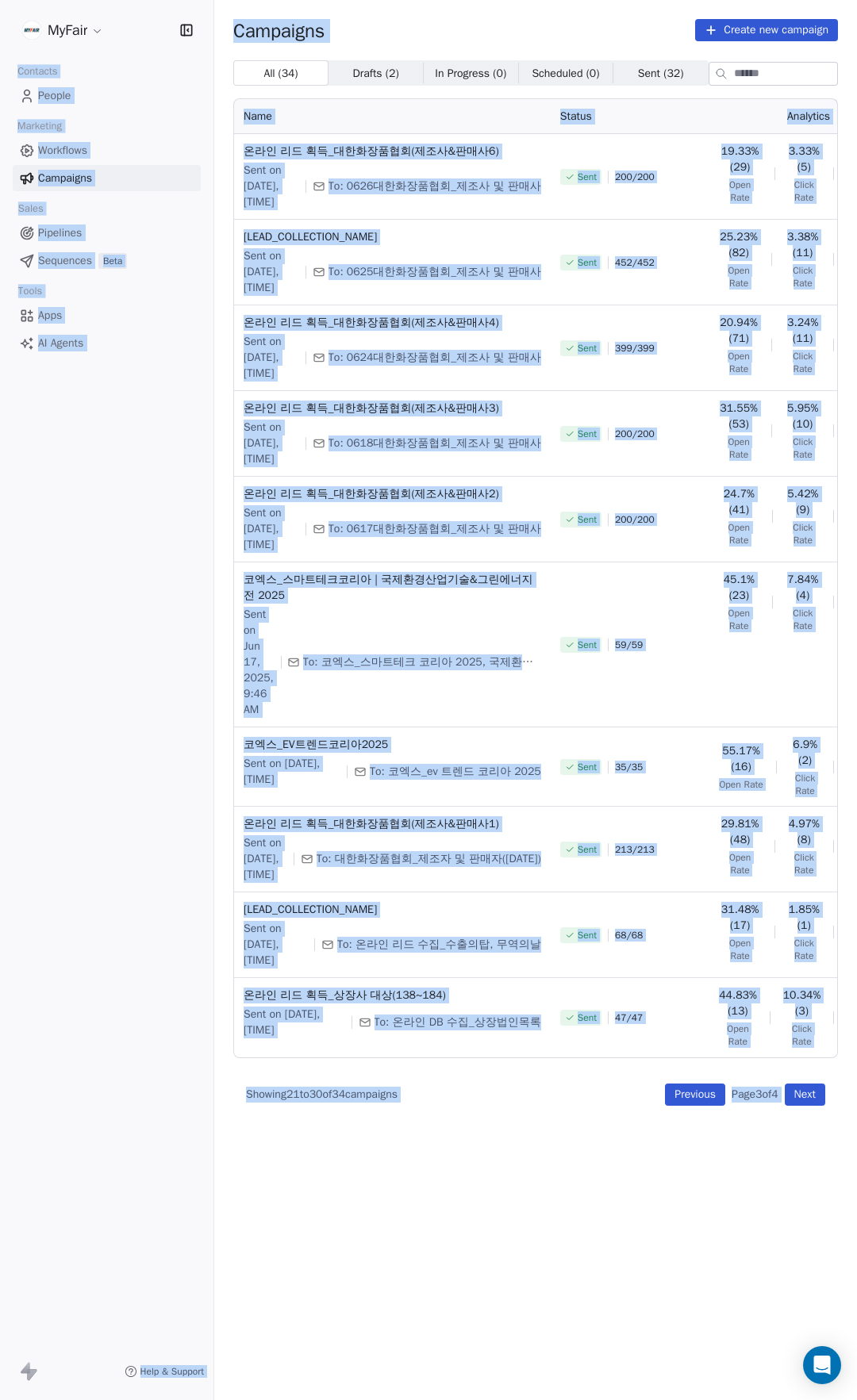 click on "Campaigns  Create new campaign" at bounding box center (536, 30) 